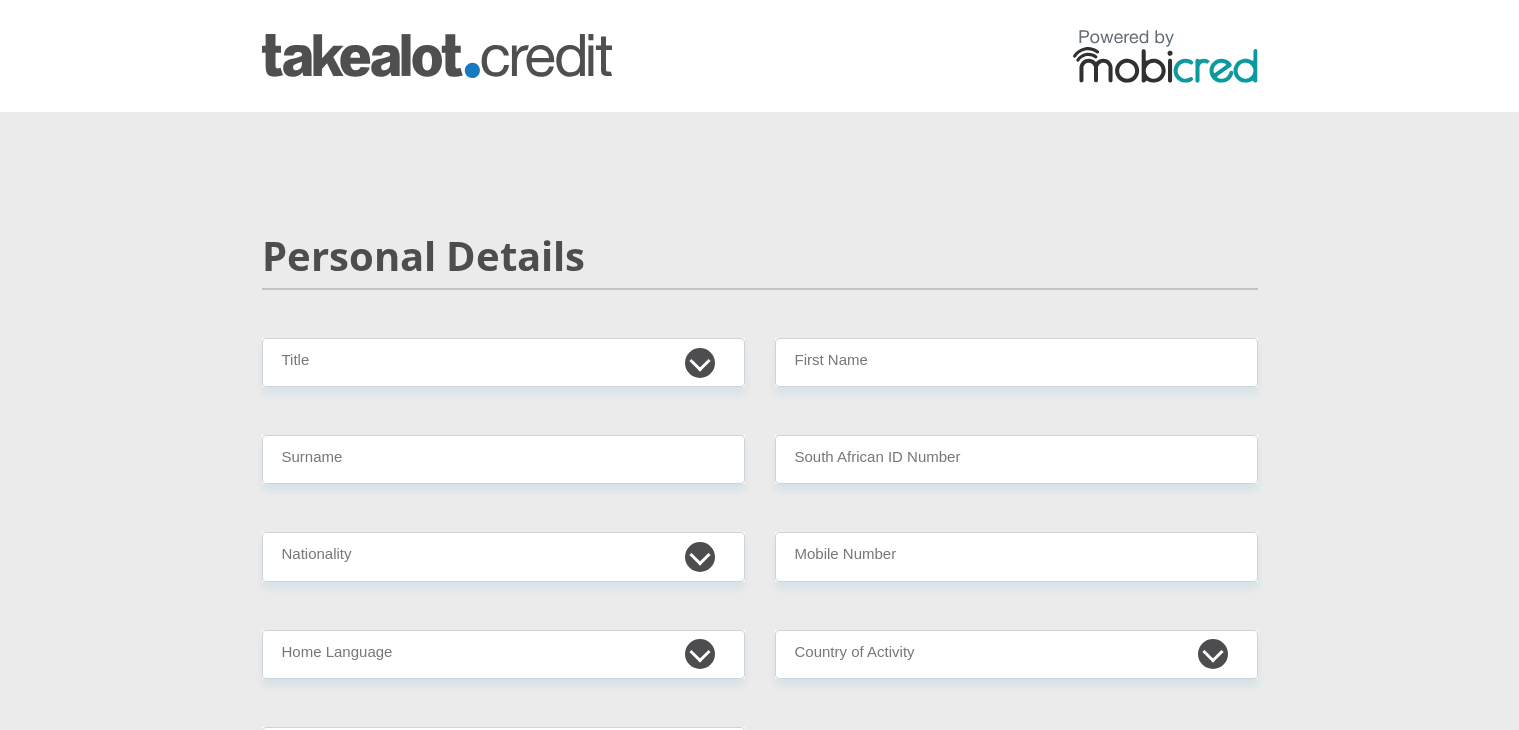 scroll, scrollTop: 0, scrollLeft: 0, axis: both 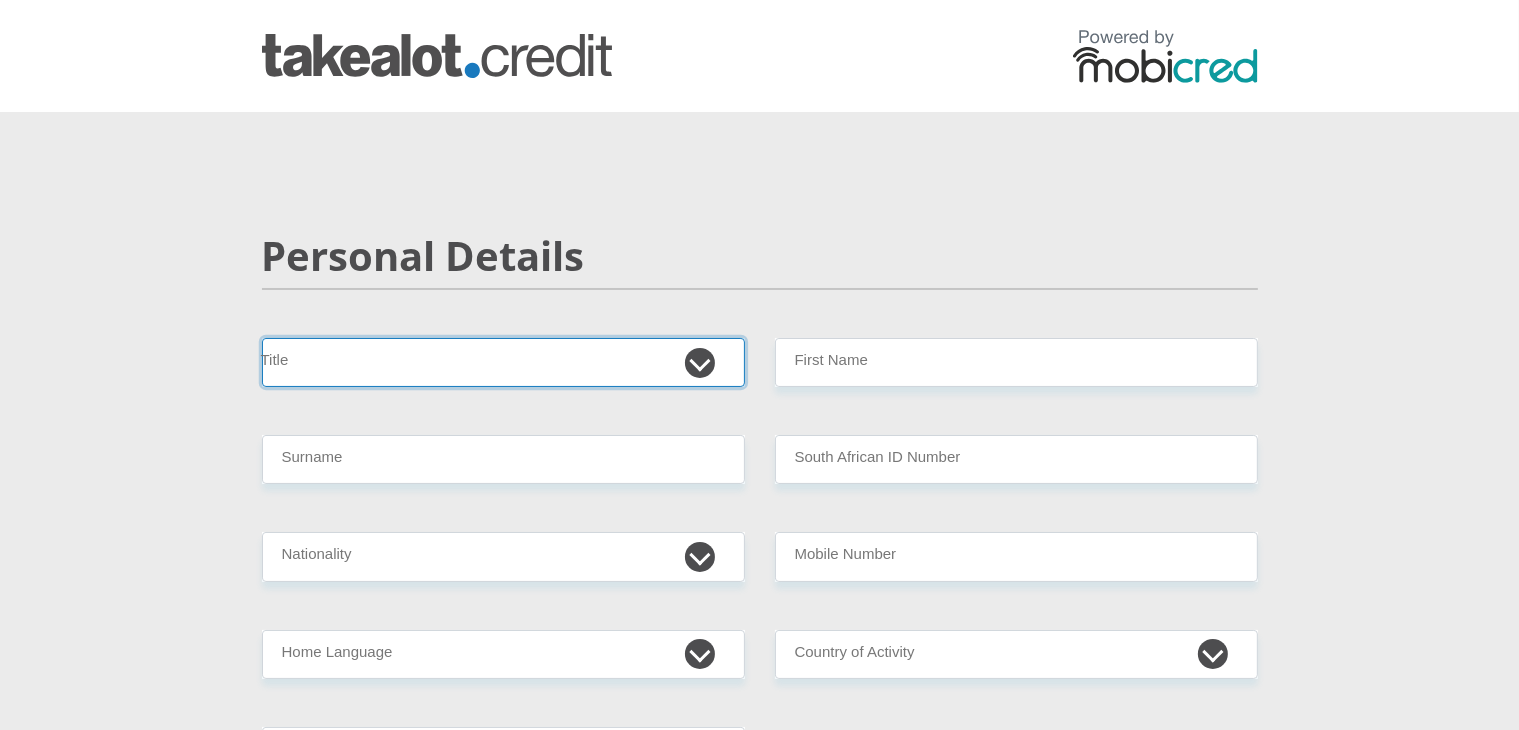 click on "Mr
Ms
Mrs
Dr
[PERSON_NAME]" at bounding box center (503, 362) 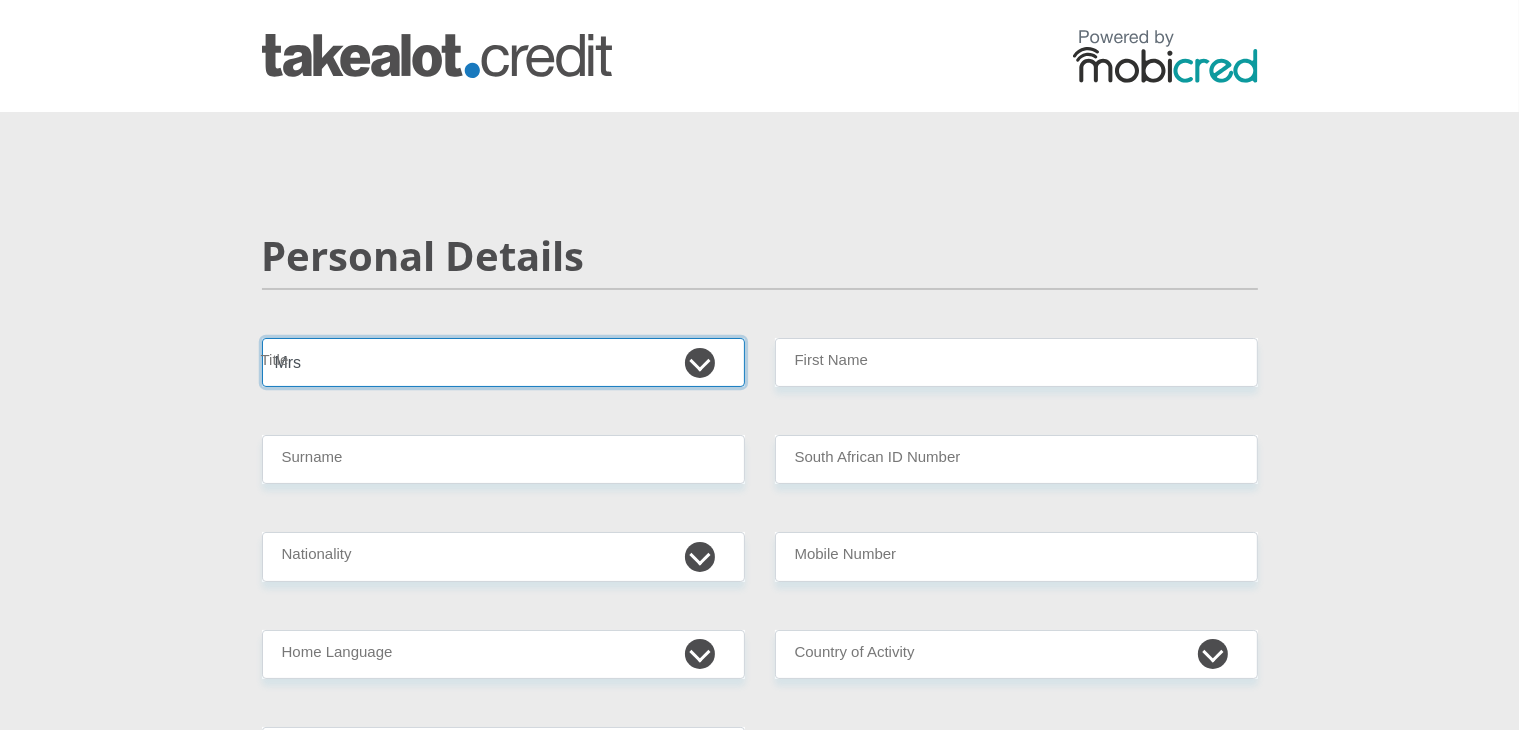 click on "Mr
Ms
Mrs
Dr
[PERSON_NAME]" at bounding box center (503, 362) 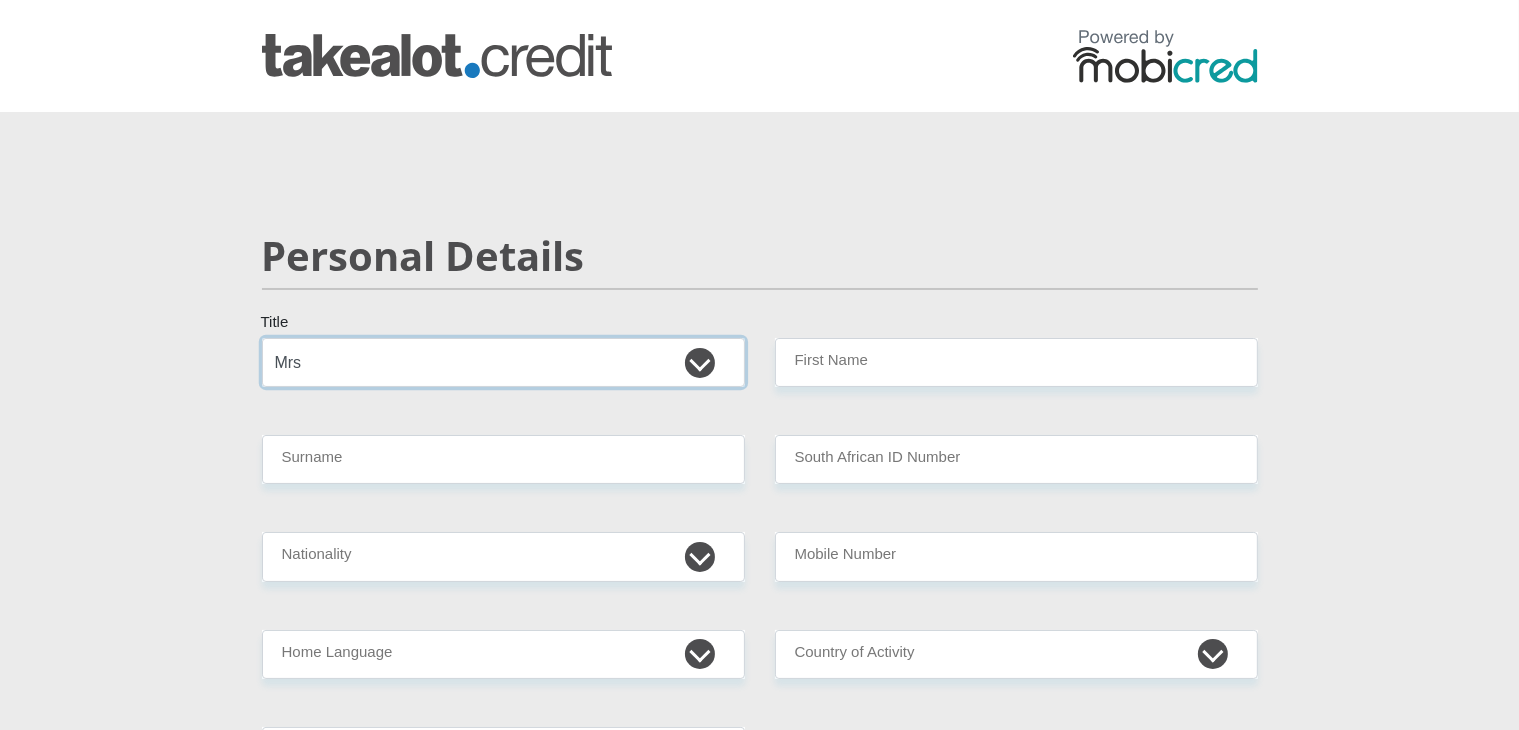 click on "Mr
Ms
Mrs
Dr
[PERSON_NAME]" at bounding box center [503, 362] 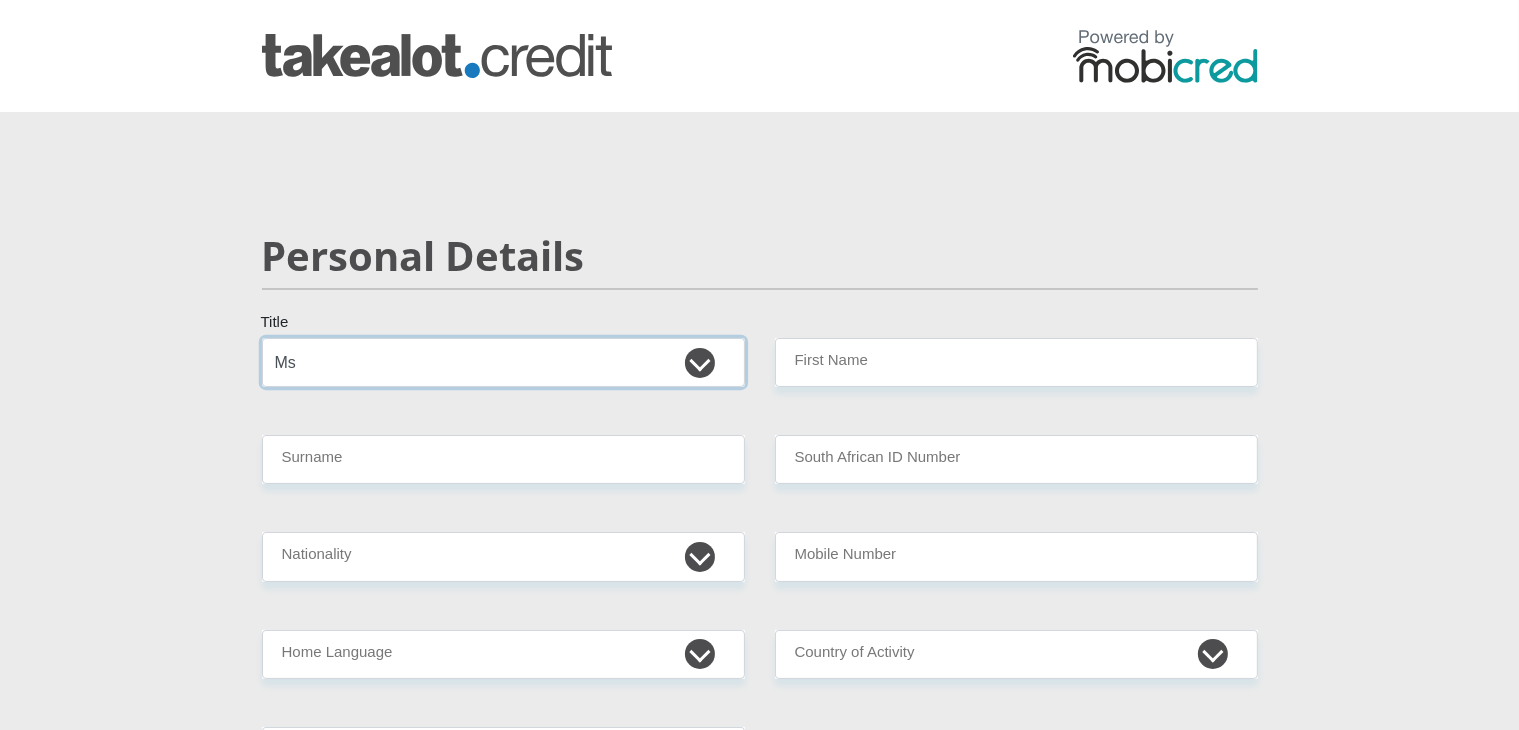 click on "Mr
Ms
Mrs
Dr
[PERSON_NAME]" at bounding box center [503, 362] 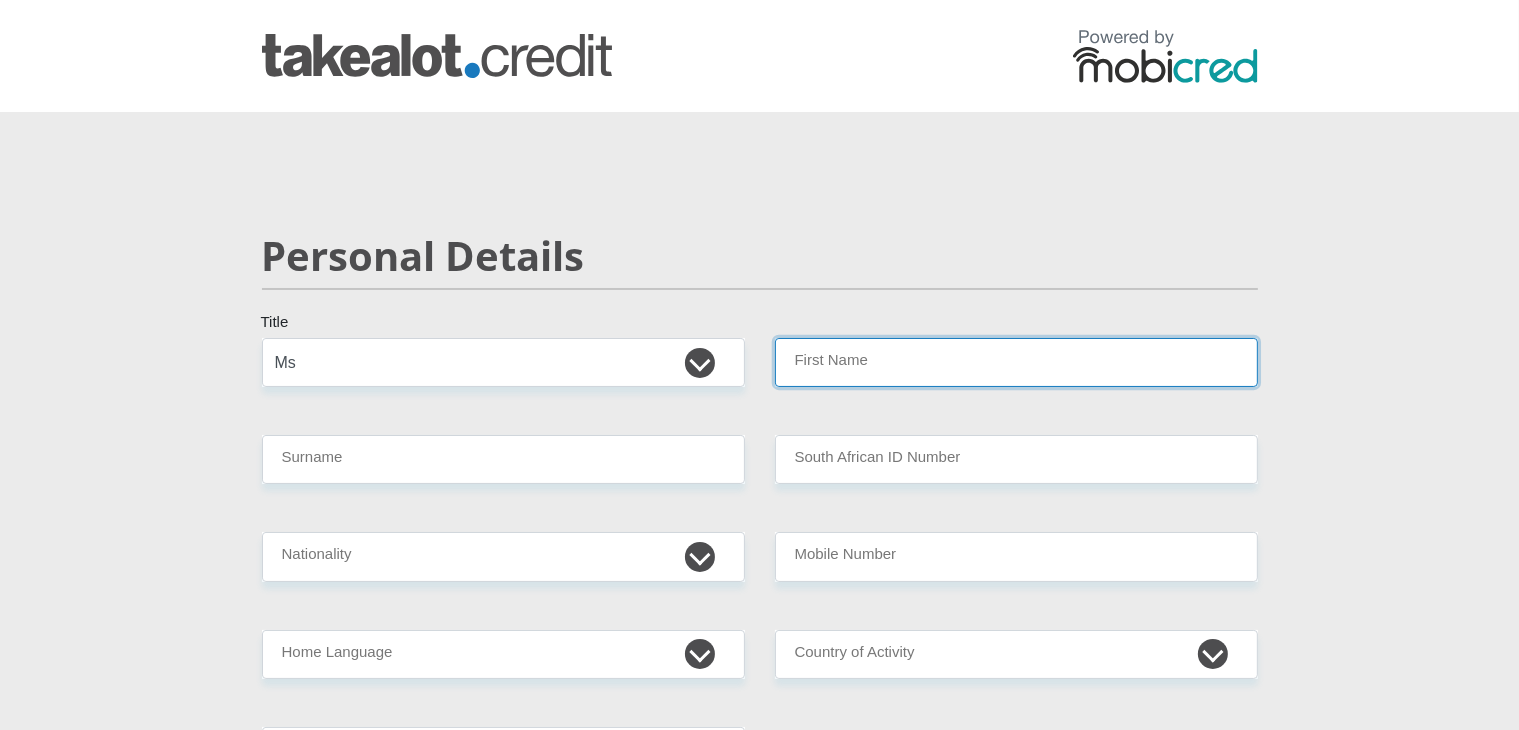 click on "First Name" at bounding box center [1016, 362] 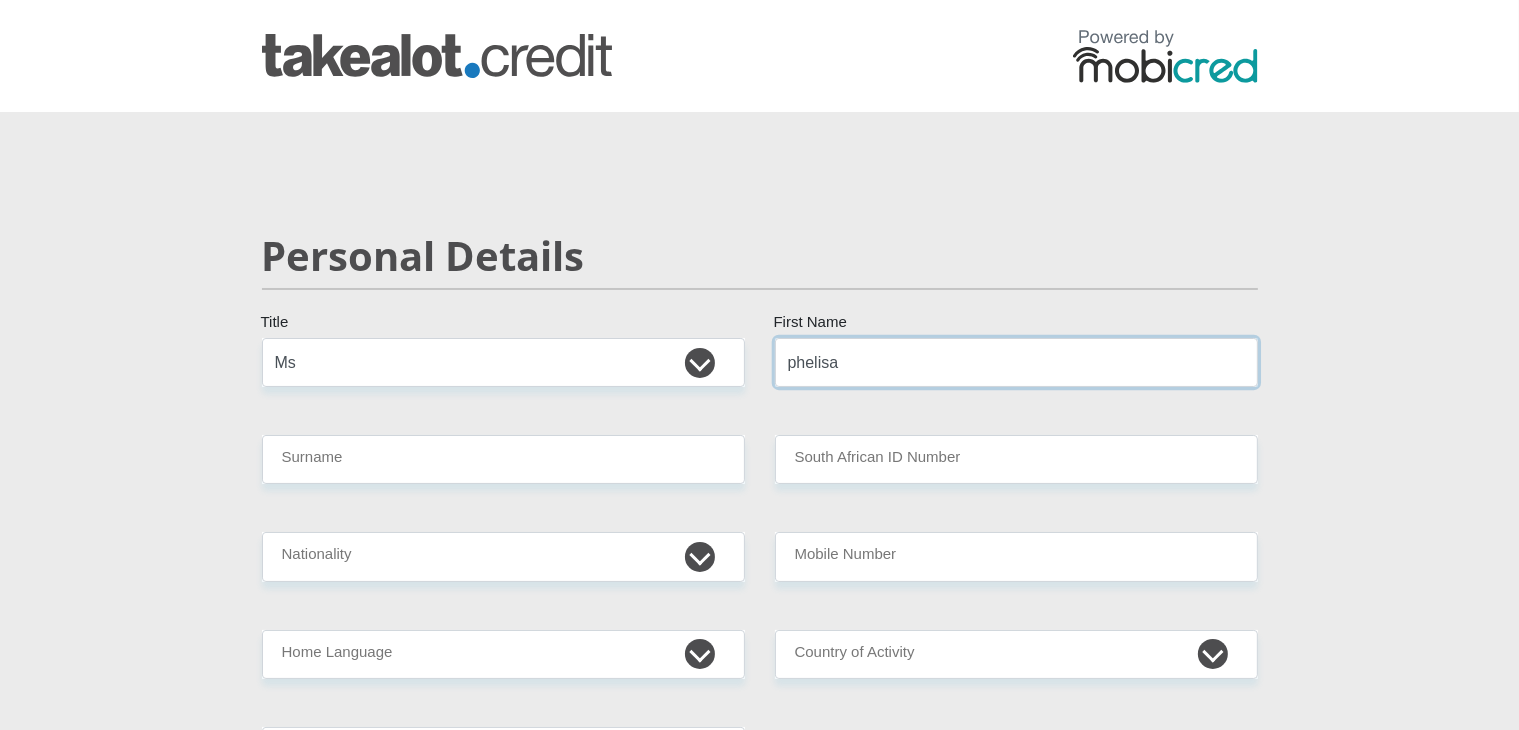 type on "phelisa" 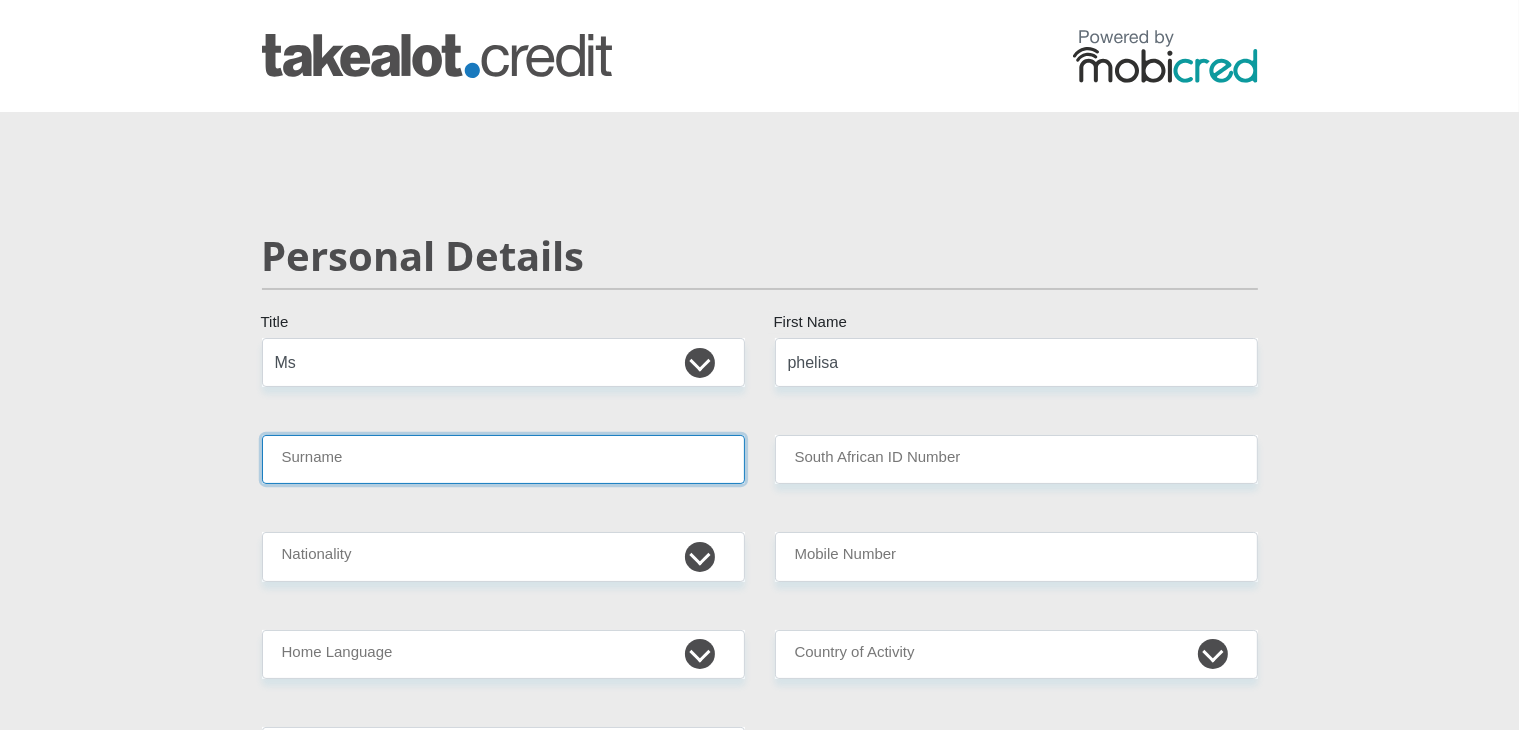 click on "Surname" at bounding box center (503, 459) 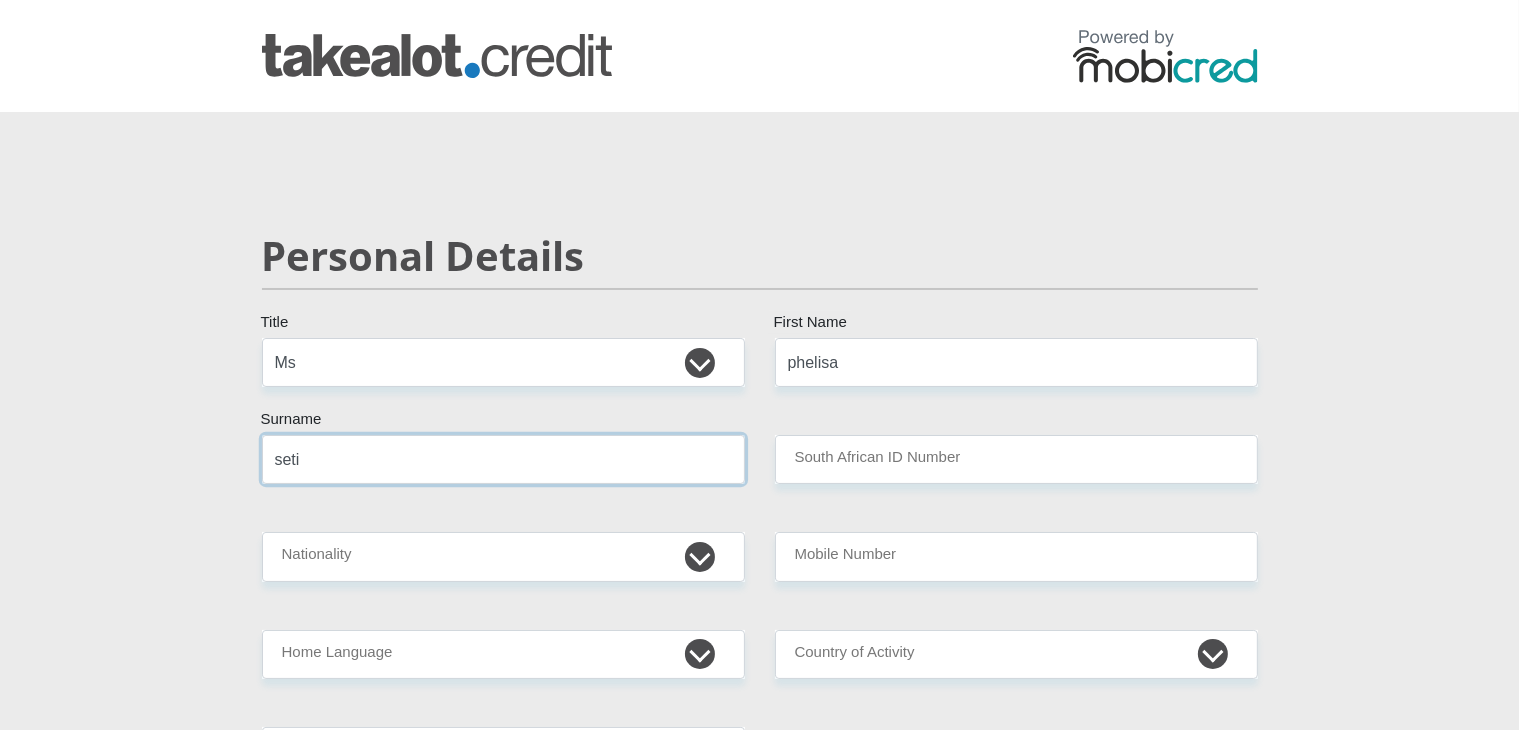type on "seti" 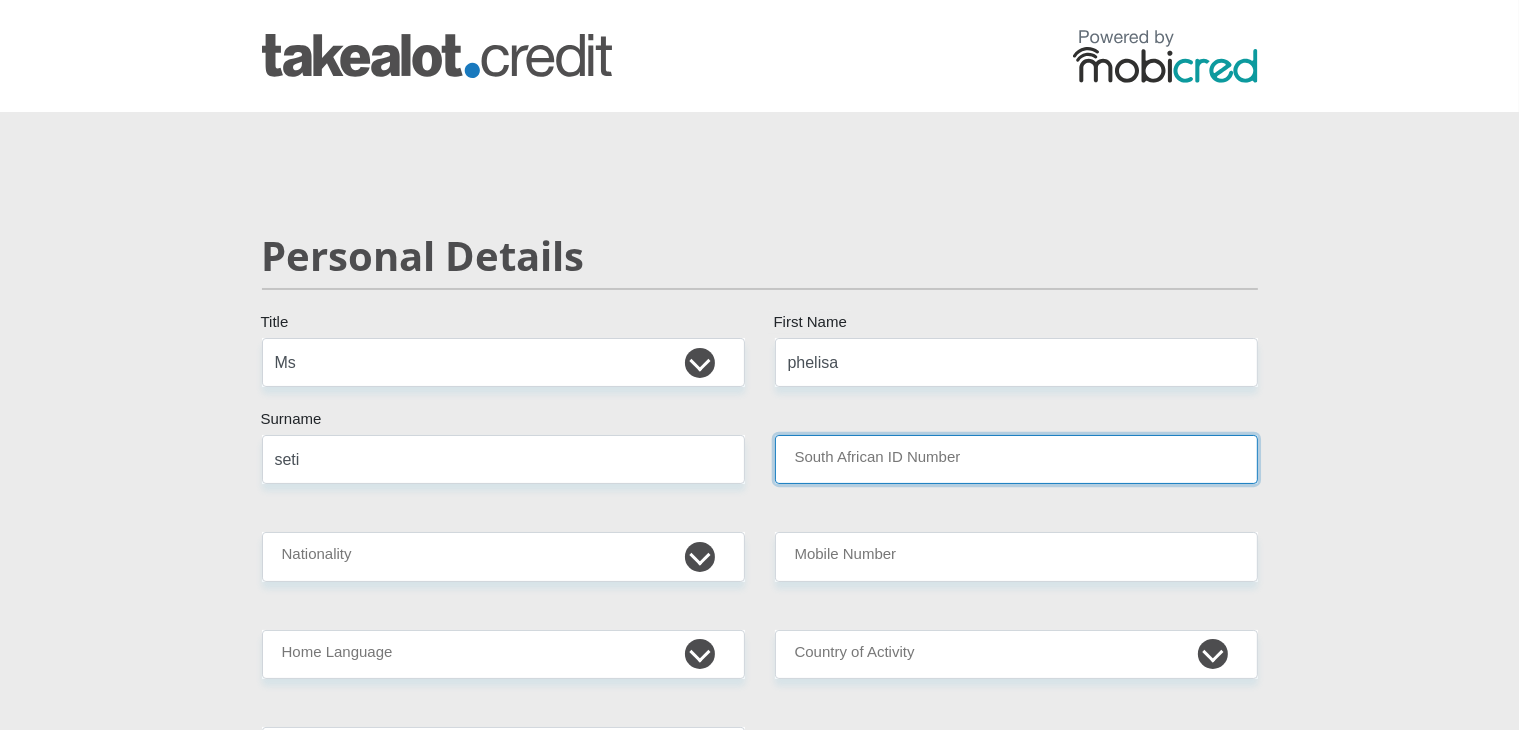click on "South African ID Number" at bounding box center [1016, 459] 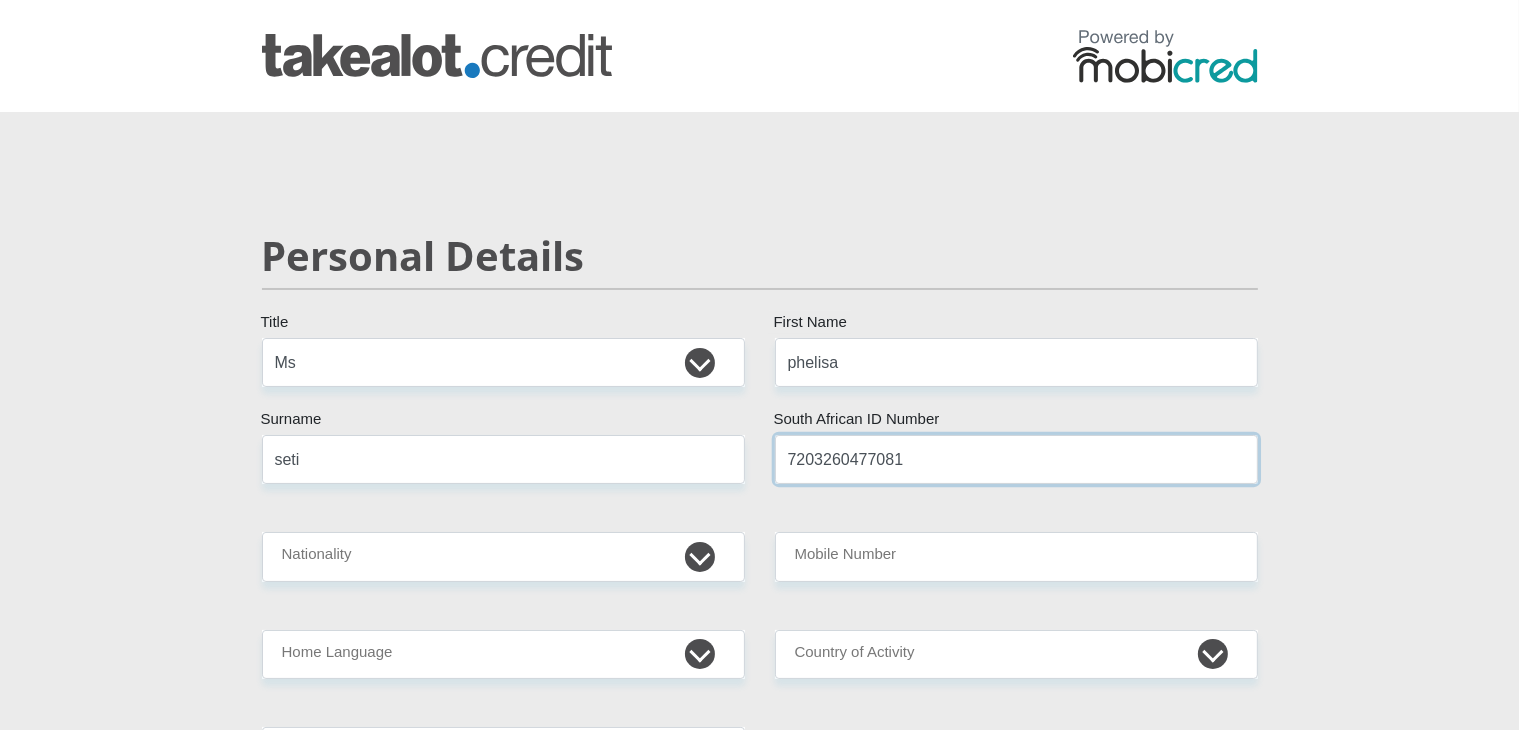 type on "7203260477081" 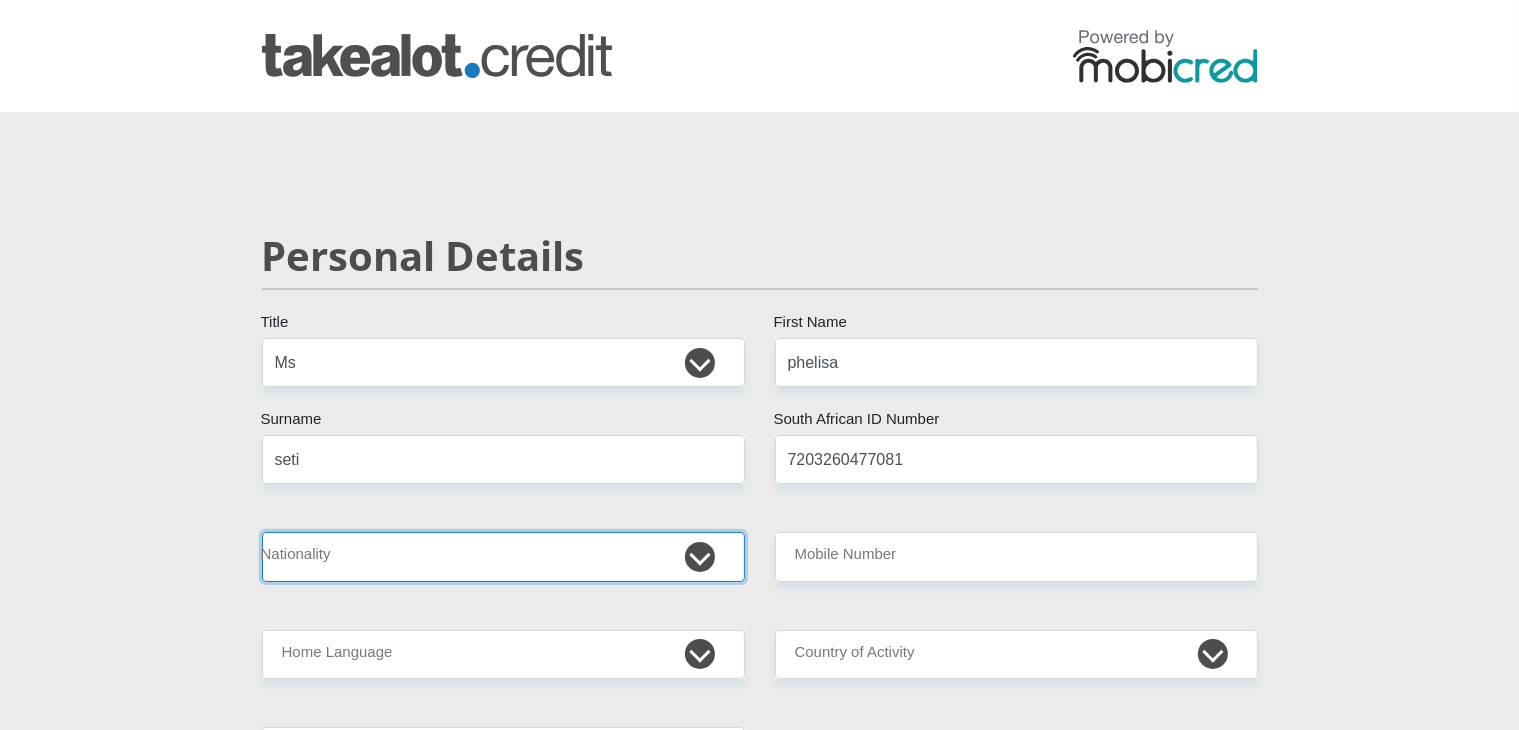 click on "[GEOGRAPHIC_DATA]
[GEOGRAPHIC_DATA]
[GEOGRAPHIC_DATA]
[GEOGRAPHIC_DATA]
[GEOGRAPHIC_DATA]
[GEOGRAPHIC_DATA] [GEOGRAPHIC_DATA]
[GEOGRAPHIC_DATA]
[GEOGRAPHIC_DATA]
[GEOGRAPHIC_DATA]
[GEOGRAPHIC_DATA]
[GEOGRAPHIC_DATA]
[GEOGRAPHIC_DATA]
[GEOGRAPHIC_DATA]
[GEOGRAPHIC_DATA]
[GEOGRAPHIC_DATA]
[DATE][GEOGRAPHIC_DATA]
[GEOGRAPHIC_DATA]
[GEOGRAPHIC_DATA]
[GEOGRAPHIC_DATA]
[GEOGRAPHIC_DATA]
[GEOGRAPHIC_DATA]
[GEOGRAPHIC_DATA]
[GEOGRAPHIC_DATA]
[GEOGRAPHIC_DATA]" at bounding box center (503, 556) 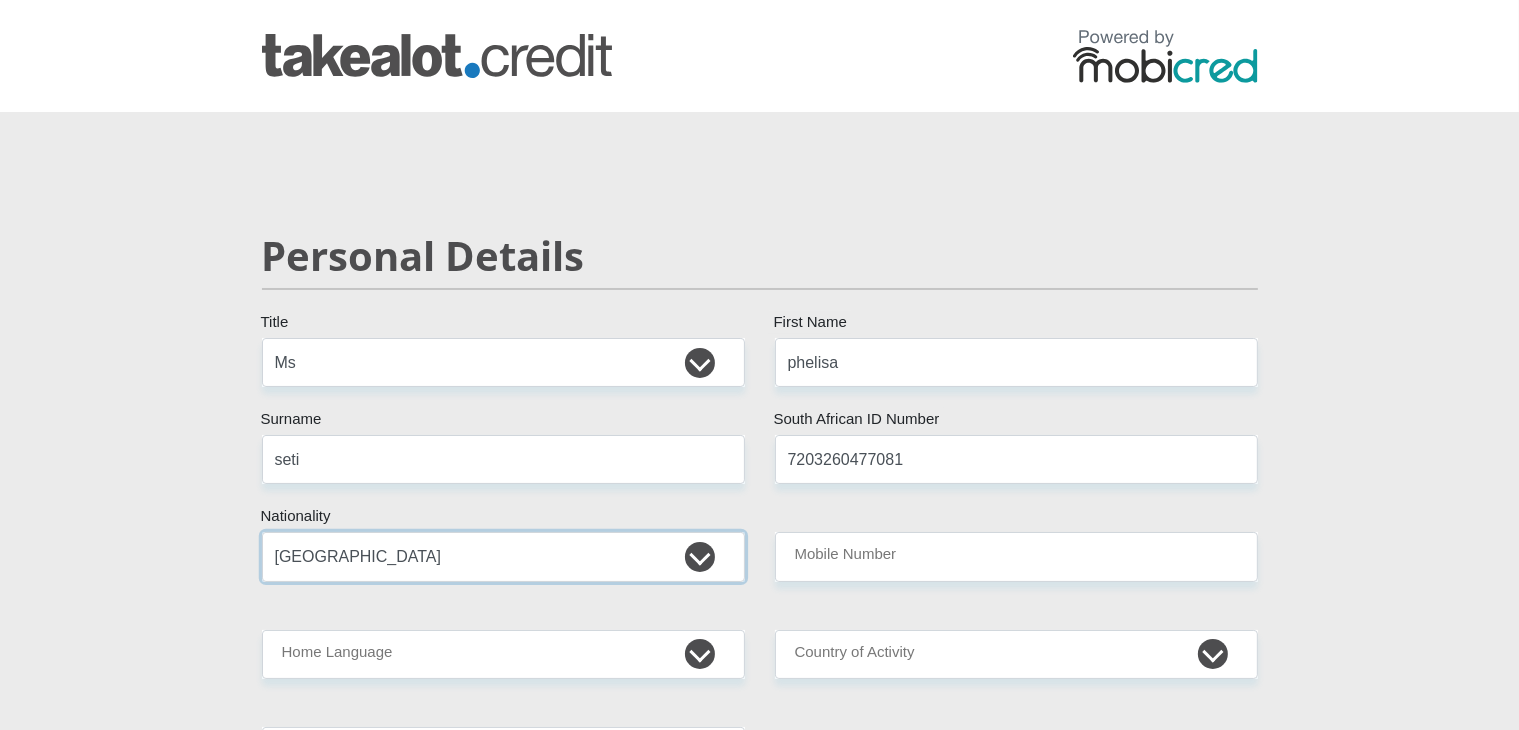click on "[GEOGRAPHIC_DATA]
[GEOGRAPHIC_DATA]
[GEOGRAPHIC_DATA]
[GEOGRAPHIC_DATA]
[GEOGRAPHIC_DATA]
[GEOGRAPHIC_DATA] [GEOGRAPHIC_DATA]
[GEOGRAPHIC_DATA]
[GEOGRAPHIC_DATA]
[GEOGRAPHIC_DATA]
[GEOGRAPHIC_DATA]
[GEOGRAPHIC_DATA]
[GEOGRAPHIC_DATA]
[GEOGRAPHIC_DATA]
[GEOGRAPHIC_DATA]
[GEOGRAPHIC_DATA]
[DATE][GEOGRAPHIC_DATA]
[GEOGRAPHIC_DATA]
[GEOGRAPHIC_DATA]
[GEOGRAPHIC_DATA]
[GEOGRAPHIC_DATA]
[GEOGRAPHIC_DATA]
[GEOGRAPHIC_DATA]
[GEOGRAPHIC_DATA]
[GEOGRAPHIC_DATA]" at bounding box center (503, 556) 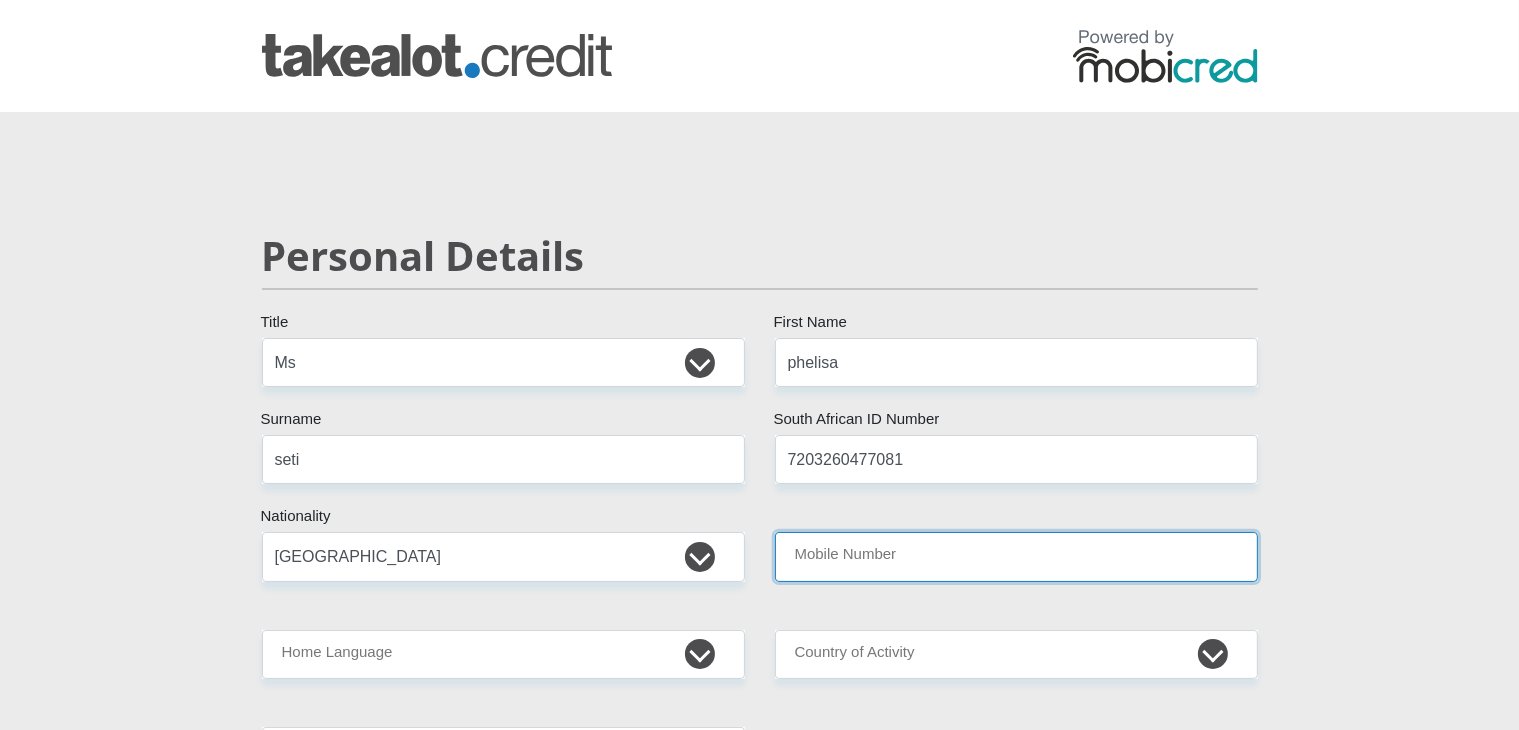 click on "Mobile Number" at bounding box center [1016, 556] 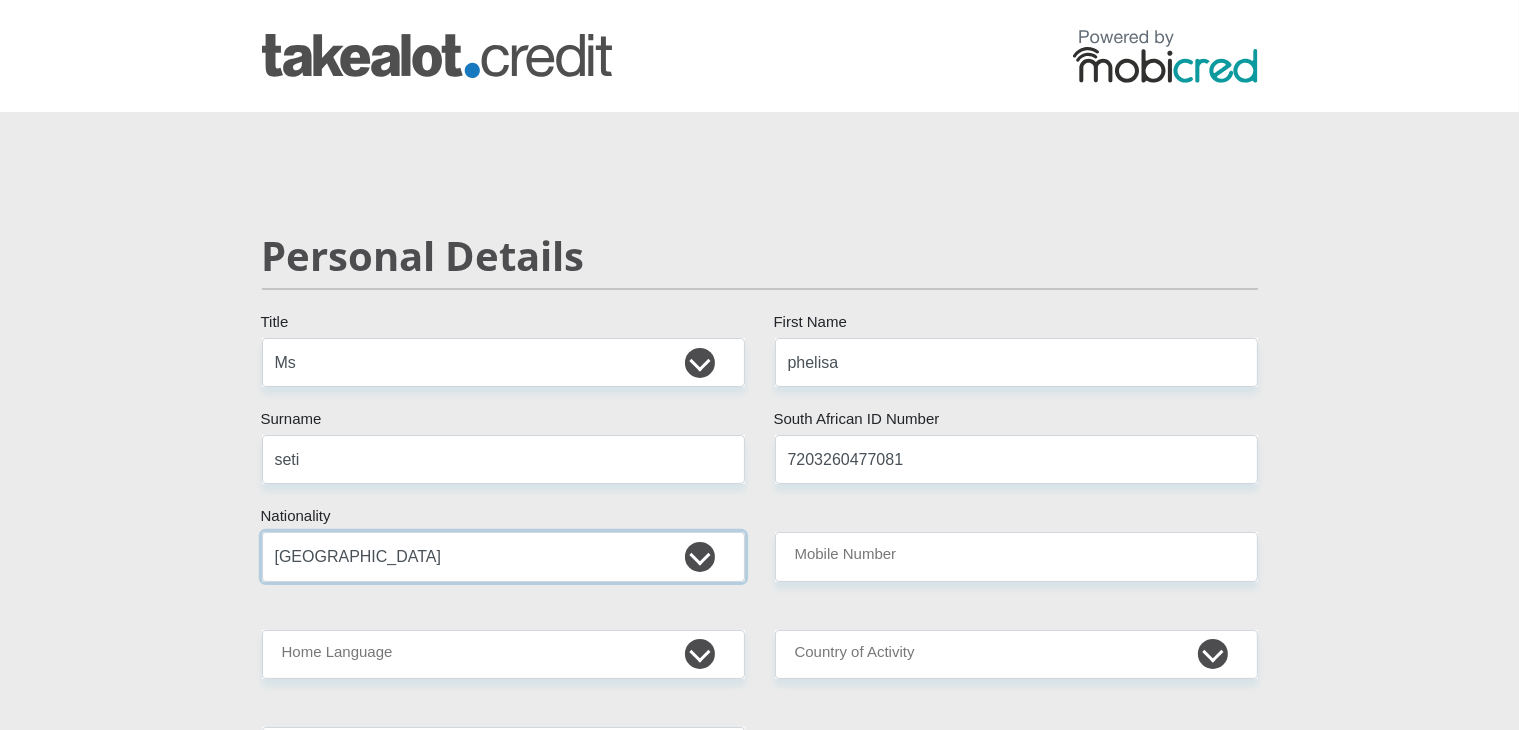 click on "[GEOGRAPHIC_DATA]
[GEOGRAPHIC_DATA]
[GEOGRAPHIC_DATA]
[GEOGRAPHIC_DATA]
[GEOGRAPHIC_DATA]
[GEOGRAPHIC_DATA] [GEOGRAPHIC_DATA]
[GEOGRAPHIC_DATA]
[GEOGRAPHIC_DATA]
[GEOGRAPHIC_DATA]
[GEOGRAPHIC_DATA]
[GEOGRAPHIC_DATA]
[GEOGRAPHIC_DATA]
[GEOGRAPHIC_DATA]
[GEOGRAPHIC_DATA]
[GEOGRAPHIC_DATA]
[DATE][GEOGRAPHIC_DATA]
[GEOGRAPHIC_DATA]
[GEOGRAPHIC_DATA]
[GEOGRAPHIC_DATA]
[GEOGRAPHIC_DATA]
[GEOGRAPHIC_DATA]
[GEOGRAPHIC_DATA]
[GEOGRAPHIC_DATA]
[GEOGRAPHIC_DATA]" at bounding box center (503, 556) 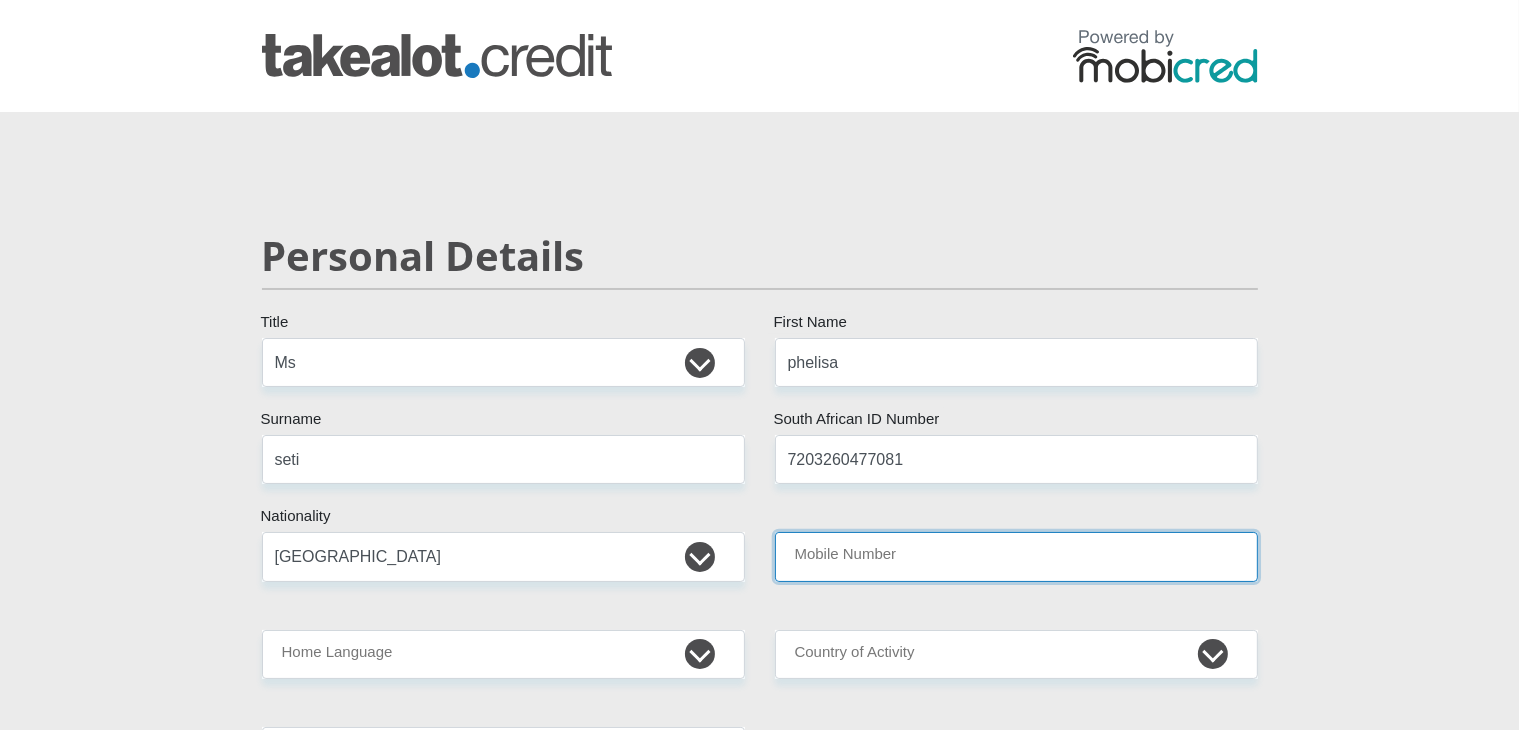 click on "Mobile Number" at bounding box center [1016, 556] 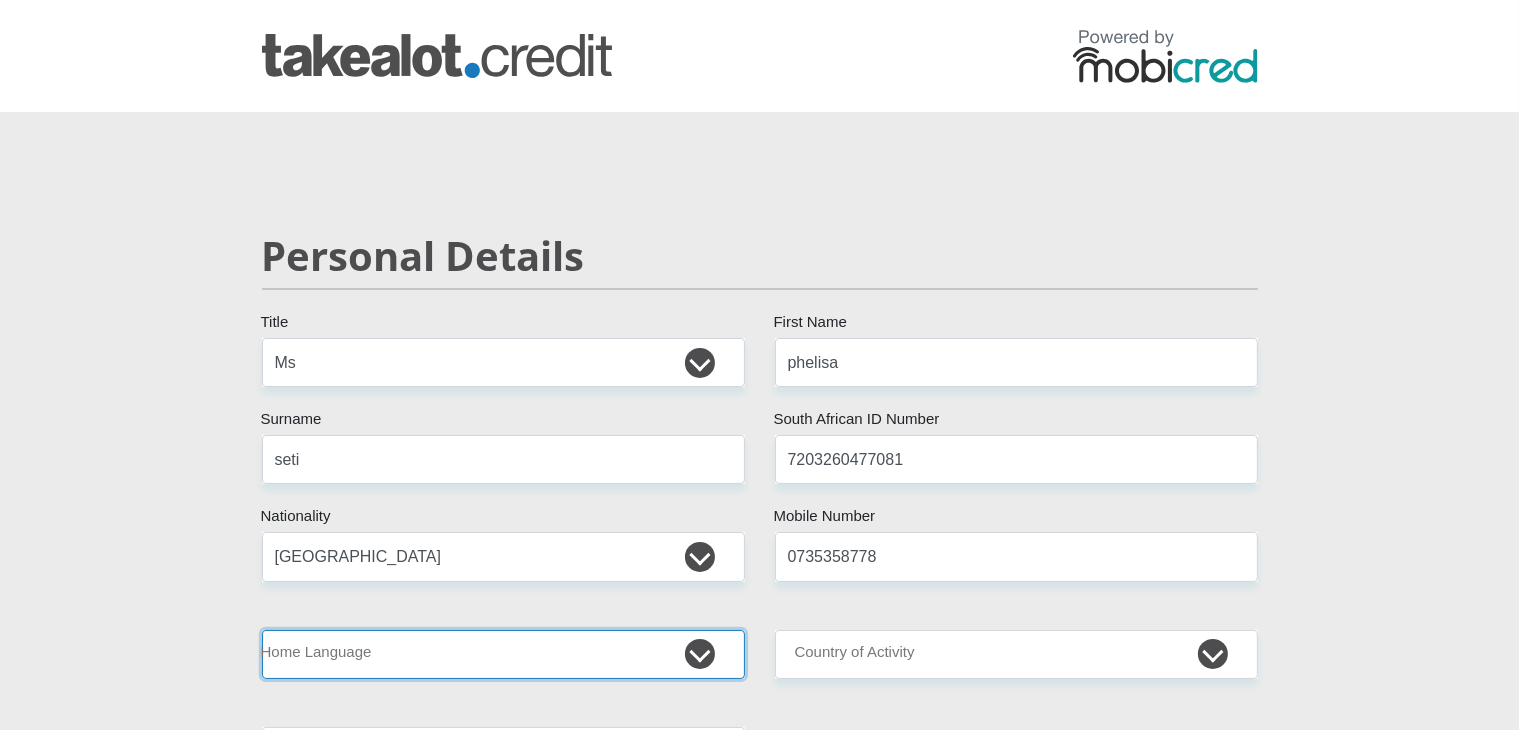click on "Afrikaans
English
Sepedi
South Ndebele
Southern Sotho
Swati
Tsonga
Tswana
Venda
Xhosa
Zulu
Other" at bounding box center (503, 654) 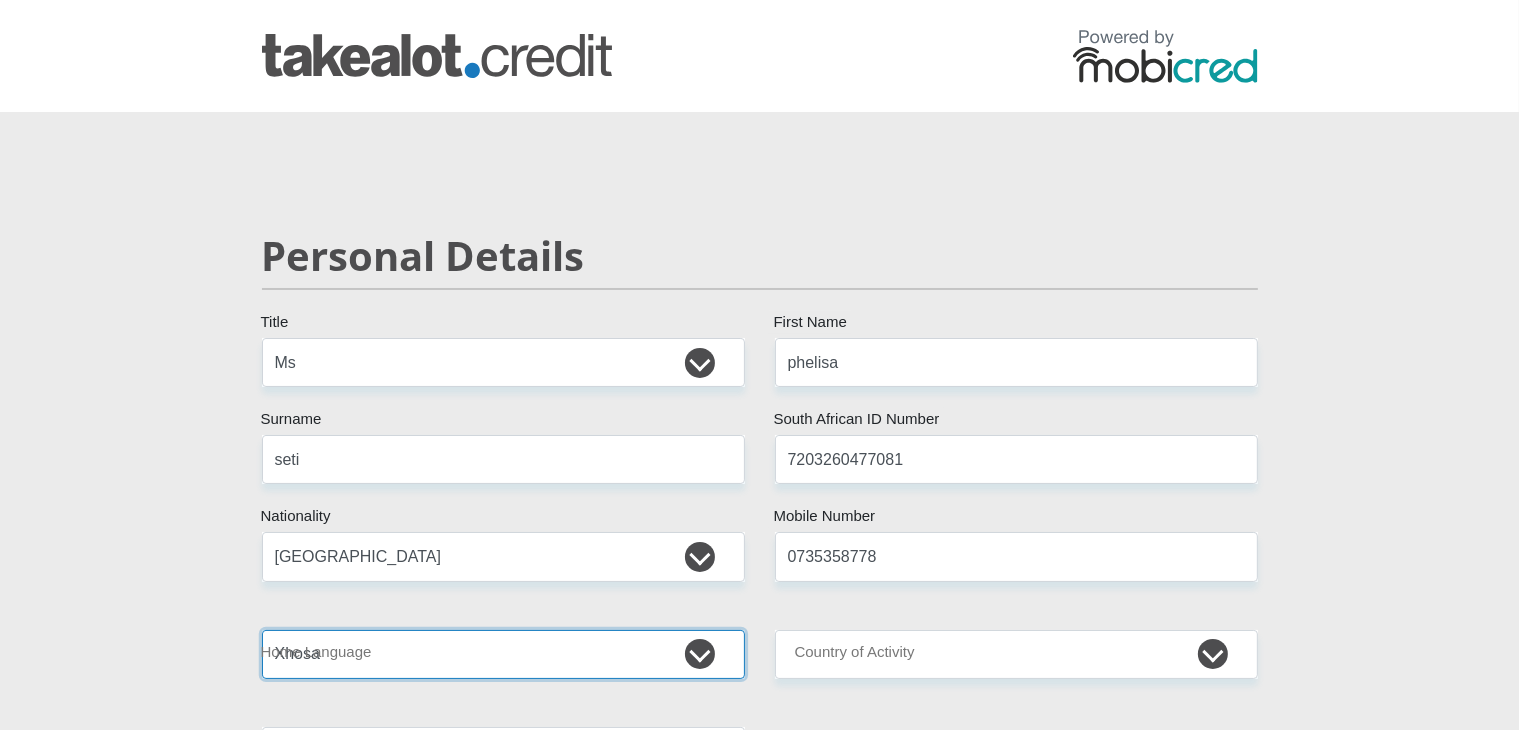 click on "Afrikaans
English
Sepedi
South Ndebele
Southern Sotho
Swati
Tsonga
Tswana
Venda
Xhosa
Zulu
Other" at bounding box center (503, 654) 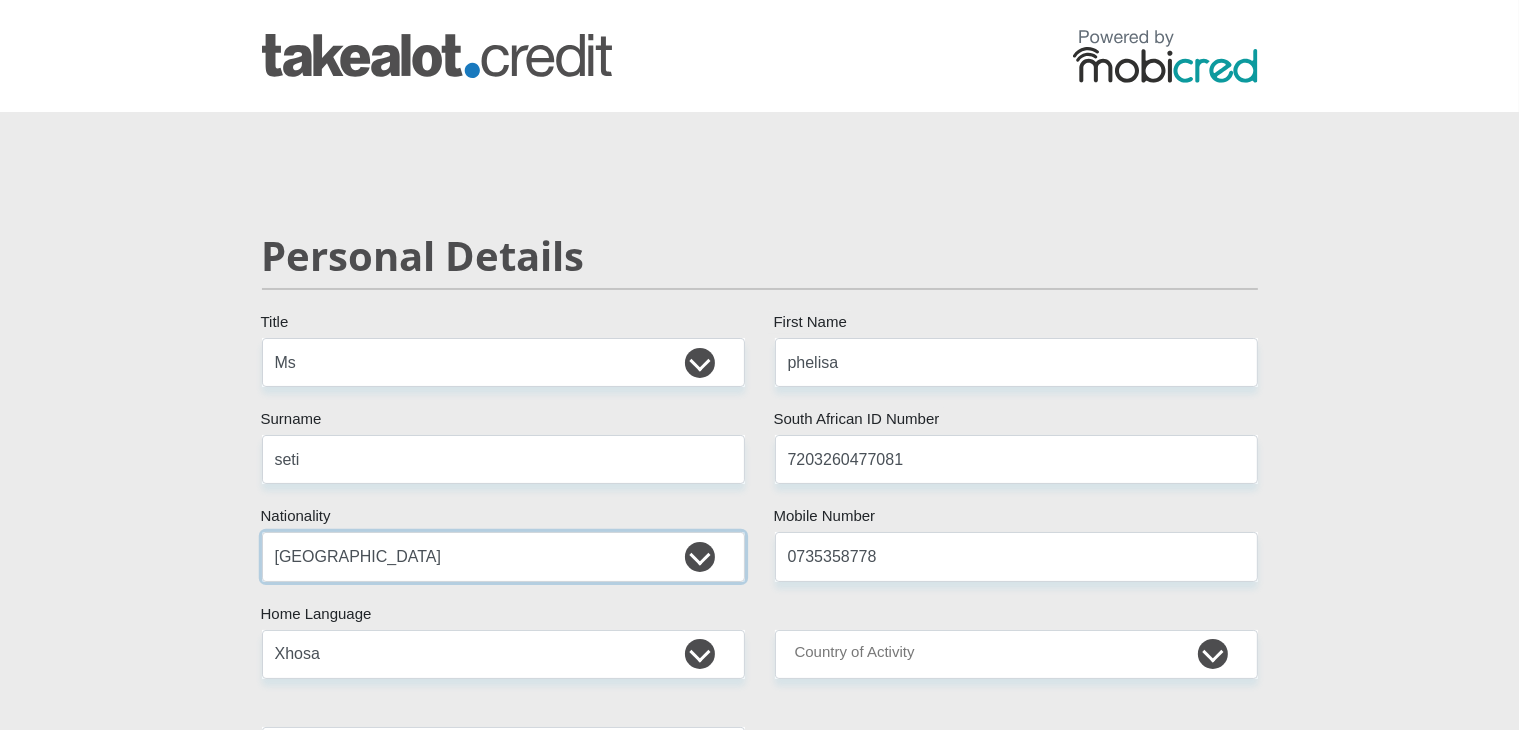 click on "[GEOGRAPHIC_DATA]
[GEOGRAPHIC_DATA]
[GEOGRAPHIC_DATA]
[GEOGRAPHIC_DATA]
[GEOGRAPHIC_DATA]
[GEOGRAPHIC_DATA] [GEOGRAPHIC_DATA]
[GEOGRAPHIC_DATA]
[GEOGRAPHIC_DATA]
[GEOGRAPHIC_DATA]
[GEOGRAPHIC_DATA]
[GEOGRAPHIC_DATA]
[GEOGRAPHIC_DATA]
[GEOGRAPHIC_DATA]
[GEOGRAPHIC_DATA]
[GEOGRAPHIC_DATA]
[DATE][GEOGRAPHIC_DATA]
[GEOGRAPHIC_DATA]
[GEOGRAPHIC_DATA]
[GEOGRAPHIC_DATA]
[GEOGRAPHIC_DATA]
[GEOGRAPHIC_DATA]
[GEOGRAPHIC_DATA]
[GEOGRAPHIC_DATA]
[GEOGRAPHIC_DATA]" at bounding box center (503, 556) 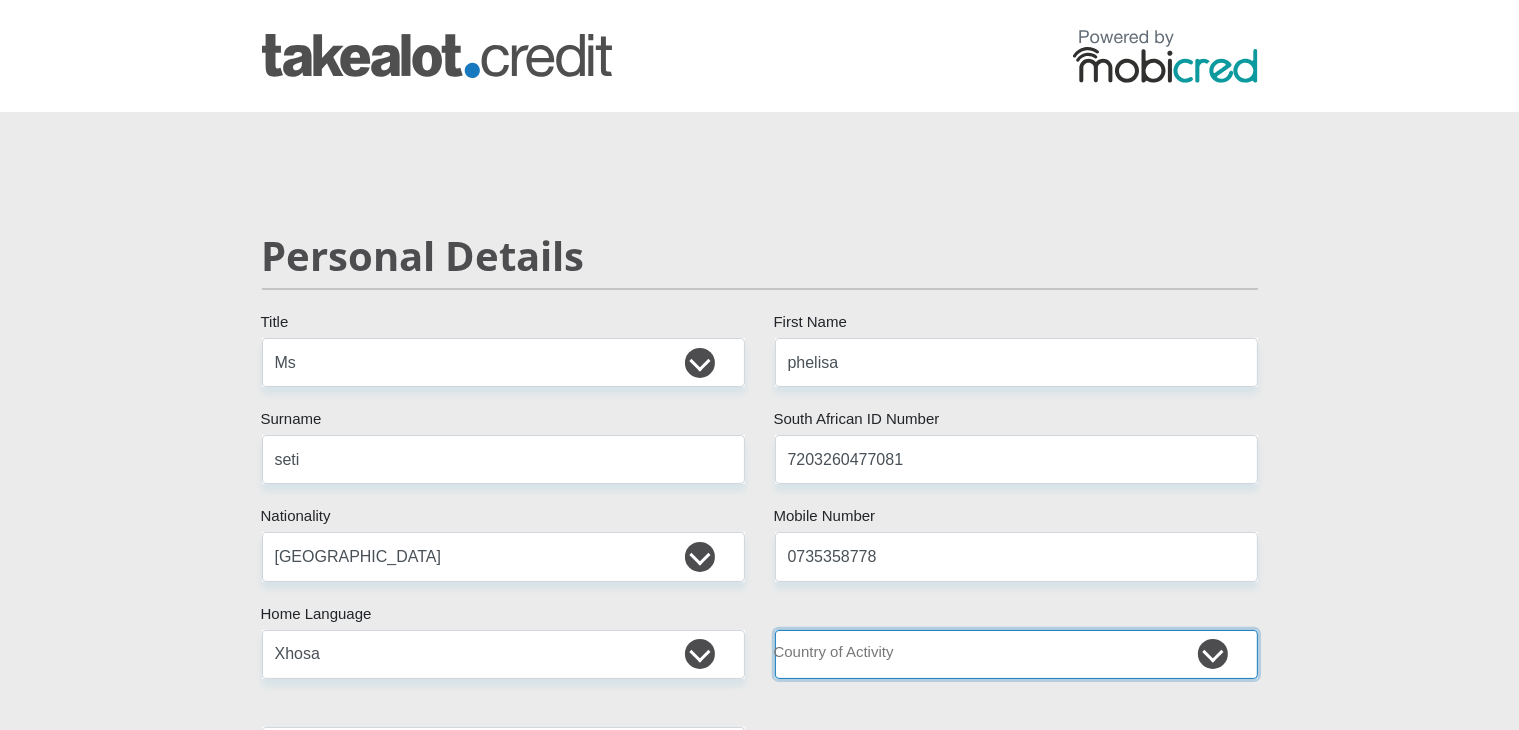 click on "[GEOGRAPHIC_DATA]
[GEOGRAPHIC_DATA]
[GEOGRAPHIC_DATA]
[GEOGRAPHIC_DATA]
[GEOGRAPHIC_DATA]
[GEOGRAPHIC_DATA] [GEOGRAPHIC_DATA]
[GEOGRAPHIC_DATA]
[GEOGRAPHIC_DATA]
[GEOGRAPHIC_DATA]
[GEOGRAPHIC_DATA]
[GEOGRAPHIC_DATA]
[GEOGRAPHIC_DATA]
[GEOGRAPHIC_DATA]
[GEOGRAPHIC_DATA]
[GEOGRAPHIC_DATA]
[DATE][GEOGRAPHIC_DATA]
[GEOGRAPHIC_DATA]
[GEOGRAPHIC_DATA]
[GEOGRAPHIC_DATA]
[GEOGRAPHIC_DATA]" at bounding box center (1016, 654) 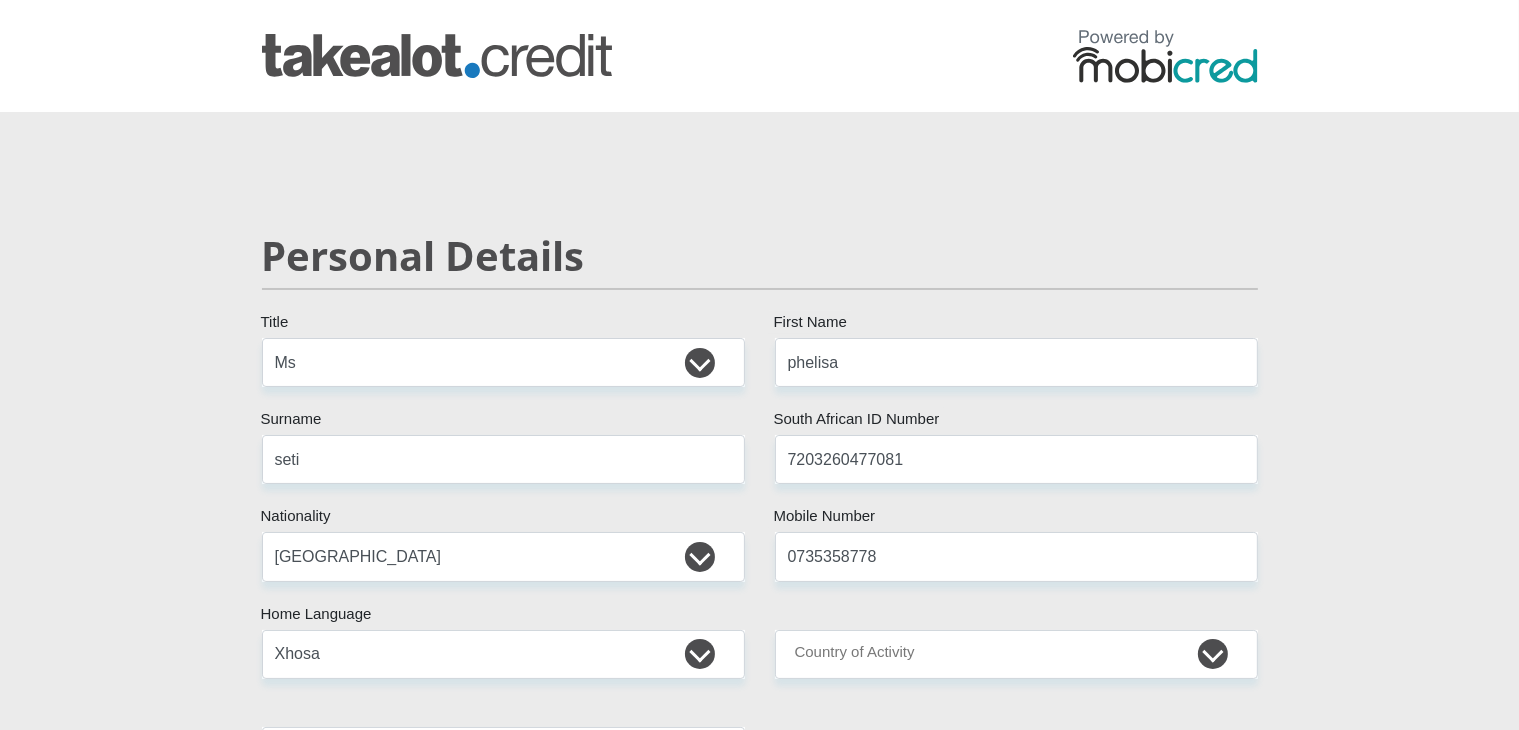 click on "Personal Details
Mr
Ms
Mrs
Dr
[PERSON_NAME]
Title
[PERSON_NAME]
First Name
seti
Surname
7203260477081
South African ID Number
Please input valid ID number
[GEOGRAPHIC_DATA]
[GEOGRAPHIC_DATA]
[GEOGRAPHIC_DATA]
[GEOGRAPHIC_DATA]
[GEOGRAPHIC_DATA]
[GEOGRAPHIC_DATA] [GEOGRAPHIC_DATA]
[GEOGRAPHIC_DATA]
[GEOGRAPHIC_DATA]
[GEOGRAPHIC_DATA]
[GEOGRAPHIC_DATA]  [GEOGRAPHIC_DATA]" at bounding box center (759, 3408) 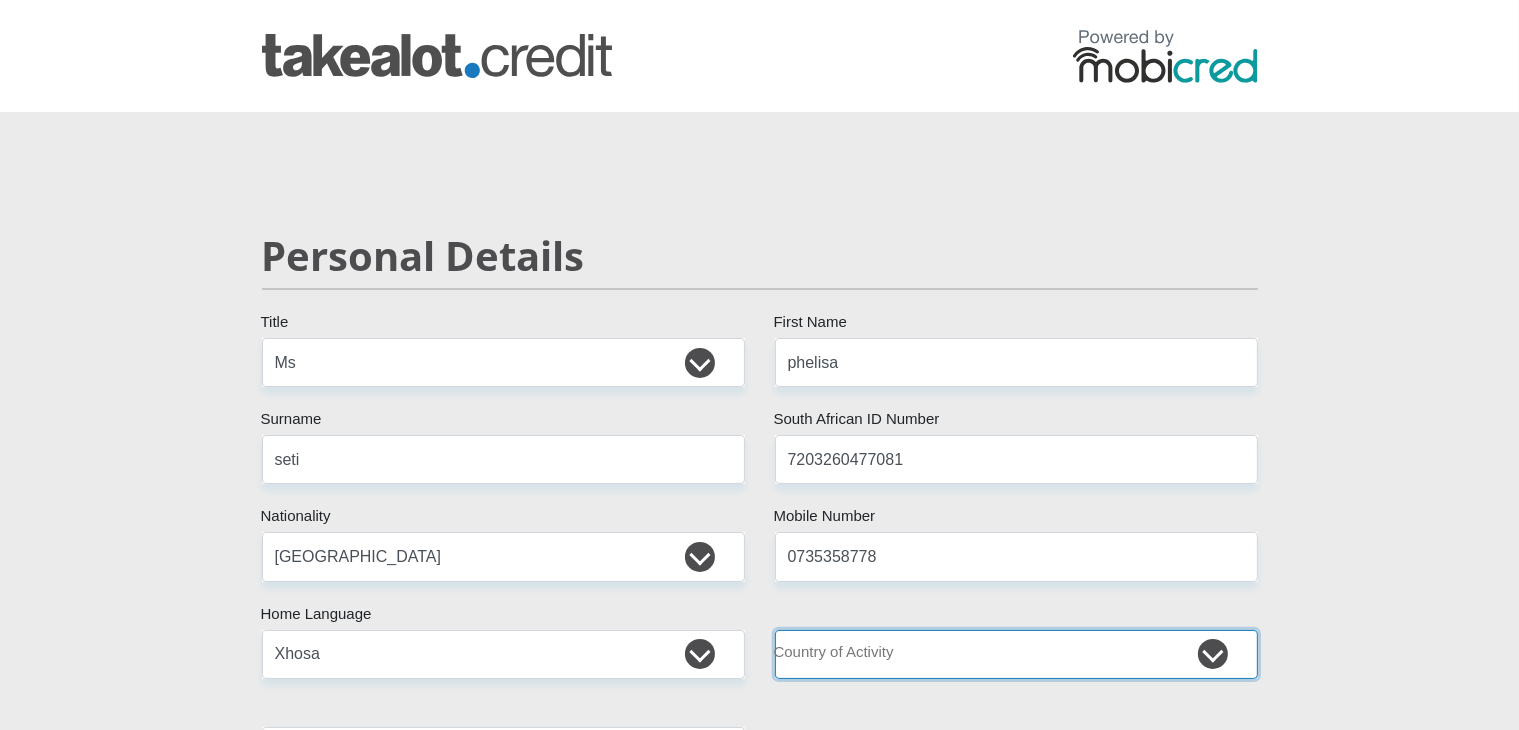 click on "[GEOGRAPHIC_DATA]
[GEOGRAPHIC_DATA]
[GEOGRAPHIC_DATA]
[GEOGRAPHIC_DATA]
[GEOGRAPHIC_DATA]
[GEOGRAPHIC_DATA] [GEOGRAPHIC_DATA]
[GEOGRAPHIC_DATA]
[GEOGRAPHIC_DATA]
[GEOGRAPHIC_DATA]
[GEOGRAPHIC_DATA]
[GEOGRAPHIC_DATA]
[GEOGRAPHIC_DATA]
[GEOGRAPHIC_DATA]
[GEOGRAPHIC_DATA]
[GEOGRAPHIC_DATA]
[DATE][GEOGRAPHIC_DATA]
[GEOGRAPHIC_DATA]
[GEOGRAPHIC_DATA]
[GEOGRAPHIC_DATA]
[GEOGRAPHIC_DATA]" at bounding box center (1016, 654) 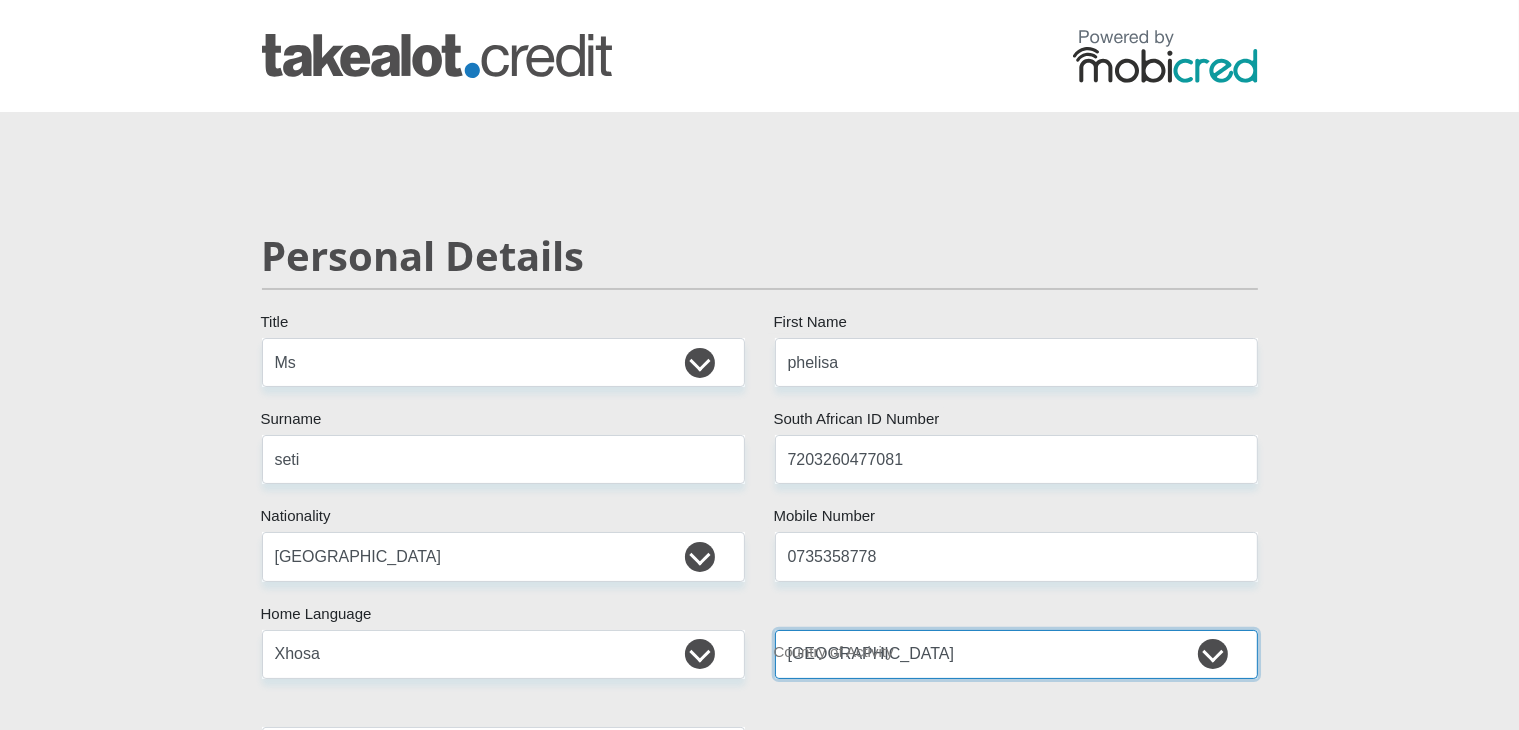 click on "[GEOGRAPHIC_DATA]
[GEOGRAPHIC_DATA]
[GEOGRAPHIC_DATA]
[GEOGRAPHIC_DATA]
[GEOGRAPHIC_DATA]
[GEOGRAPHIC_DATA] [GEOGRAPHIC_DATA]
[GEOGRAPHIC_DATA]
[GEOGRAPHIC_DATA]
[GEOGRAPHIC_DATA]
[GEOGRAPHIC_DATA]
[GEOGRAPHIC_DATA]
[GEOGRAPHIC_DATA]
[GEOGRAPHIC_DATA]
[GEOGRAPHIC_DATA]
[GEOGRAPHIC_DATA]
[DATE][GEOGRAPHIC_DATA]
[GEOGRAPHIC_DATA]
[GEOGRAPHIC_DATA]
[GEOGRAPHIC_DATA]
[GEOGRAPHIC_DATA]" at bounding box center [1016, 654] 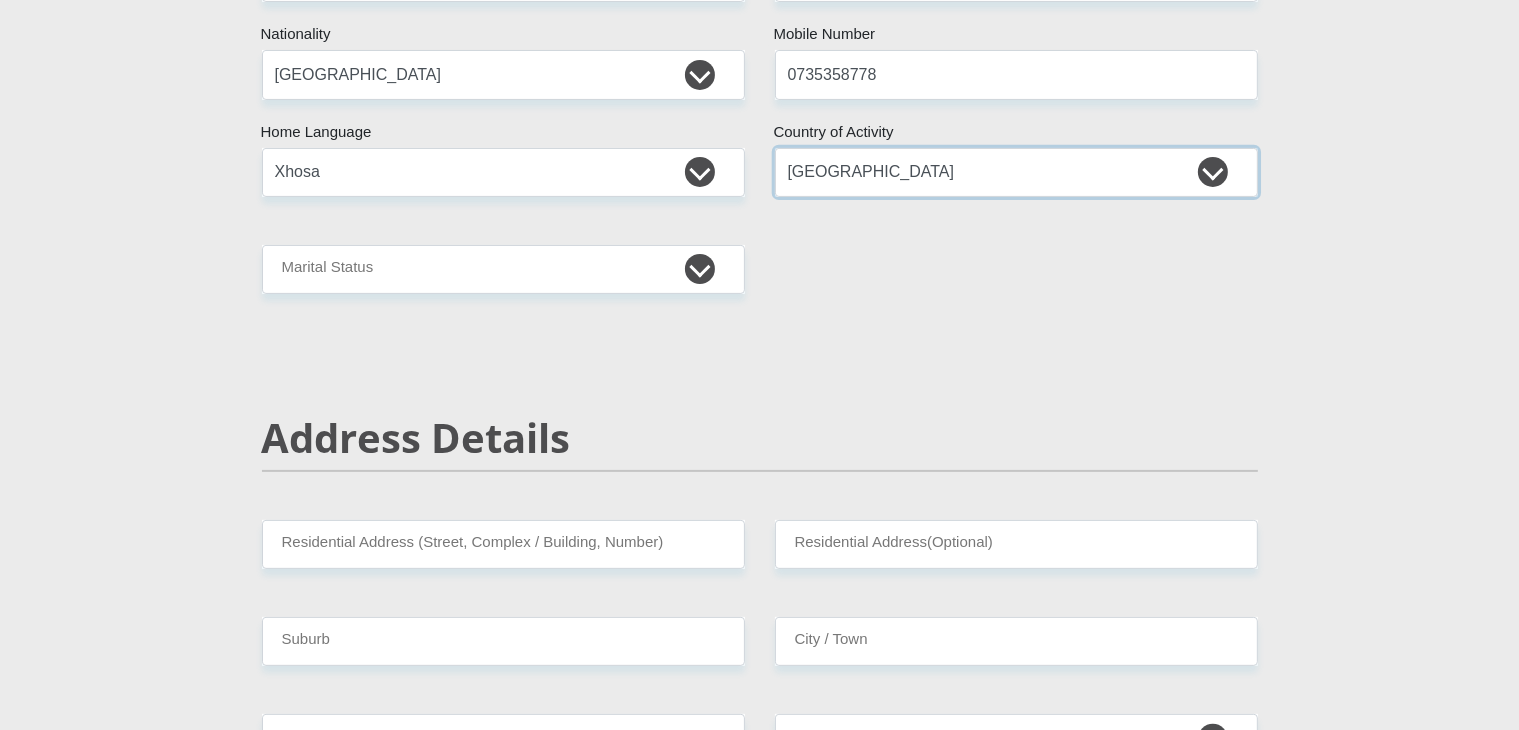 scroll, scrollTop: 497, scrollLeft: 0, axis: vertical 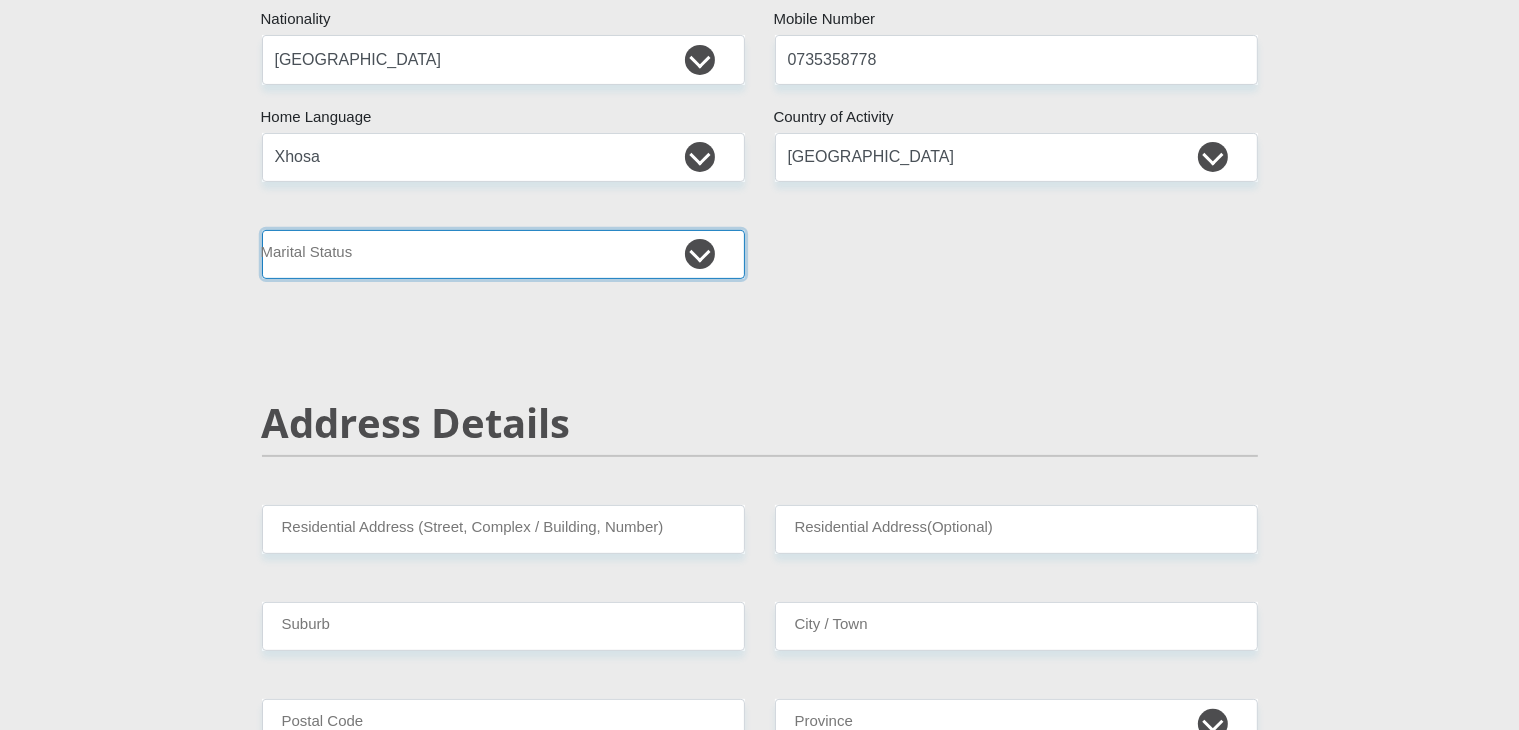 click on "Married ANC
Single
Divorced
Widowed
Married COP or Customary Law" at bounding box center (503, 254) 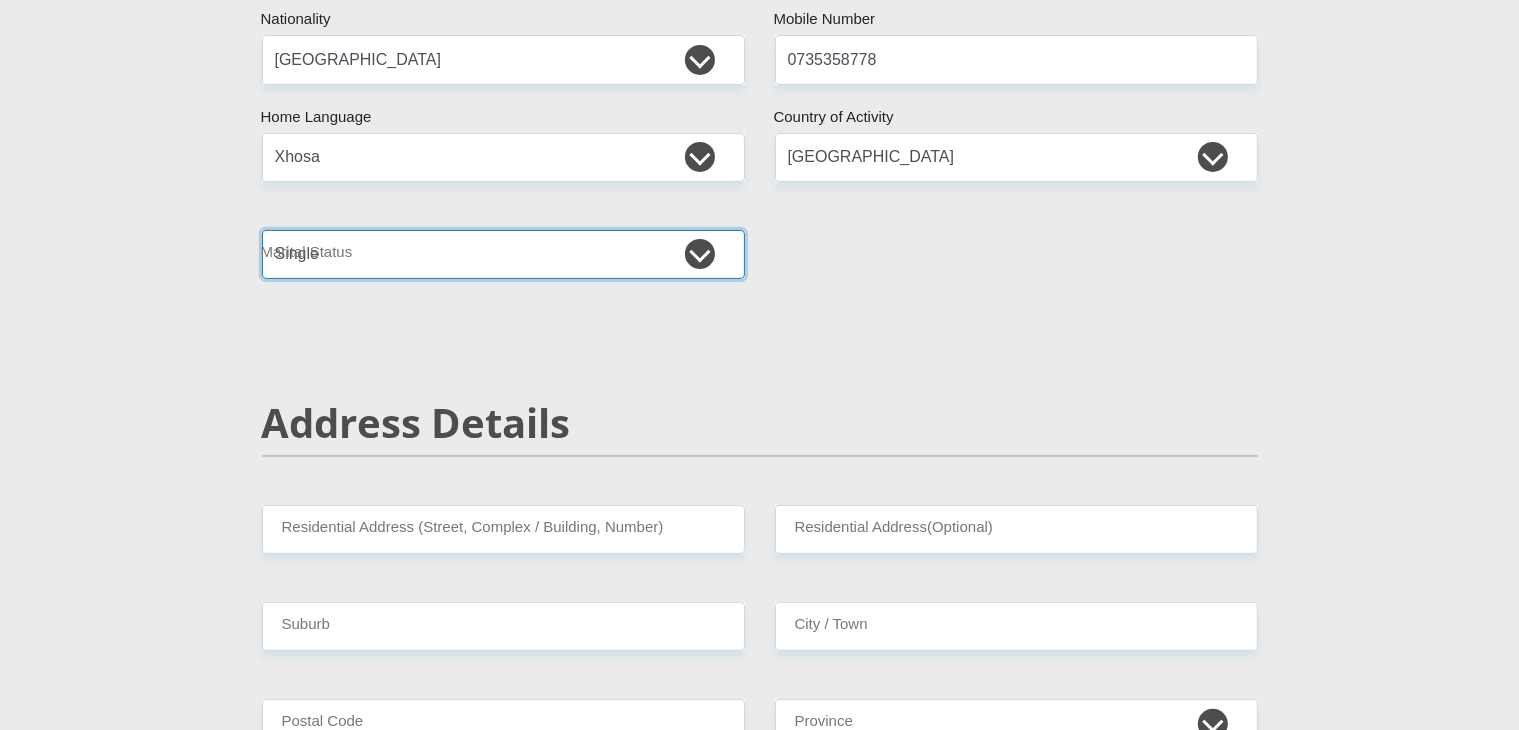 click on "Married ANC
Single
Divorced
Widowed
Married COP or Customary Law" at bounding box center [503, 254] 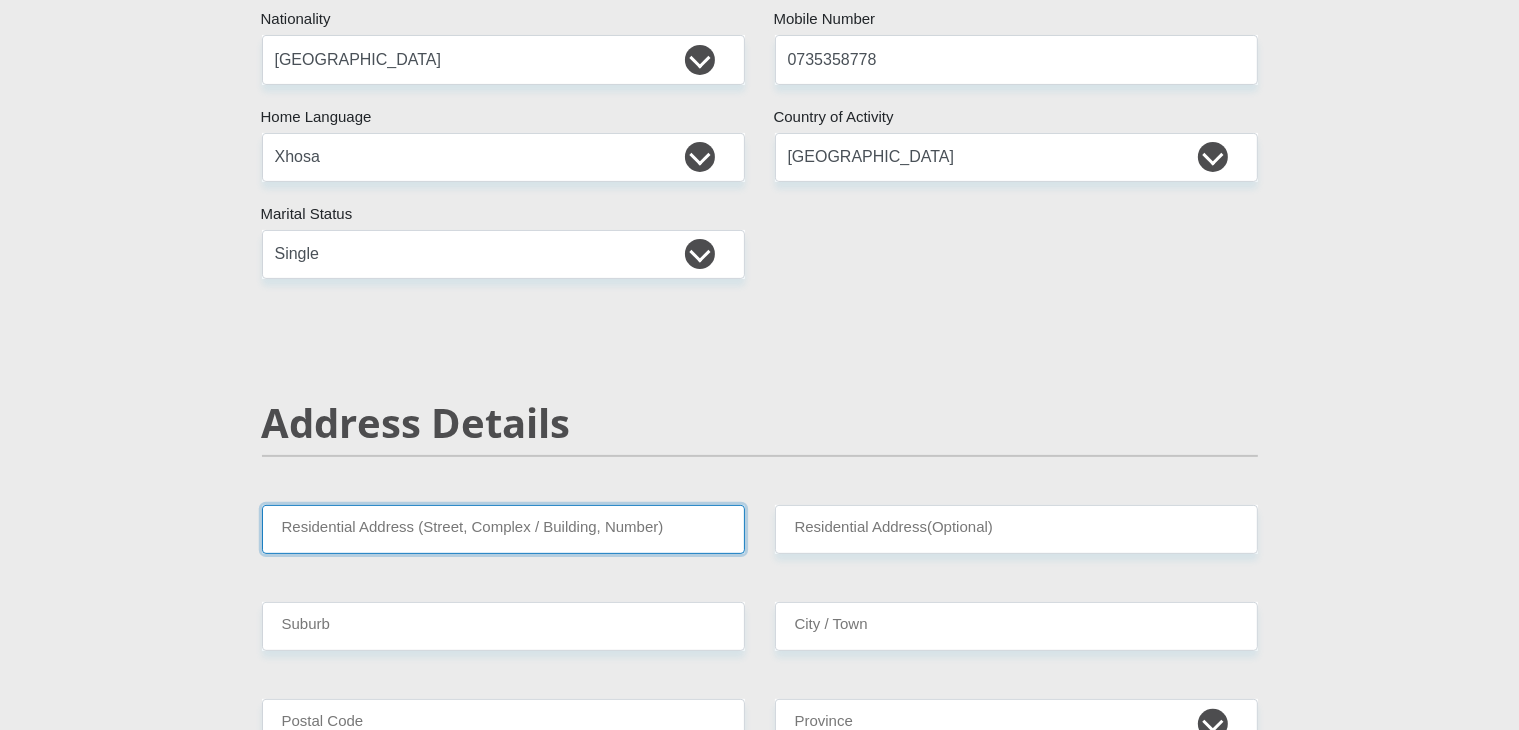 click on "Residential Address (Street, Complex / Building, Number)" at bounding box center (503, 529) 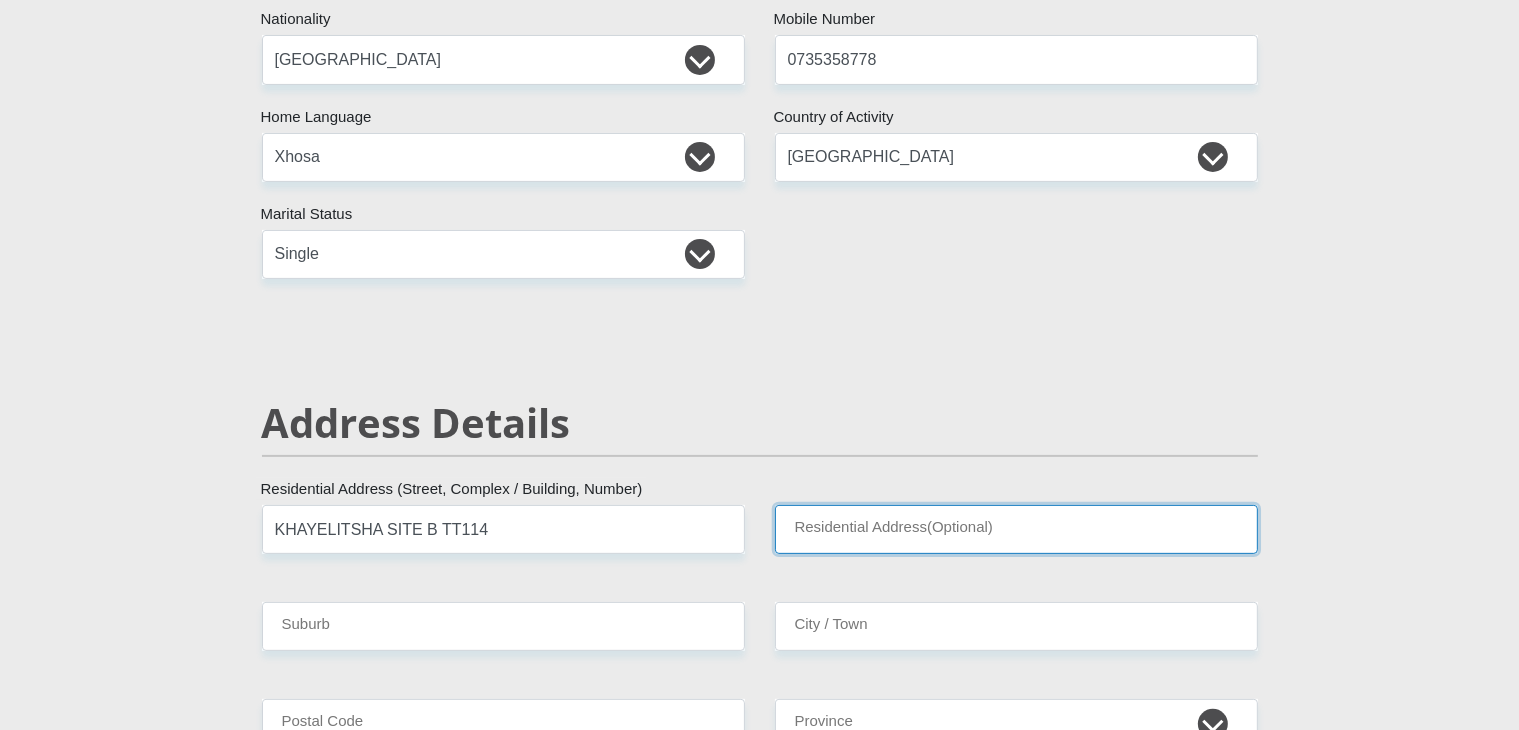 type on "informal settlement" 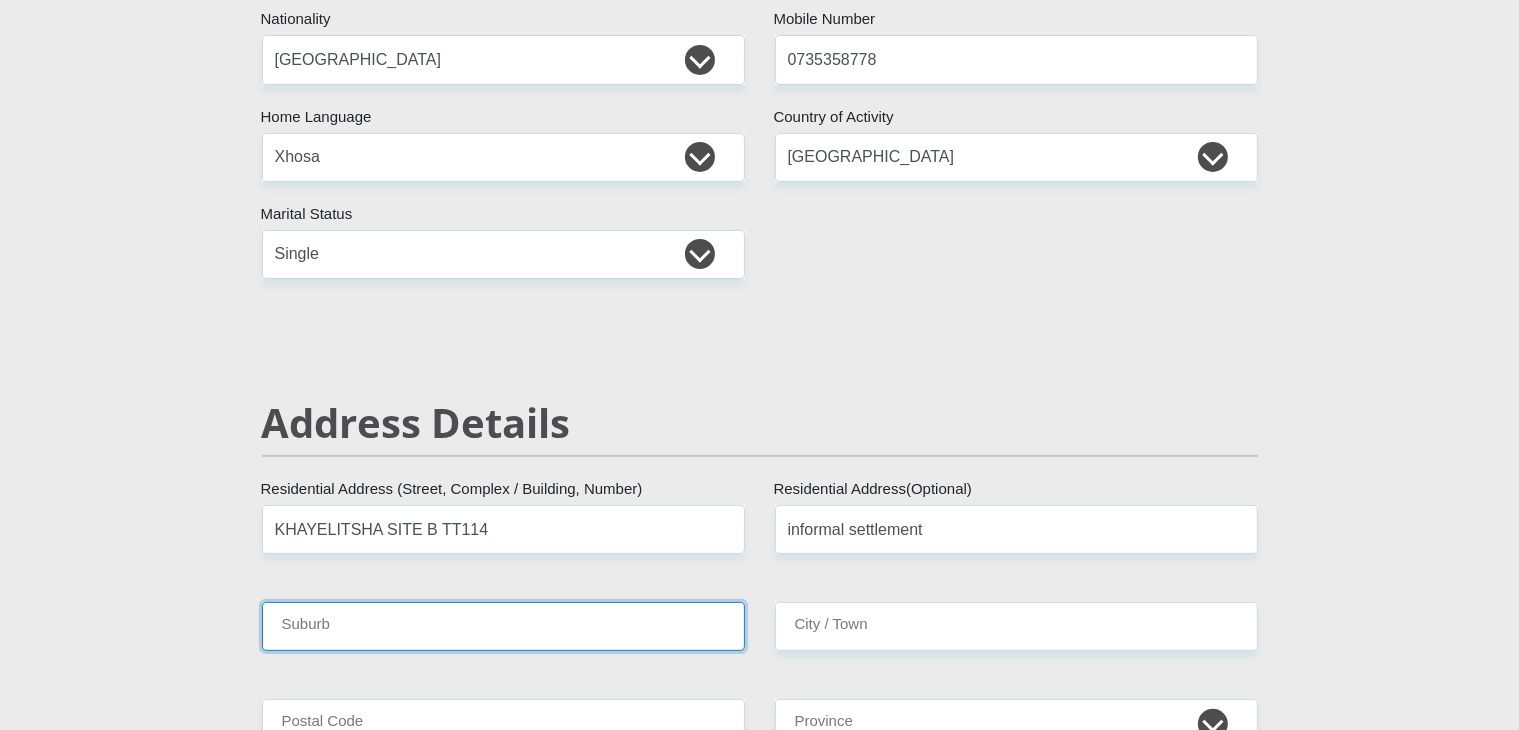 type on "[GEOGRAPHIC_DATA]" 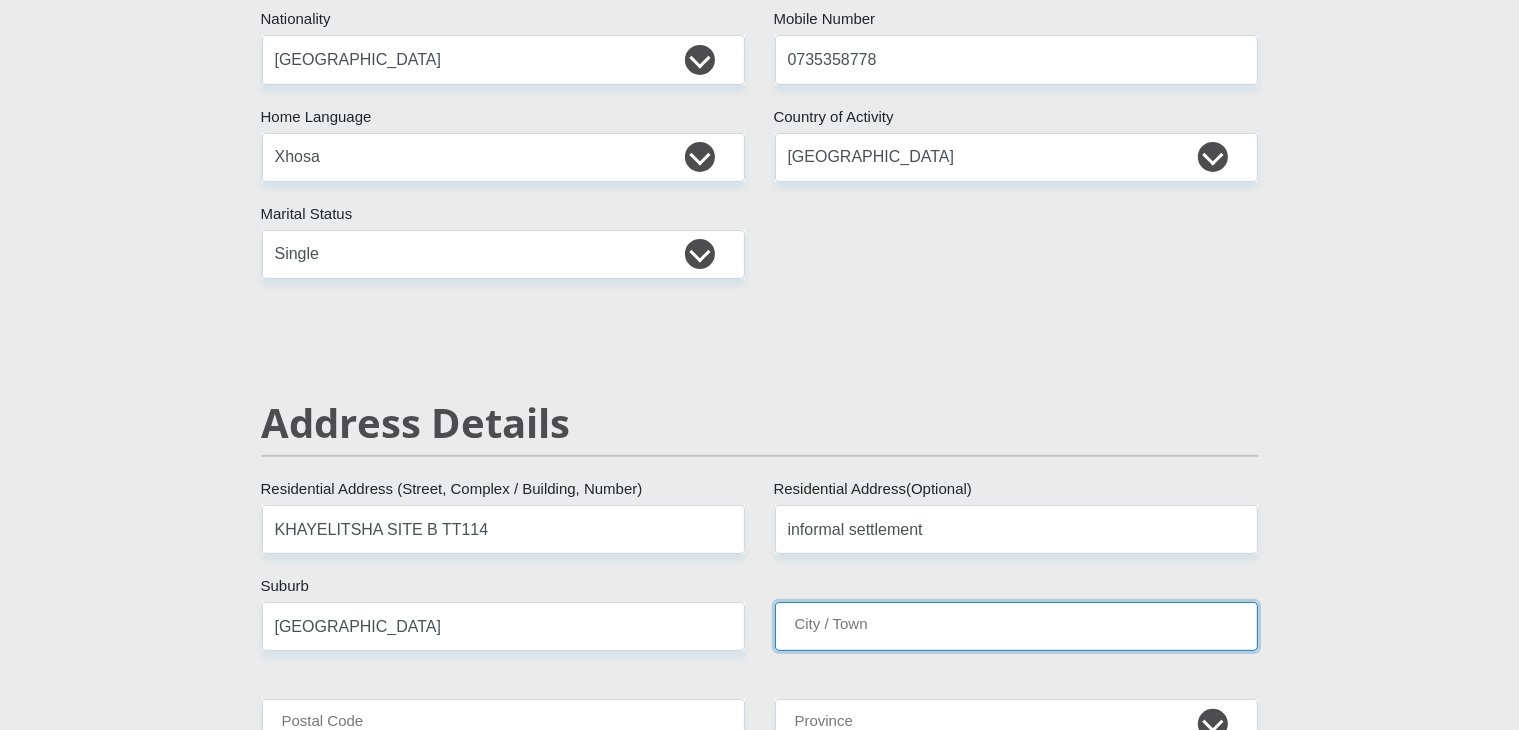 type on "[GEOGRAPHIC_DATA]" 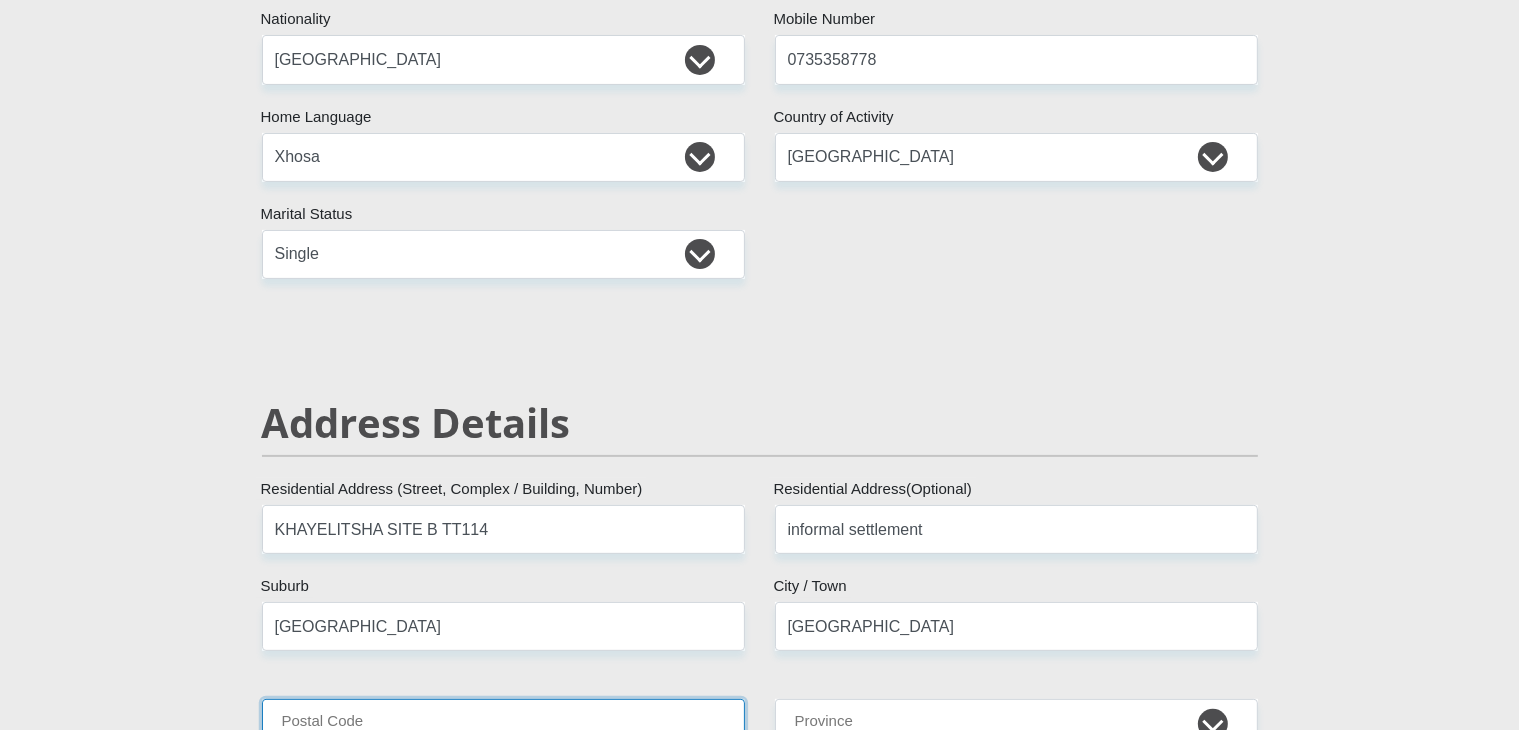 type on "7784" 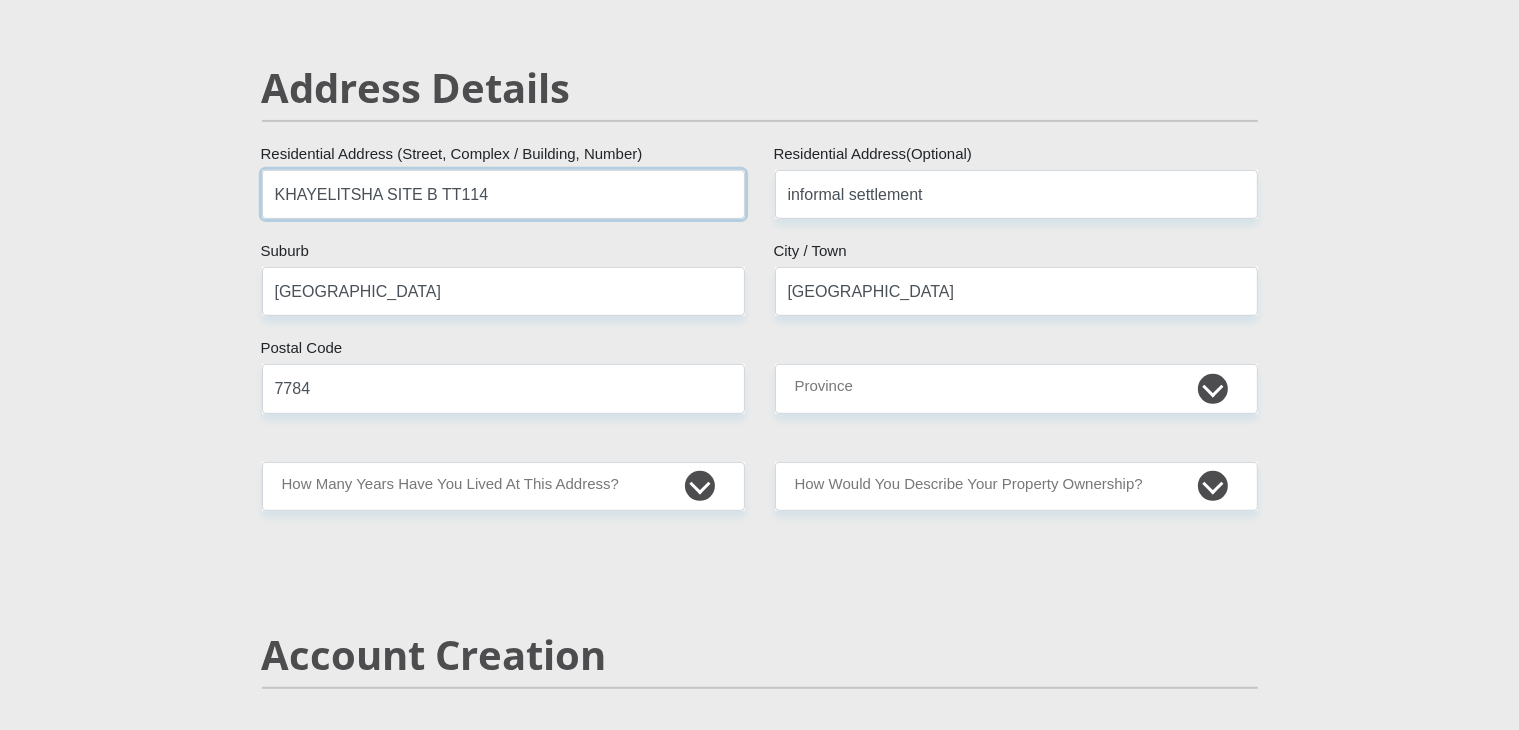 scroll, scrollTop: 988, scrollLeft: 0, axis: vertical 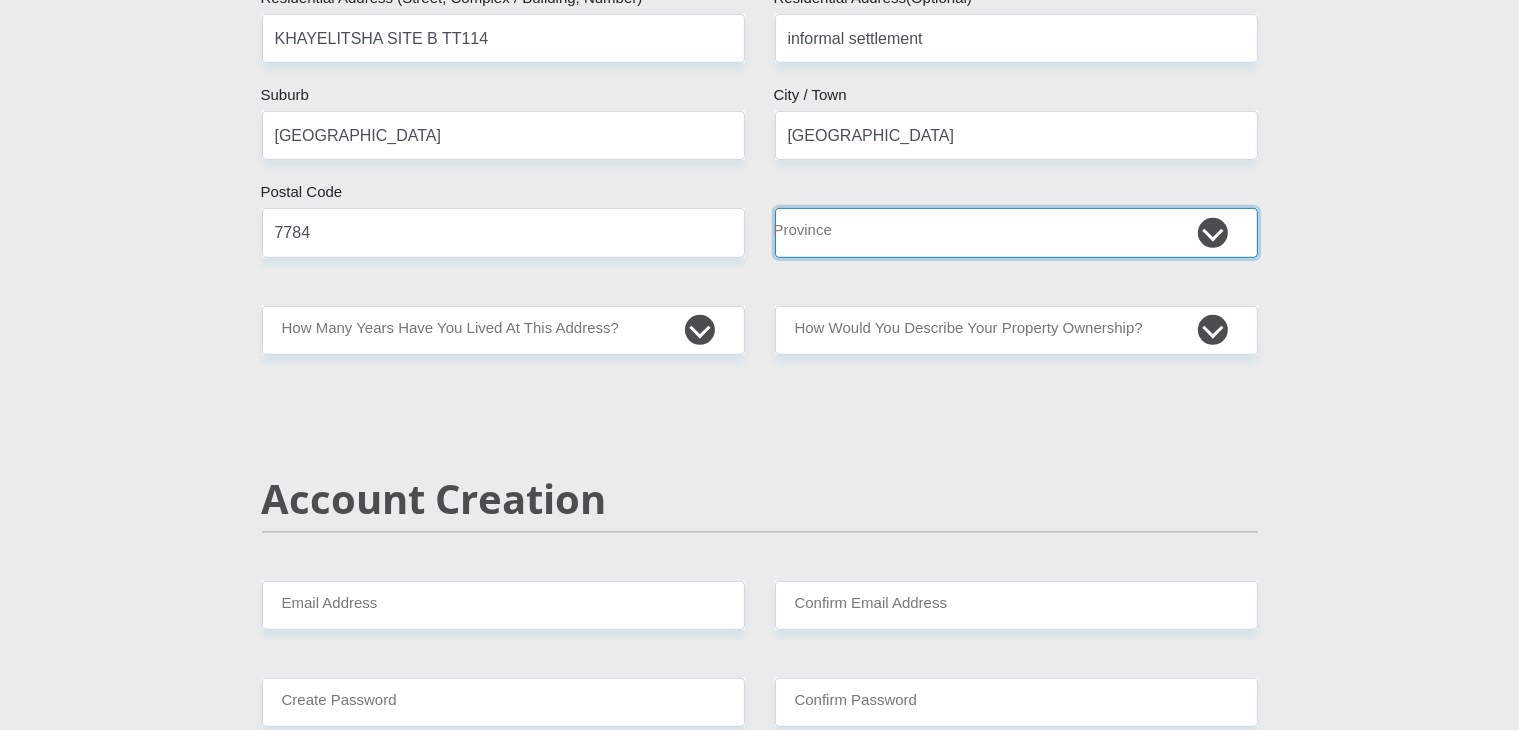 click on "Eastern Cape
Free State
[GEOGRAPHIC_DATA]
[GEOGRAPHIC_DATA][DATE]
[GEOGRAPHIC_DATA]
[GEOGRAPHIC_DATA]
[GEOGRAPHIC_DATA]
[GEOGRAPHIC_DATA]" at bounding box center [1016, 232] 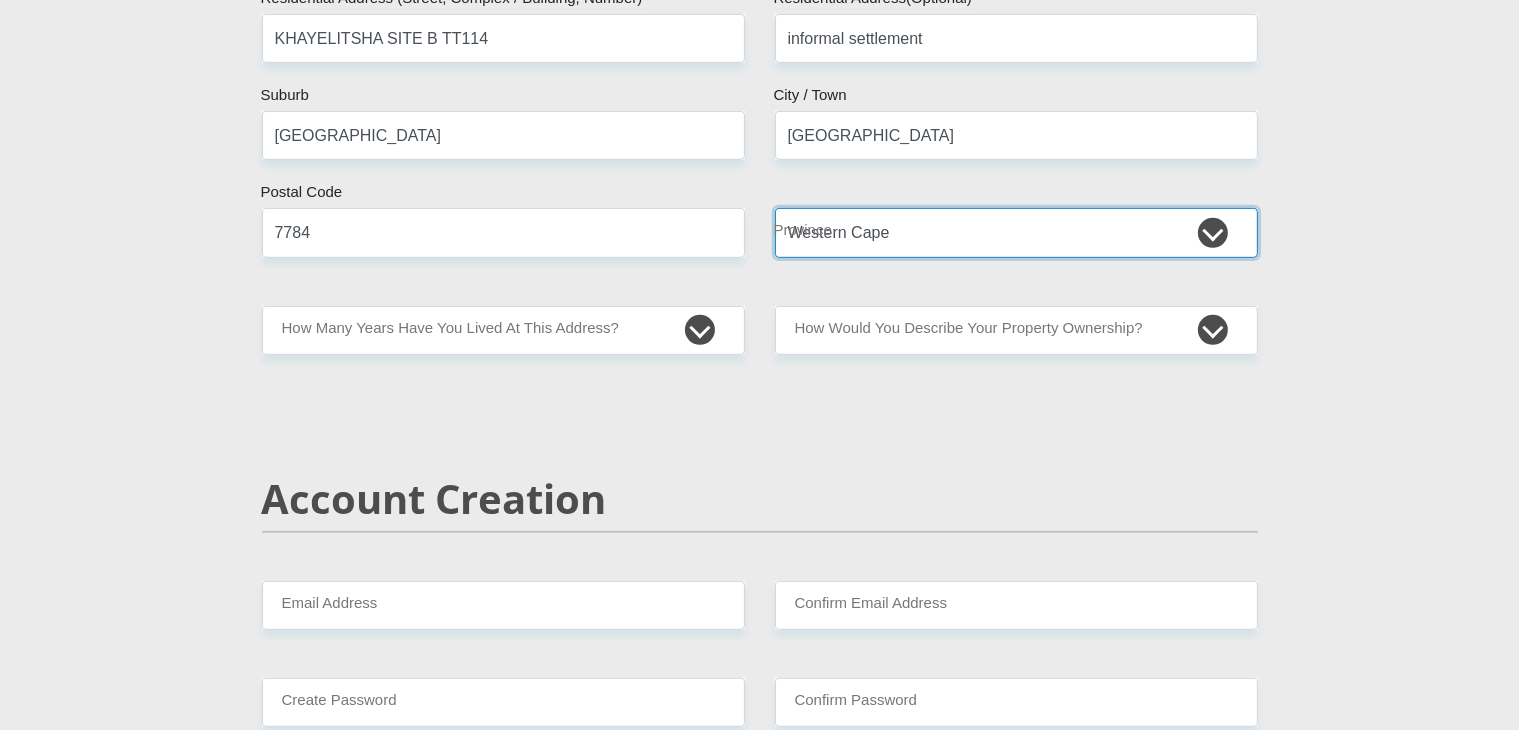 click on "Eastern Cape
Free State
[GEOGRAPHIC_DATA]
[GEOGRAPHIC_DATA][DATE]
[GEOGRAPHIC_DATA]
[GEOGRAPHIC_DATA]
[GEOGRAPHIC_DATA]
[GEOGRAPHIC_DATA]" at bounding box center (1016, 232) 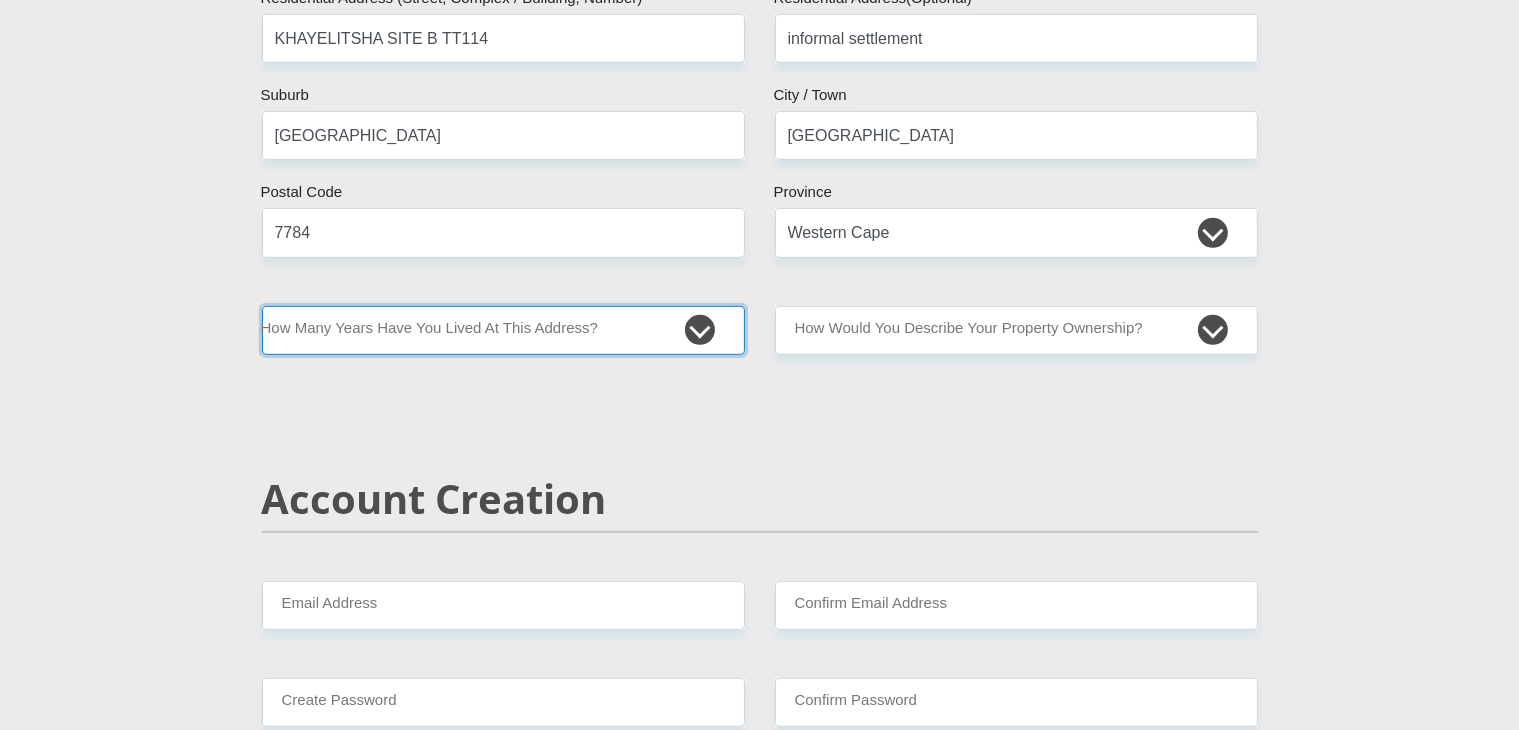 click on "less than 1 year
1-3 years
3-5 years
5+ years" at bounding box center [503, 330] 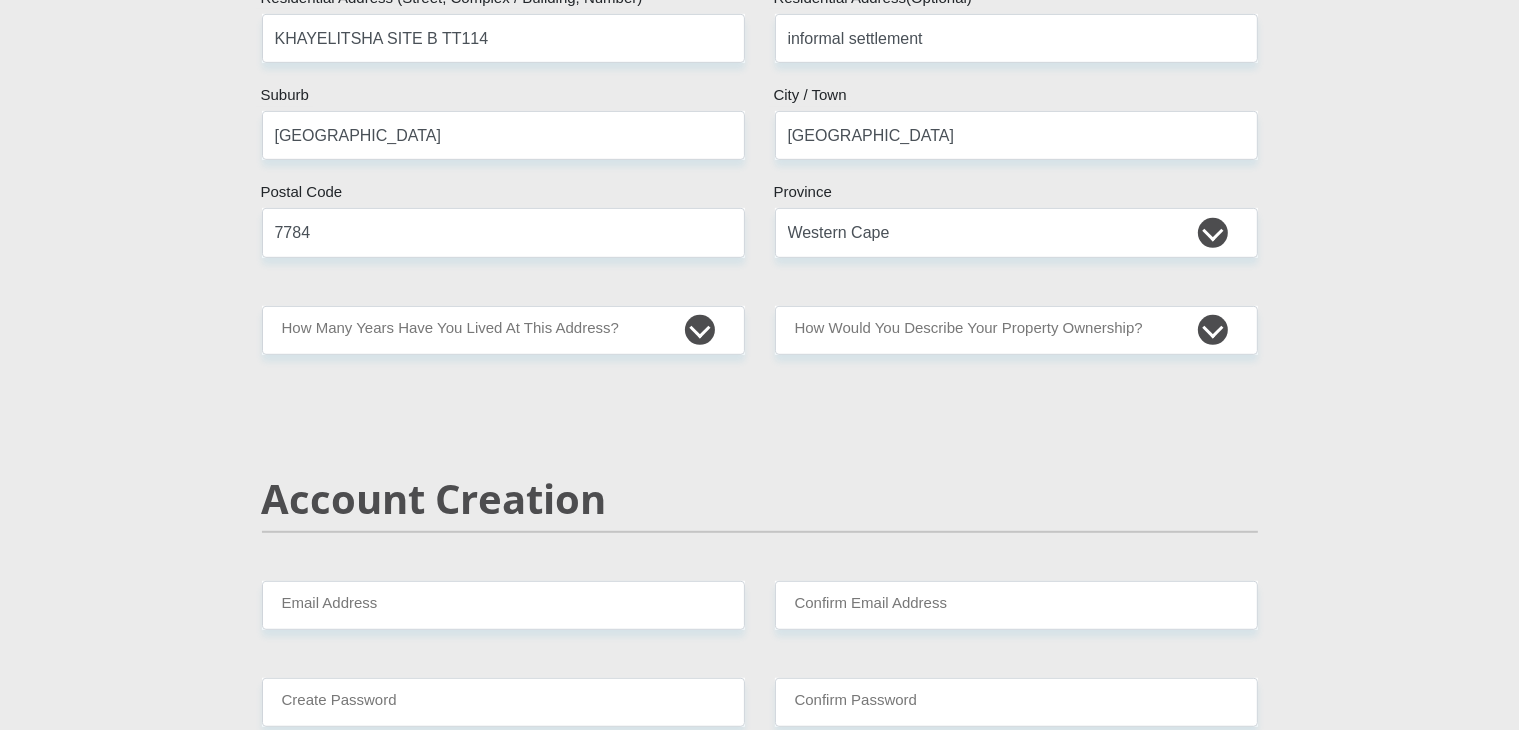 click on "Account Creation" at bounding box center (760, 499) 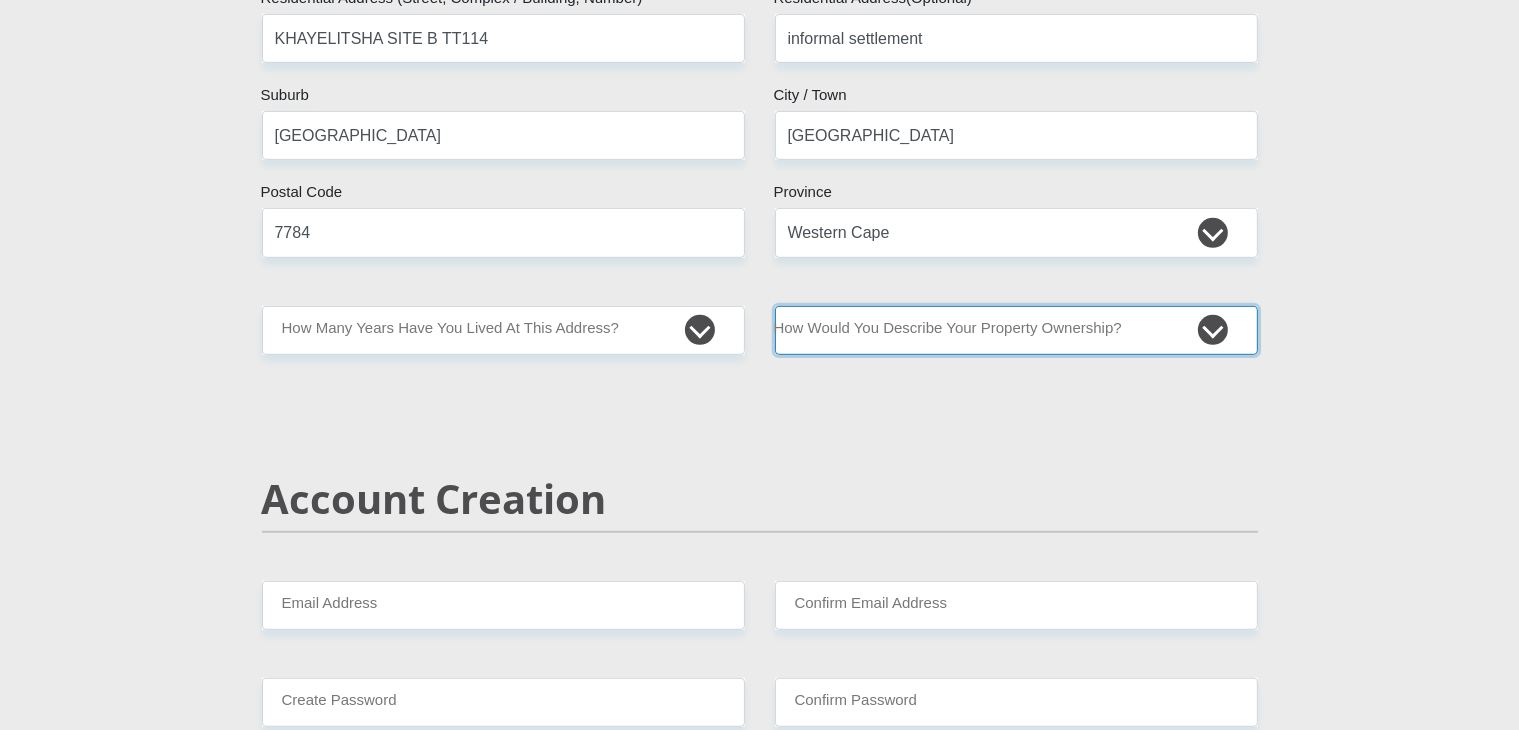 click on "Owned
Rented
Family Owned
Company Dwelling" at bounding box center (1016, 330) 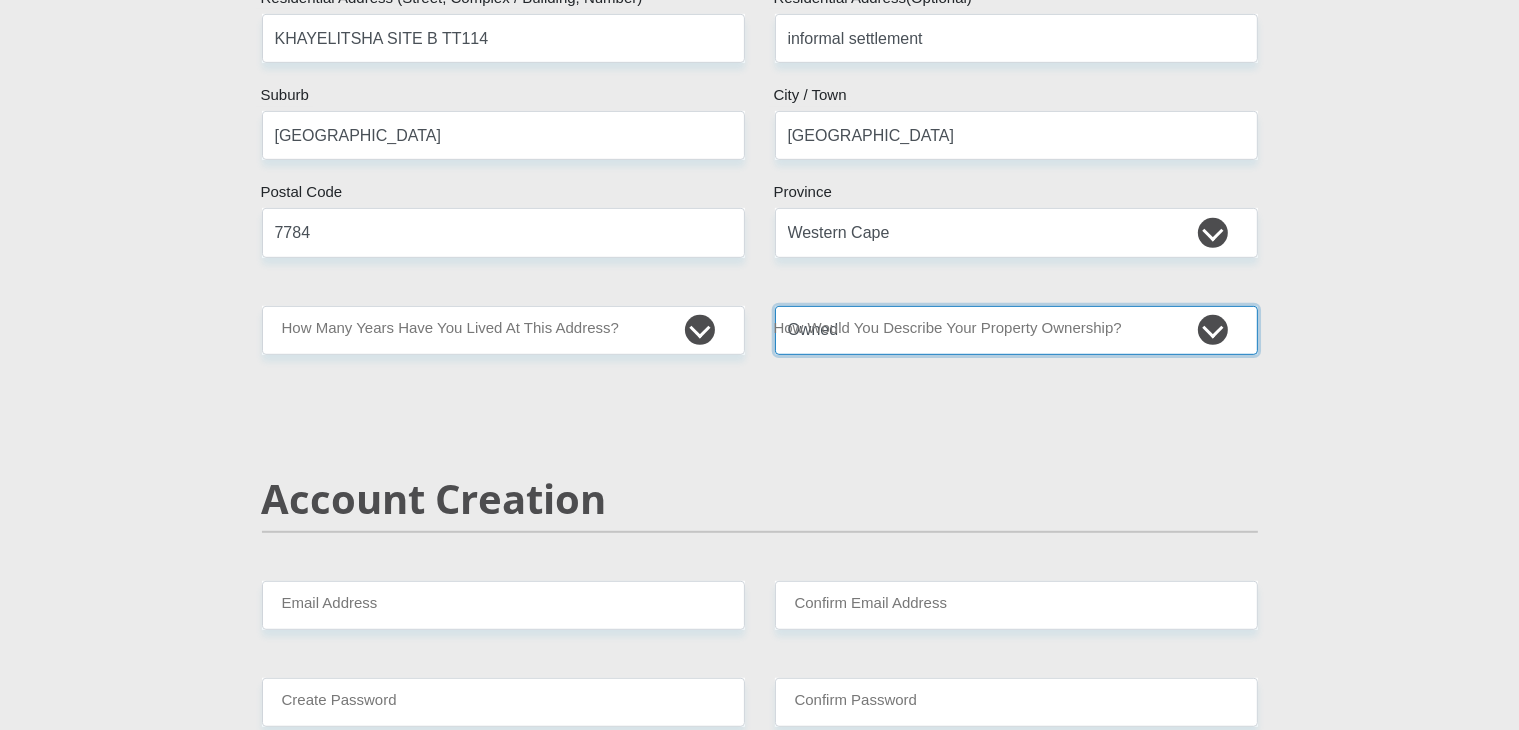 click on "Owned
Rented
Family Owned
Company Dwelling" at bounding box center [1016, 330] 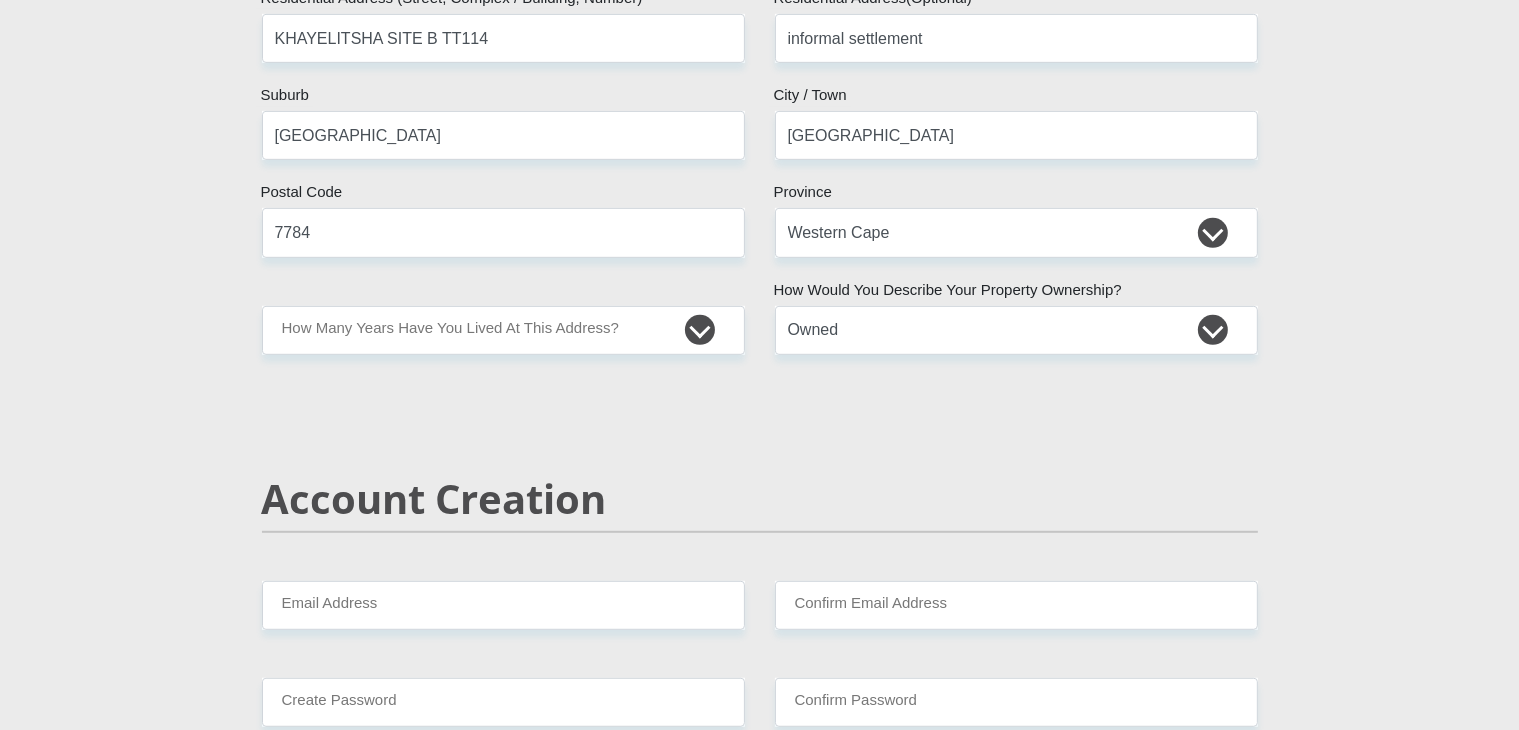 drag, startPoint x: 417, startPoint y: 651, endPoint x: 408, endPoint y: 617, distance: 35.17101 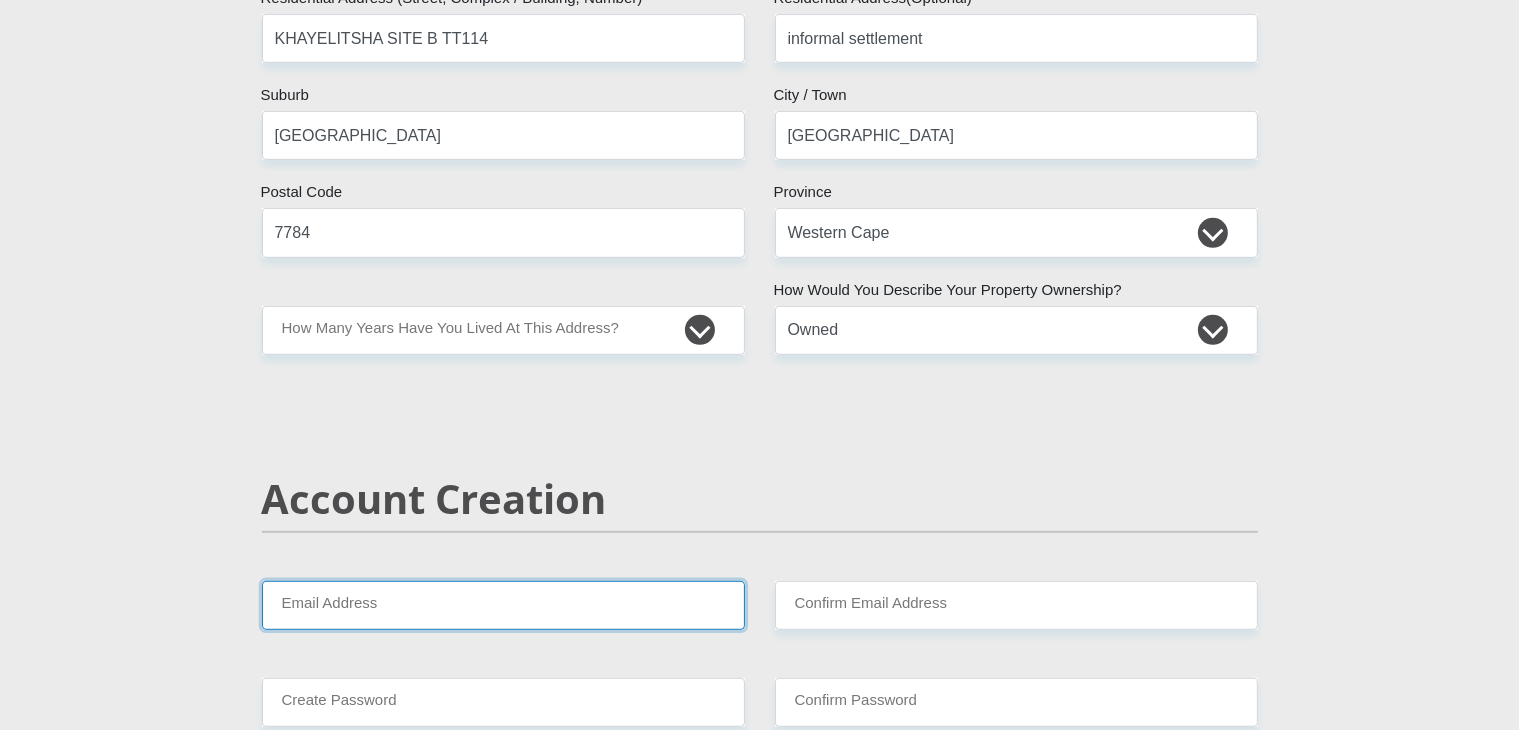click on "Email Address" at bounding box center (503, 605) 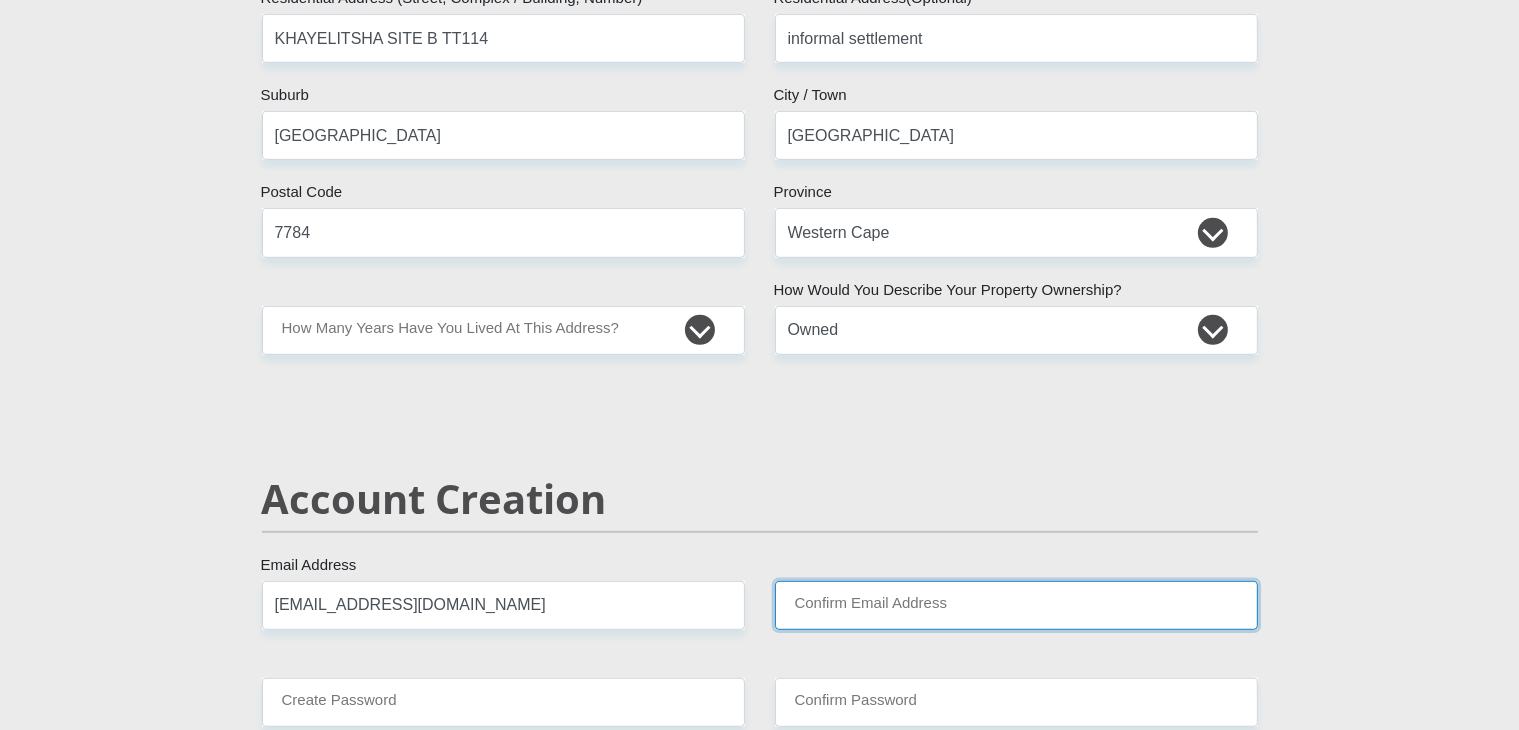 type on "[EMAIL_ADDRESS][DOMAIN_NAME]" 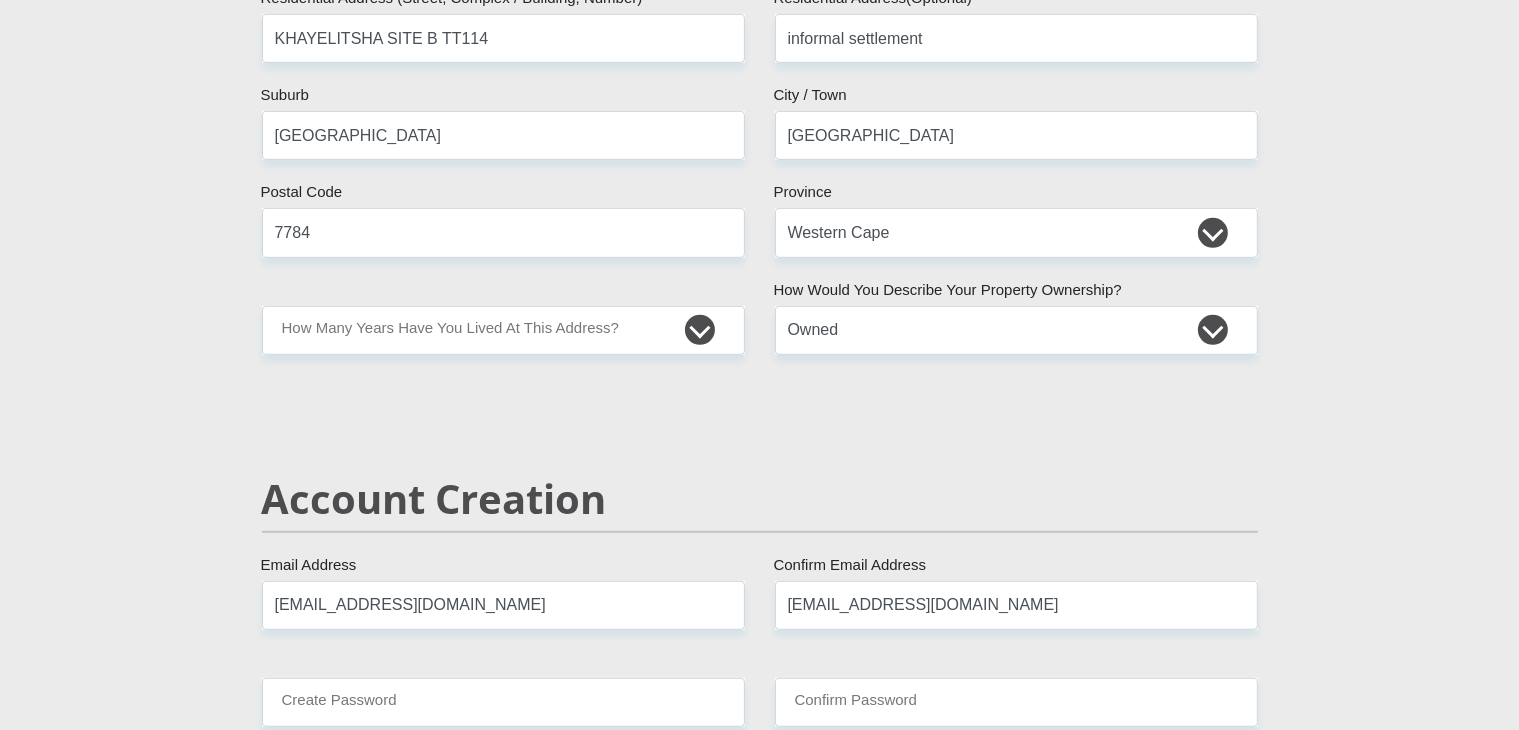 type 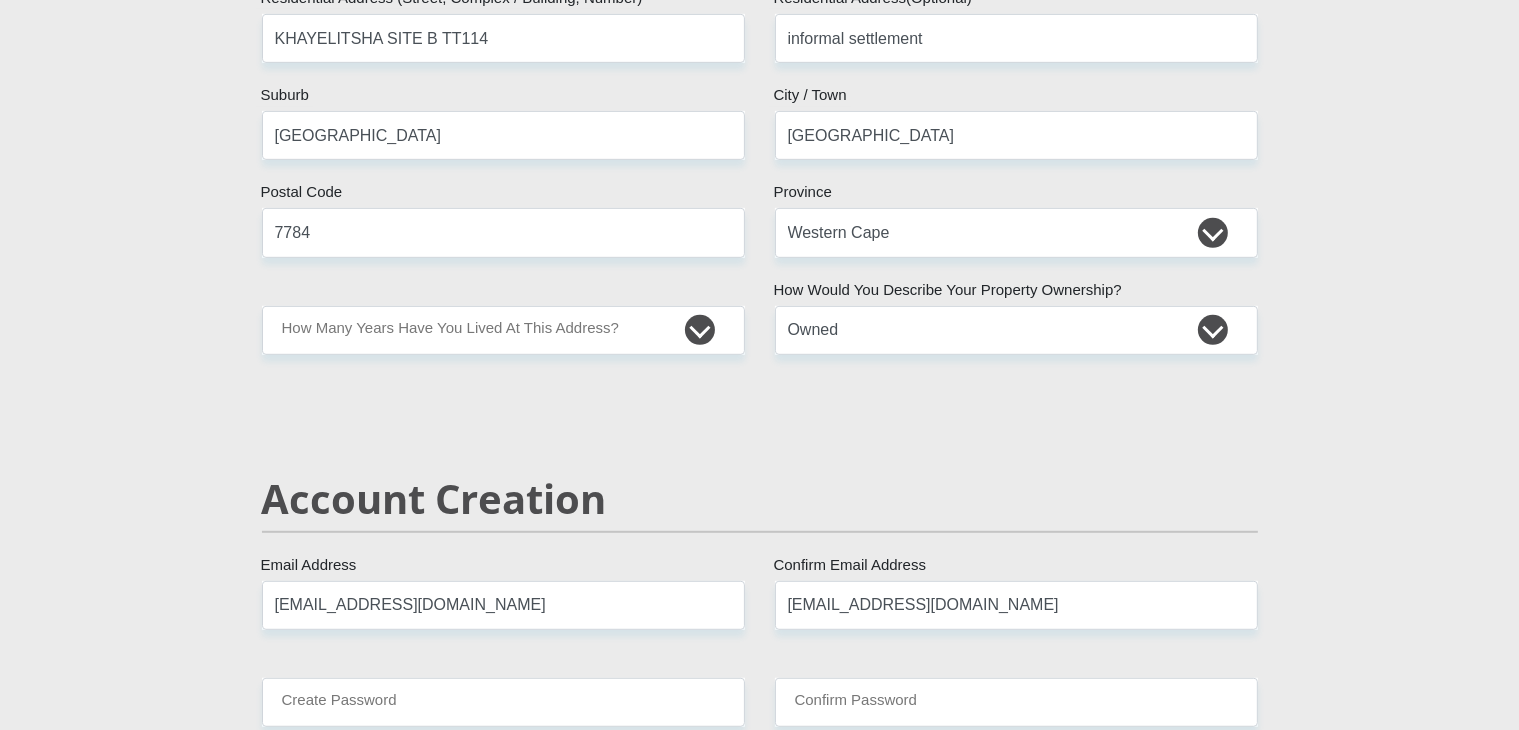 type on "0735358778" 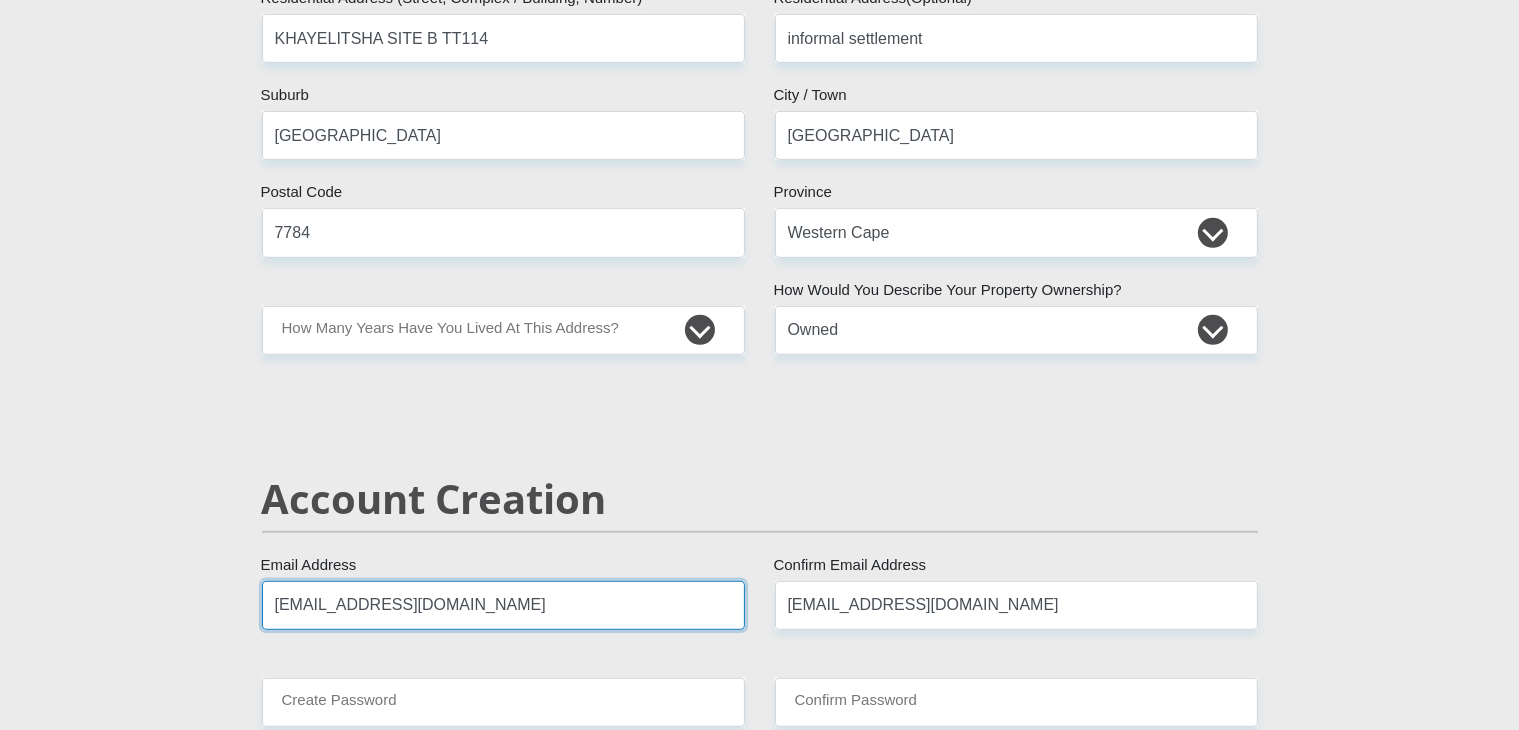type 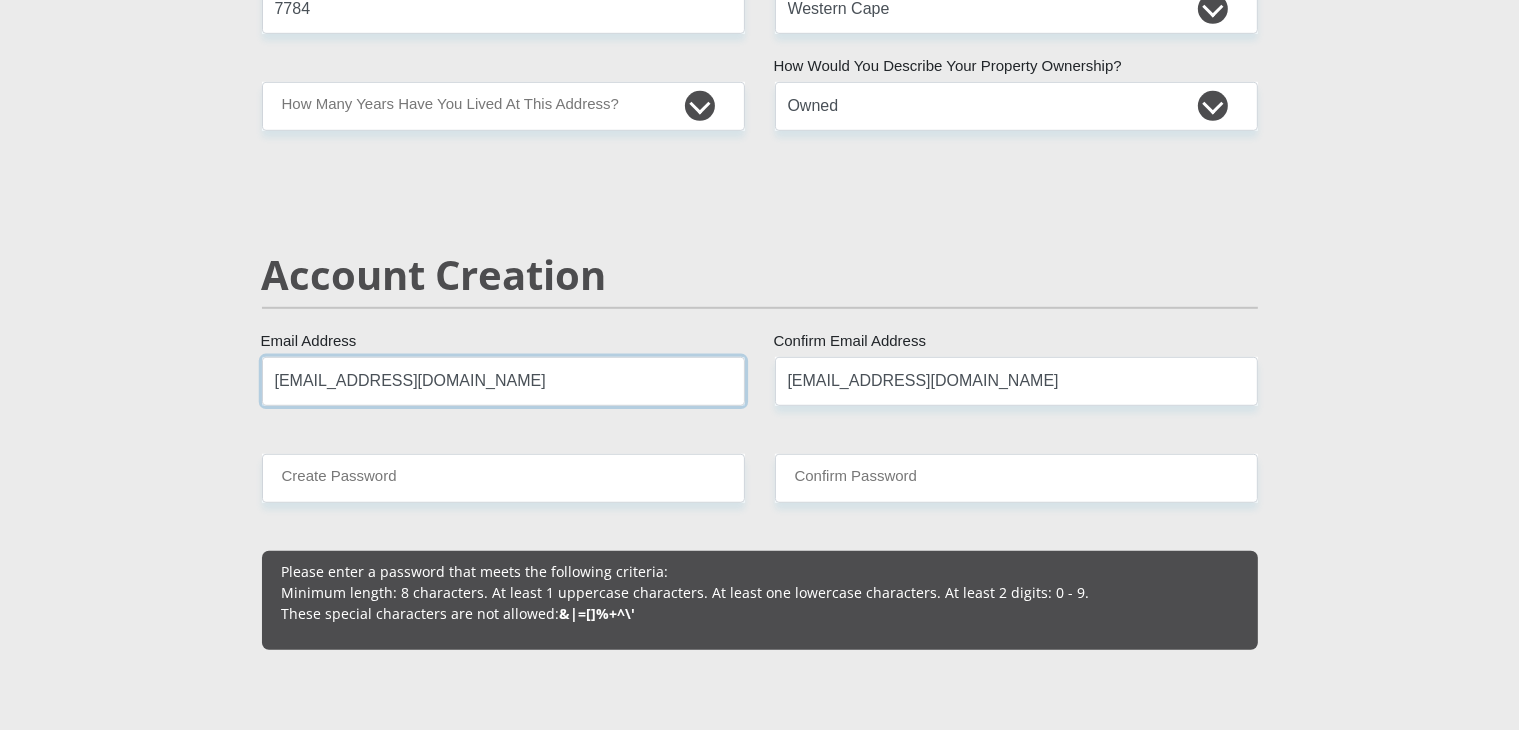 scroll, scrollTop: 1307, scrollLeft: 0, axis: vertical 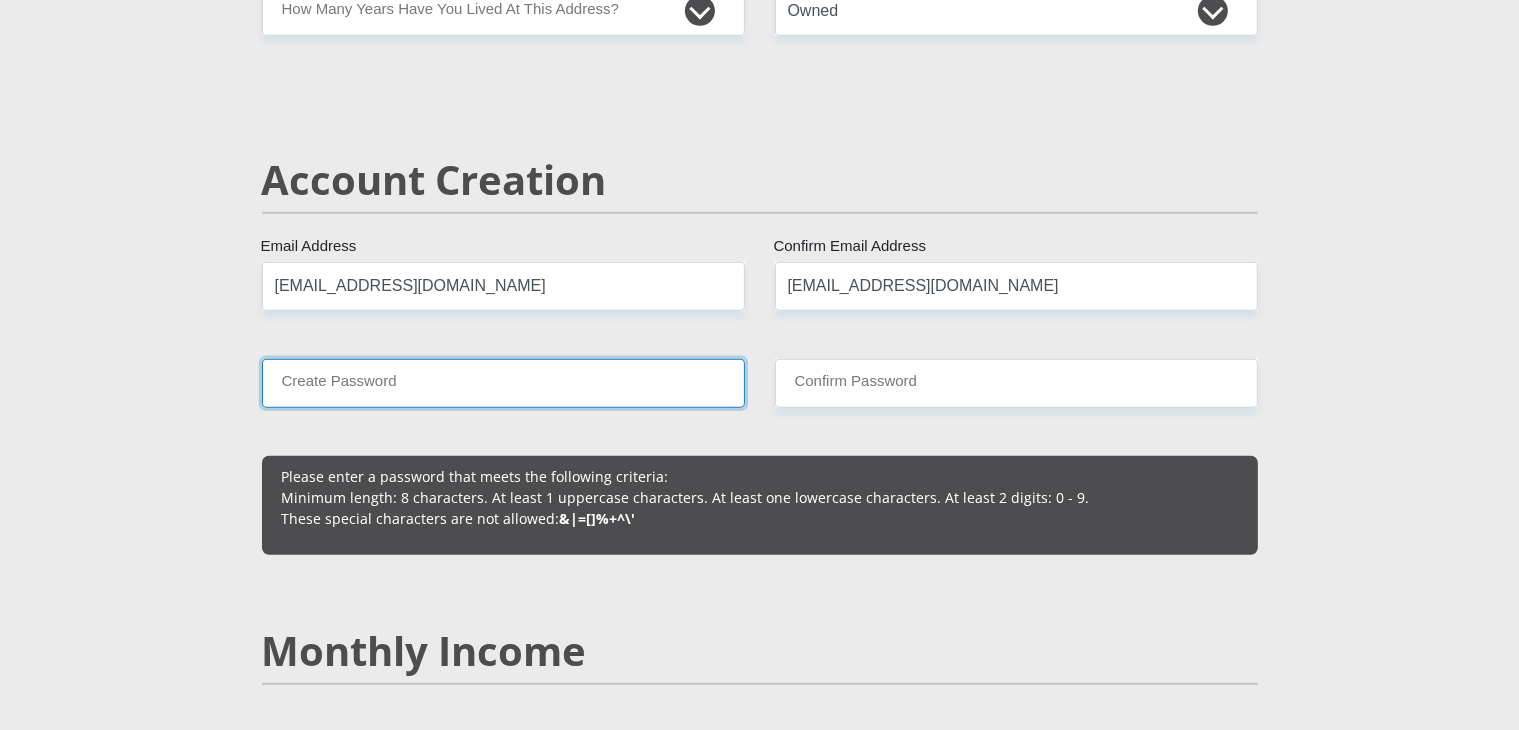 click on "Create Password" at bounding box center (503, 383) 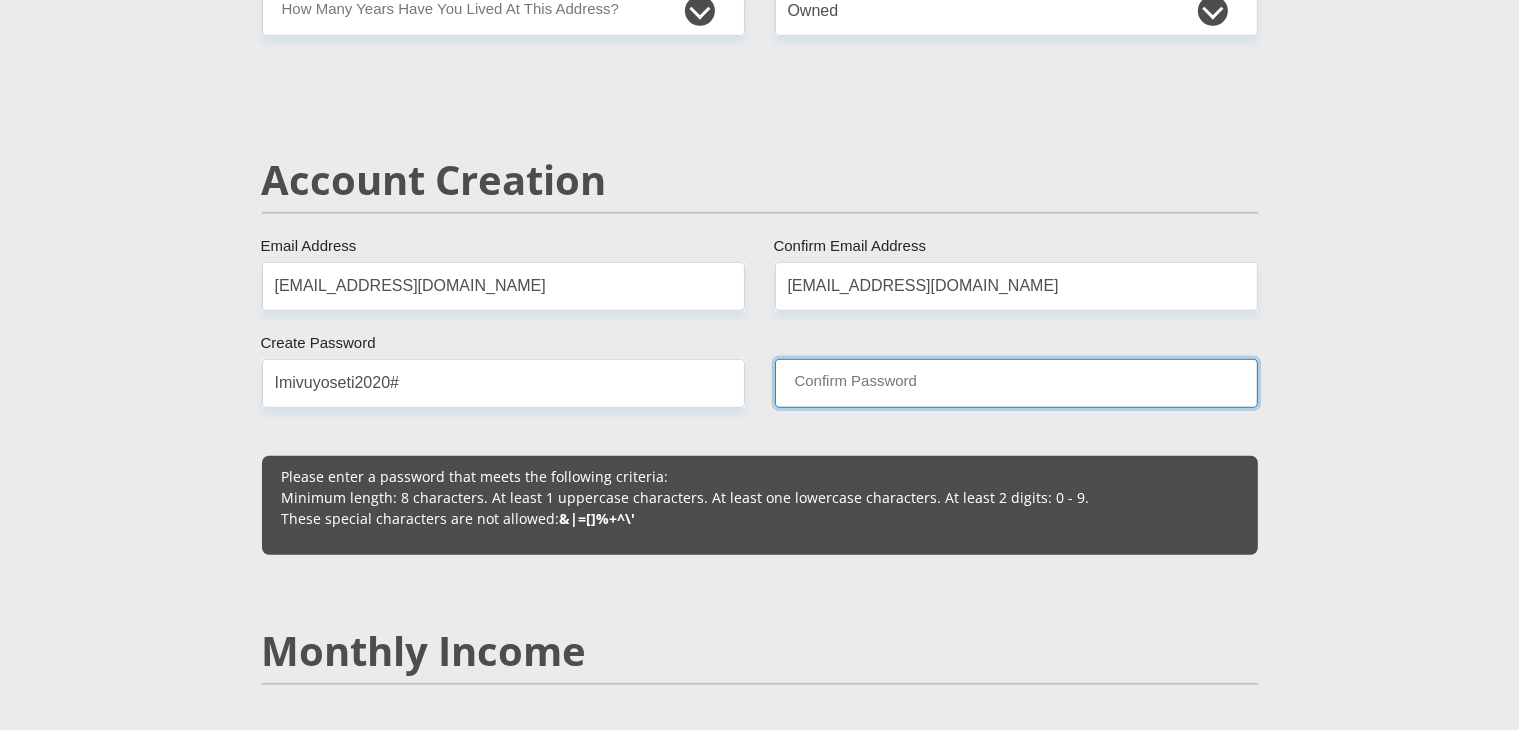 click on "Confirm Password" at bounding box center (1016, 383) 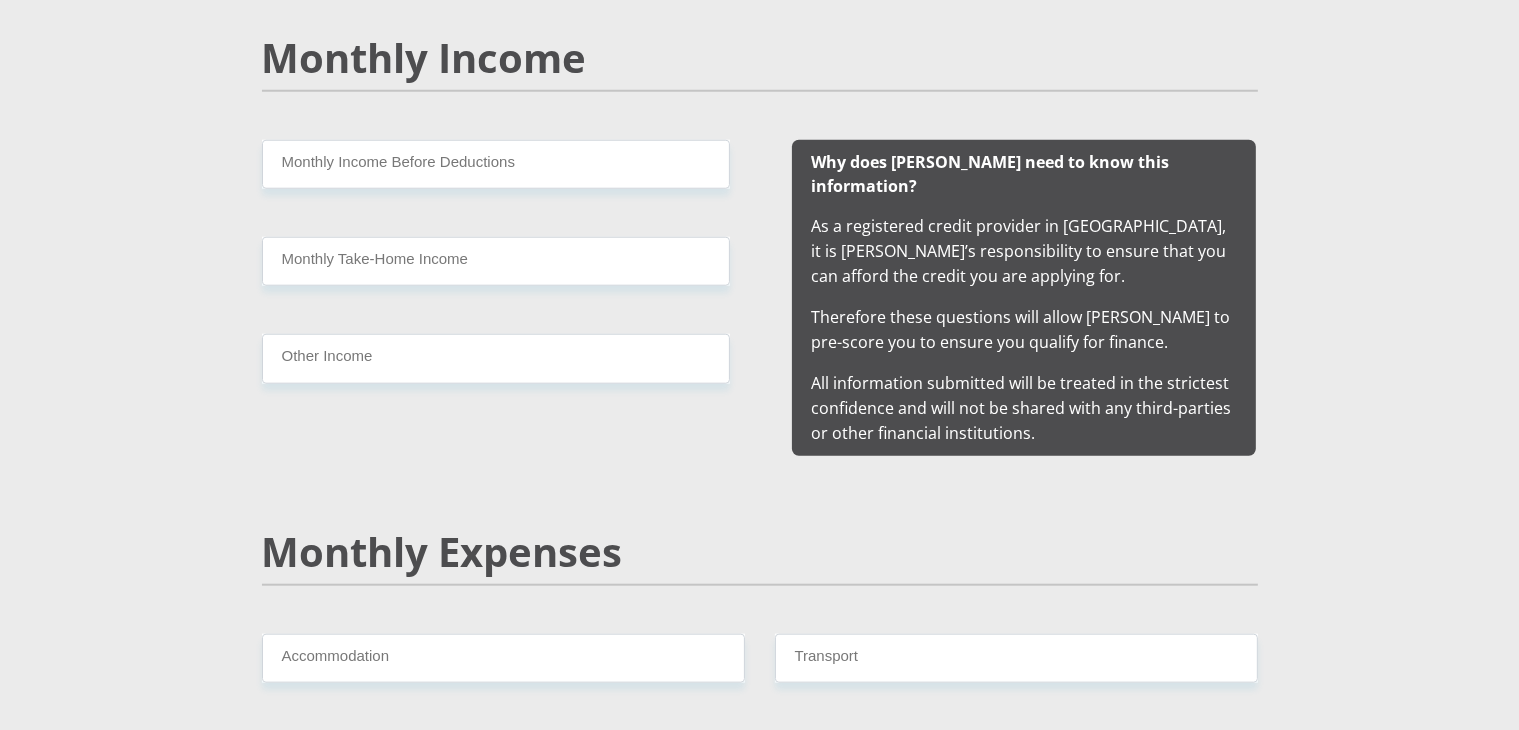scroll, scrollTop: 1798, scrollLeft: 0, axis: vertical 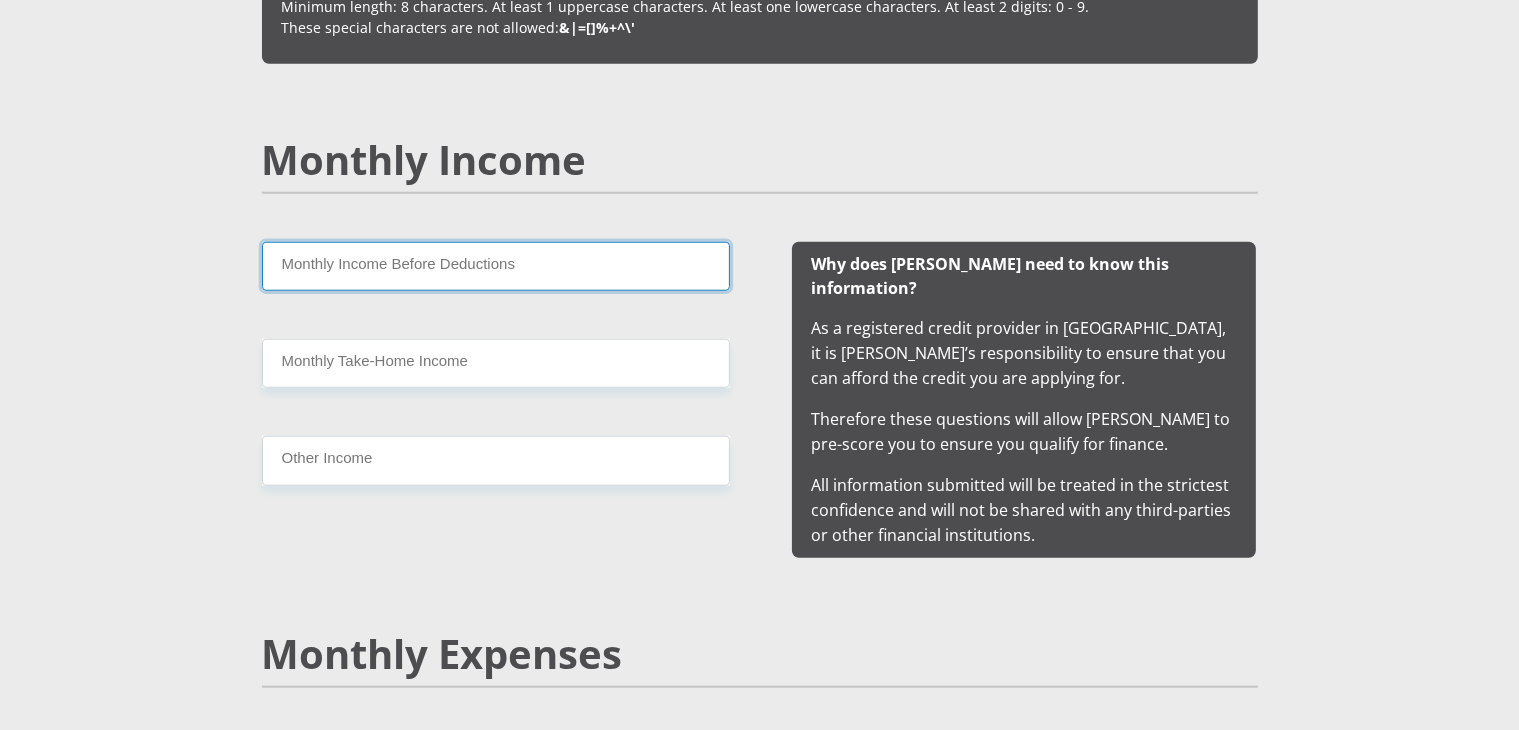 click on "Monthly Income Before Deductions" at bounding box center (496, 266) 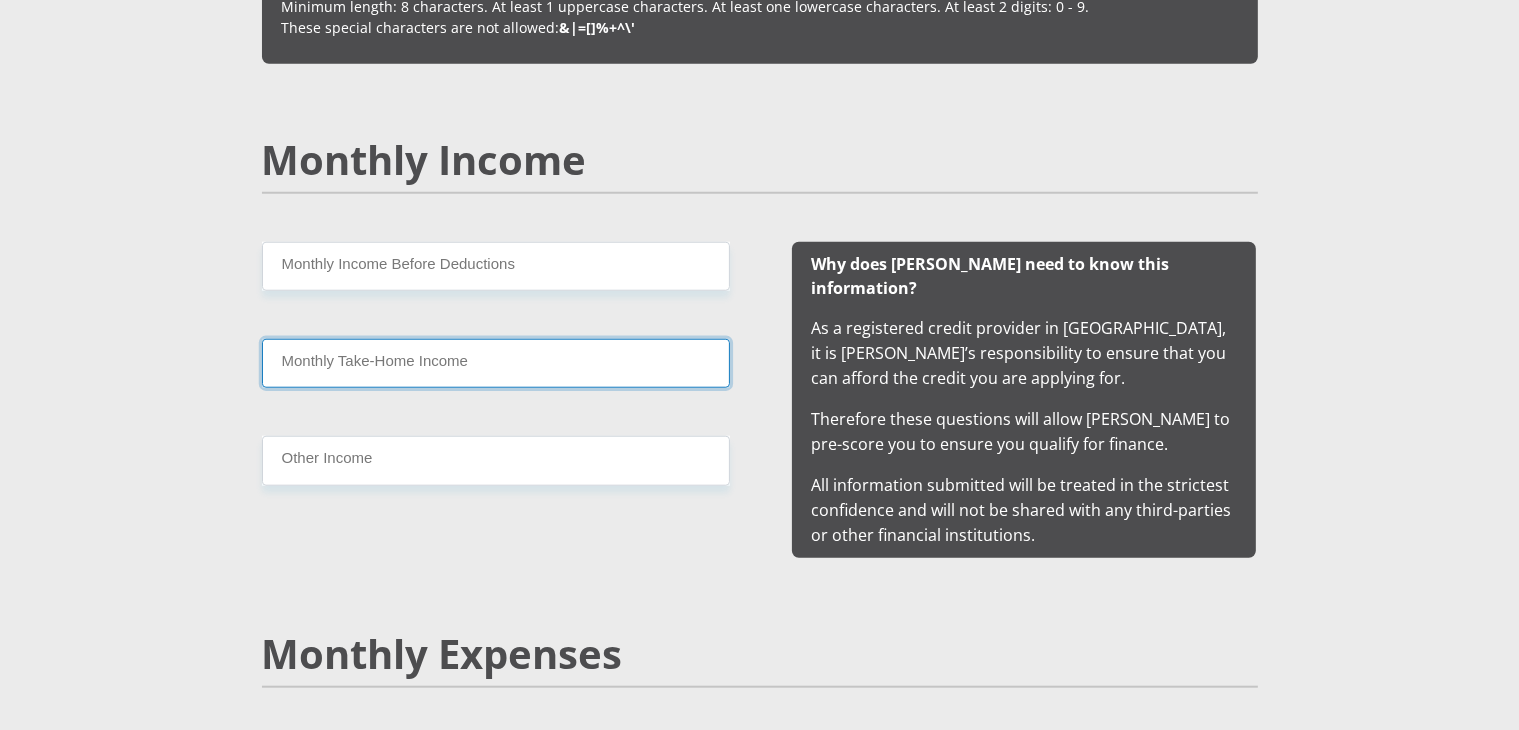 click on "Monthly Take-Home Income" at bounding box center [496, 363] 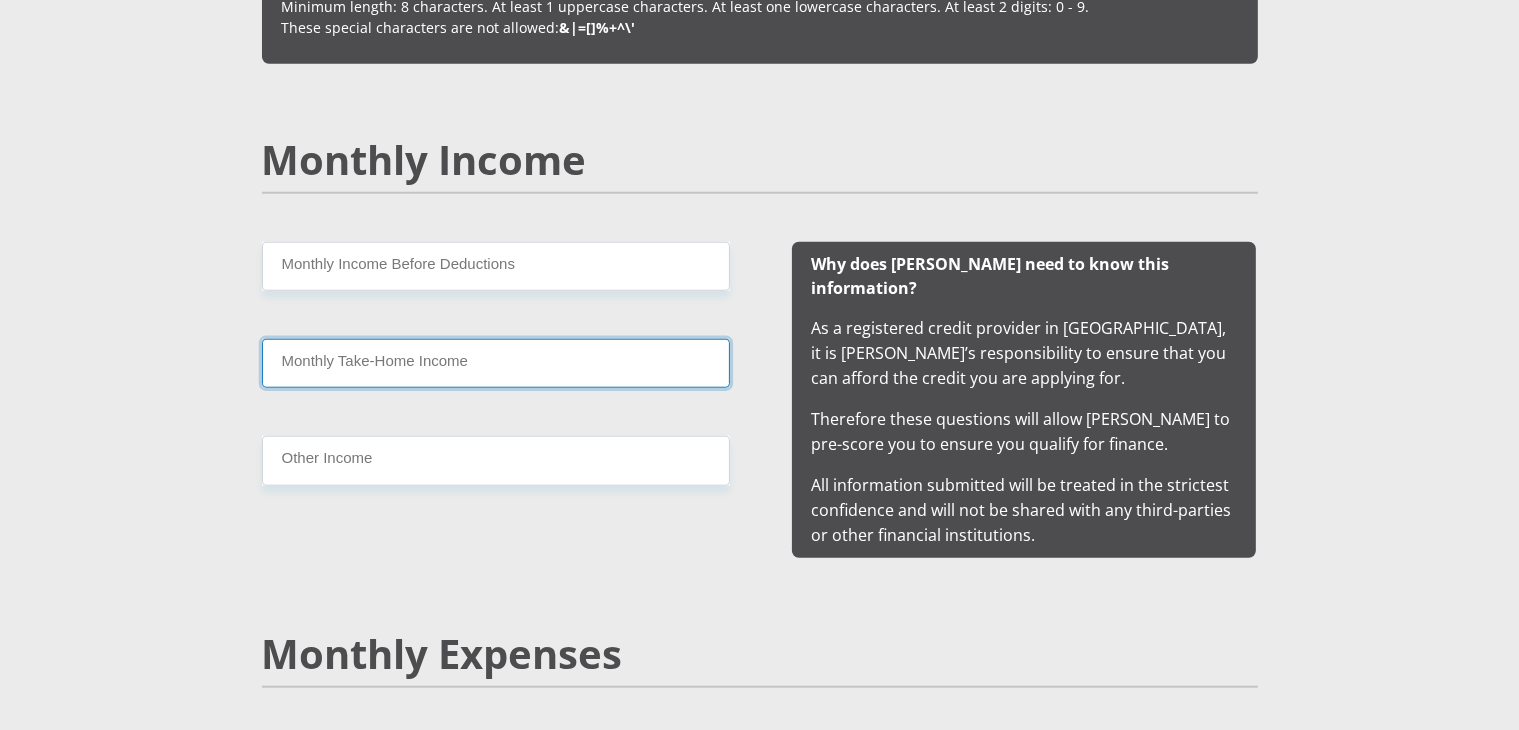 type on "2500" 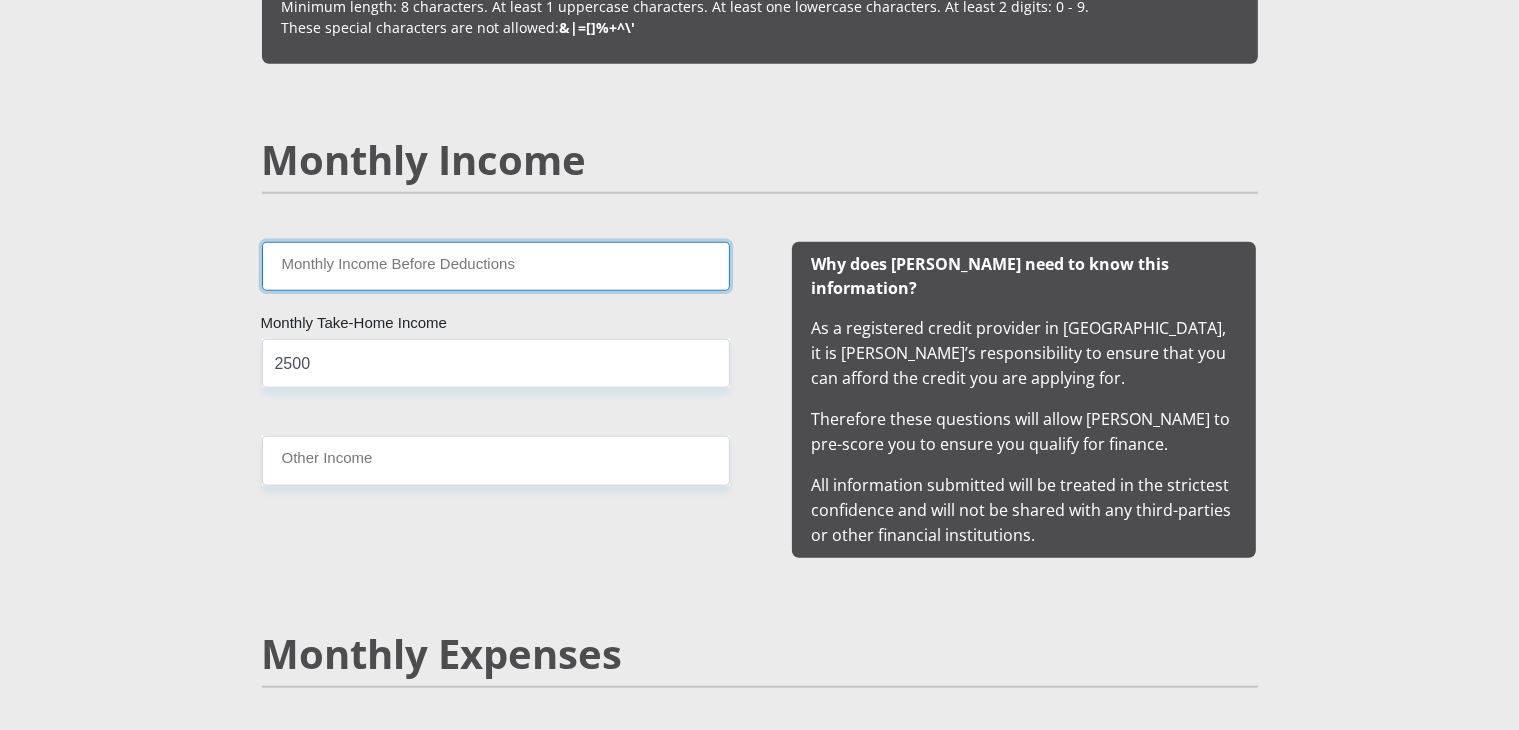 click on "Monthly Income Before Deductions" at bounding box center [496, 266] 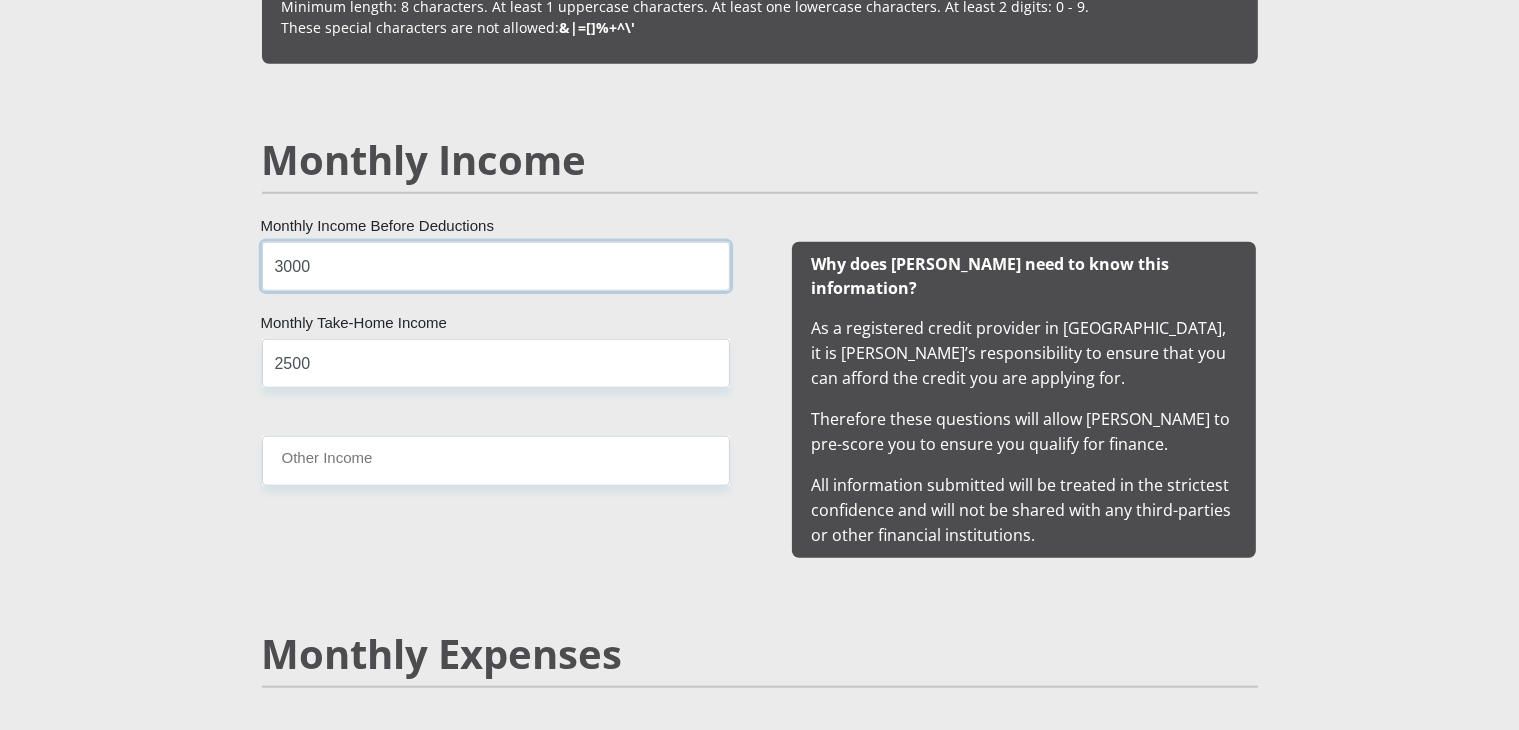 type on "3000" 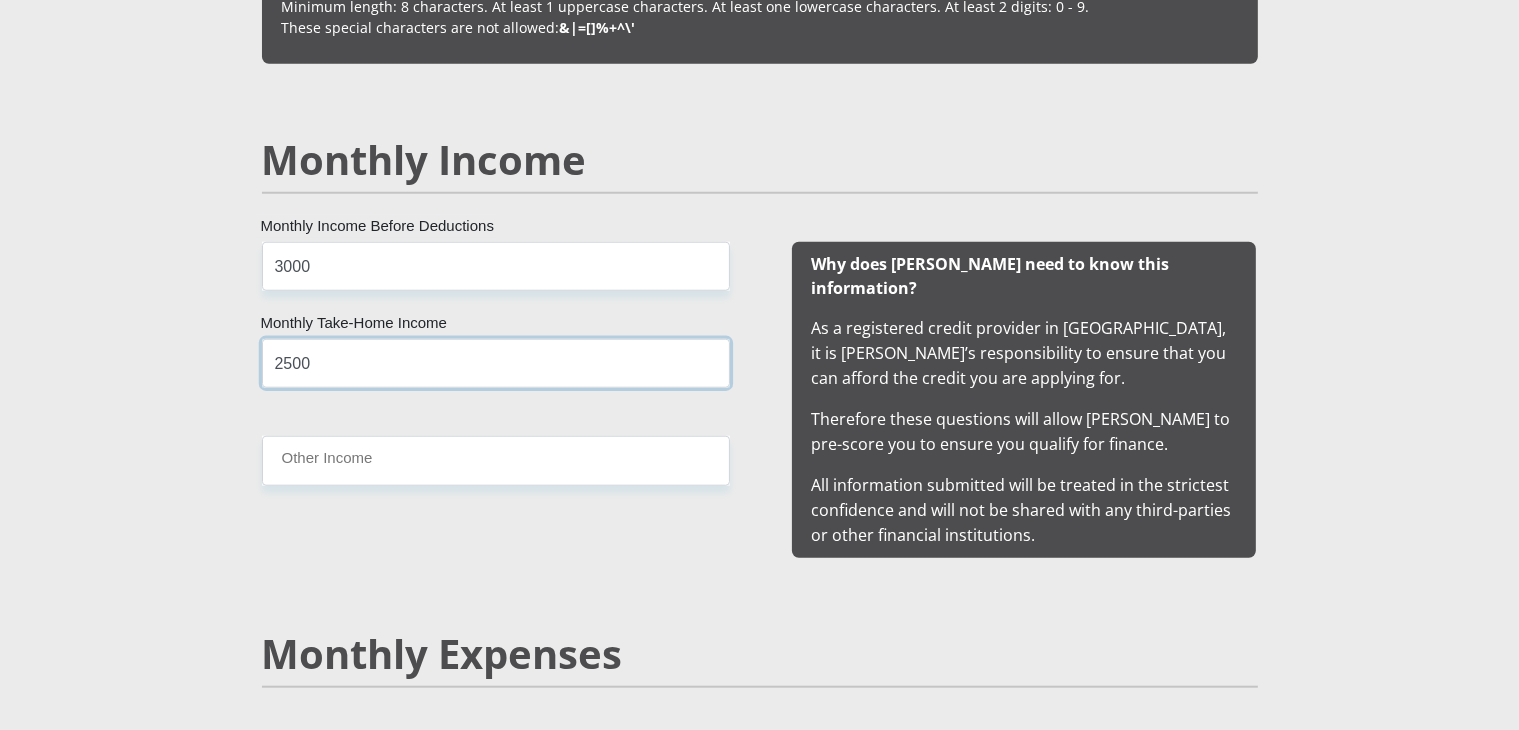 click on "2500" at bounding box center (496, 363) 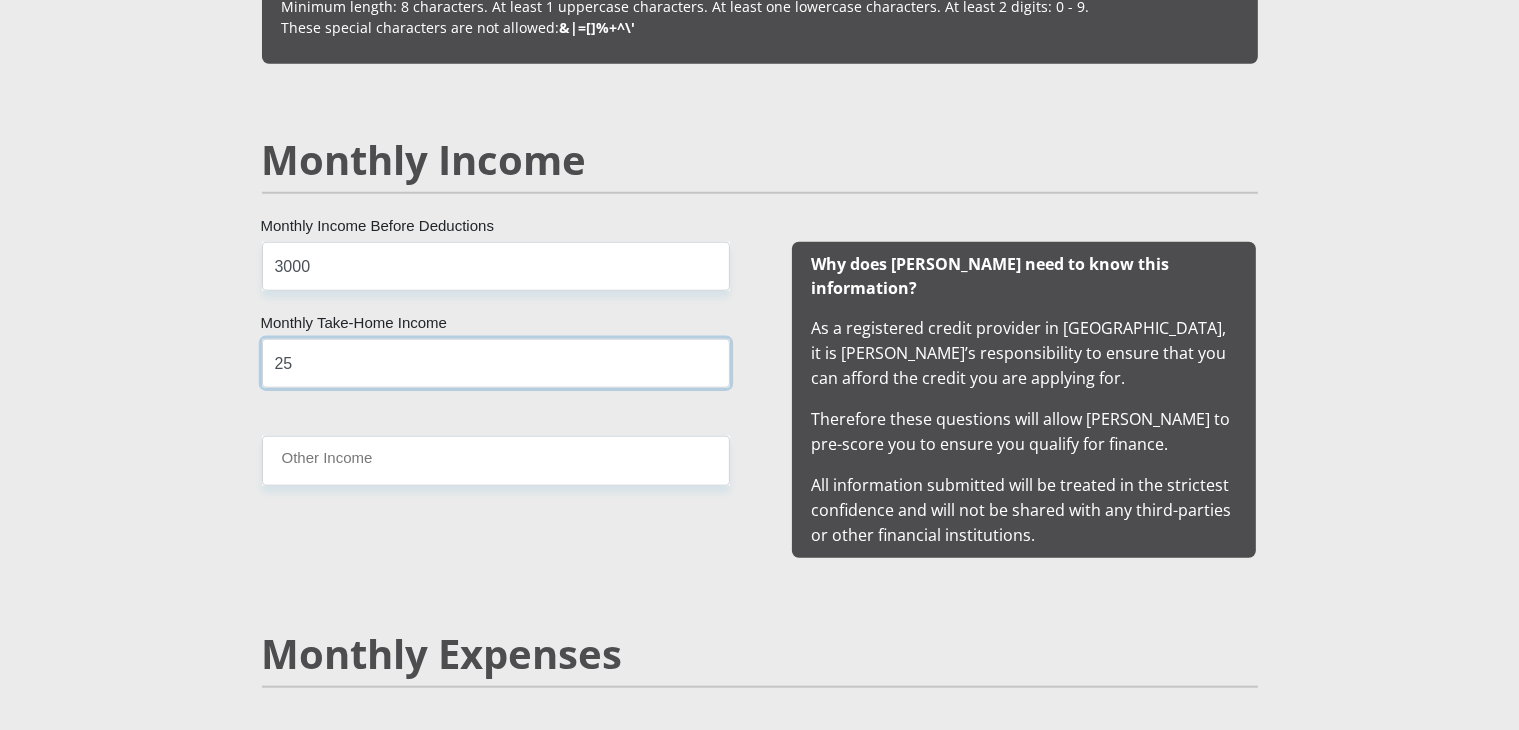 type on "2" 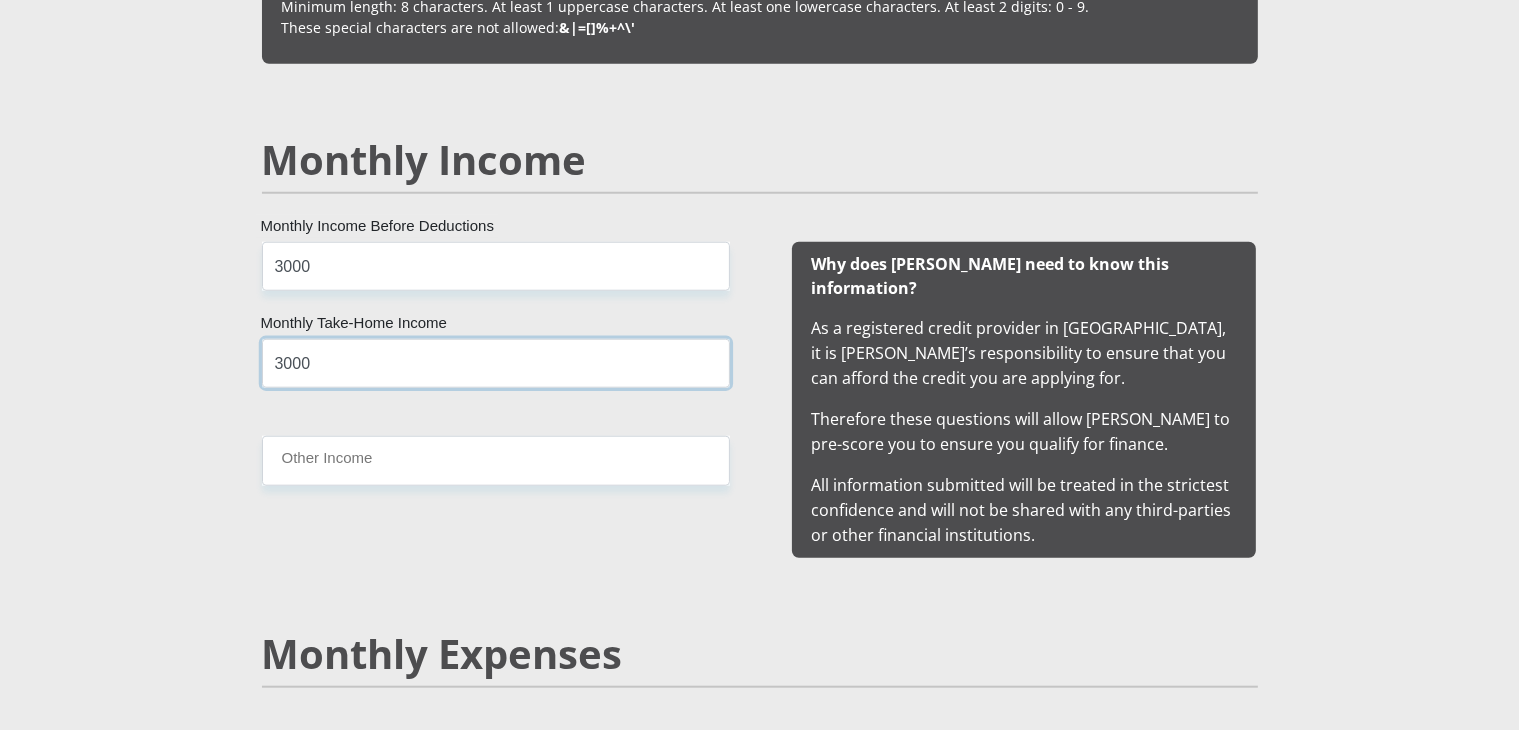 type on "3000" 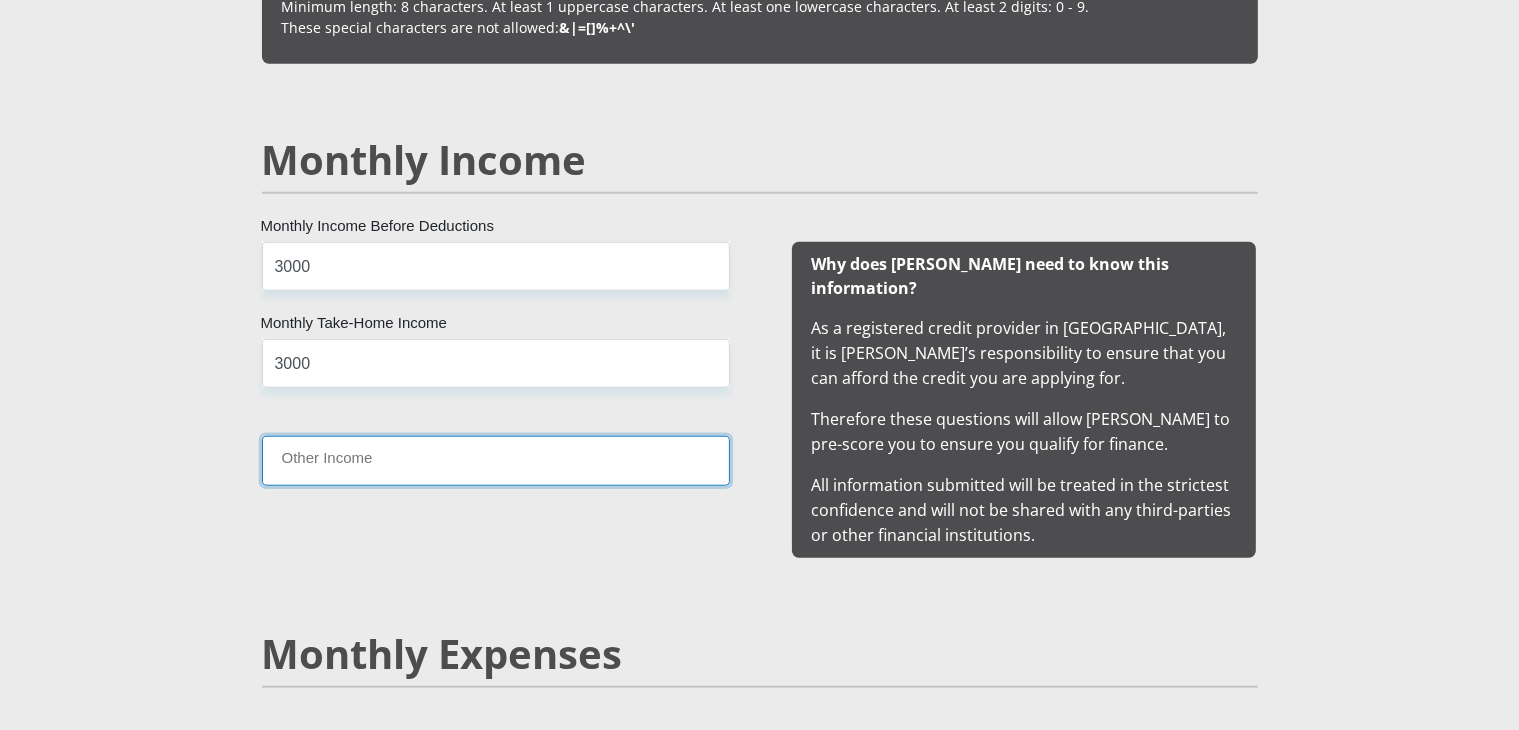 click on "Other Income" at bounding box center (496, 460) 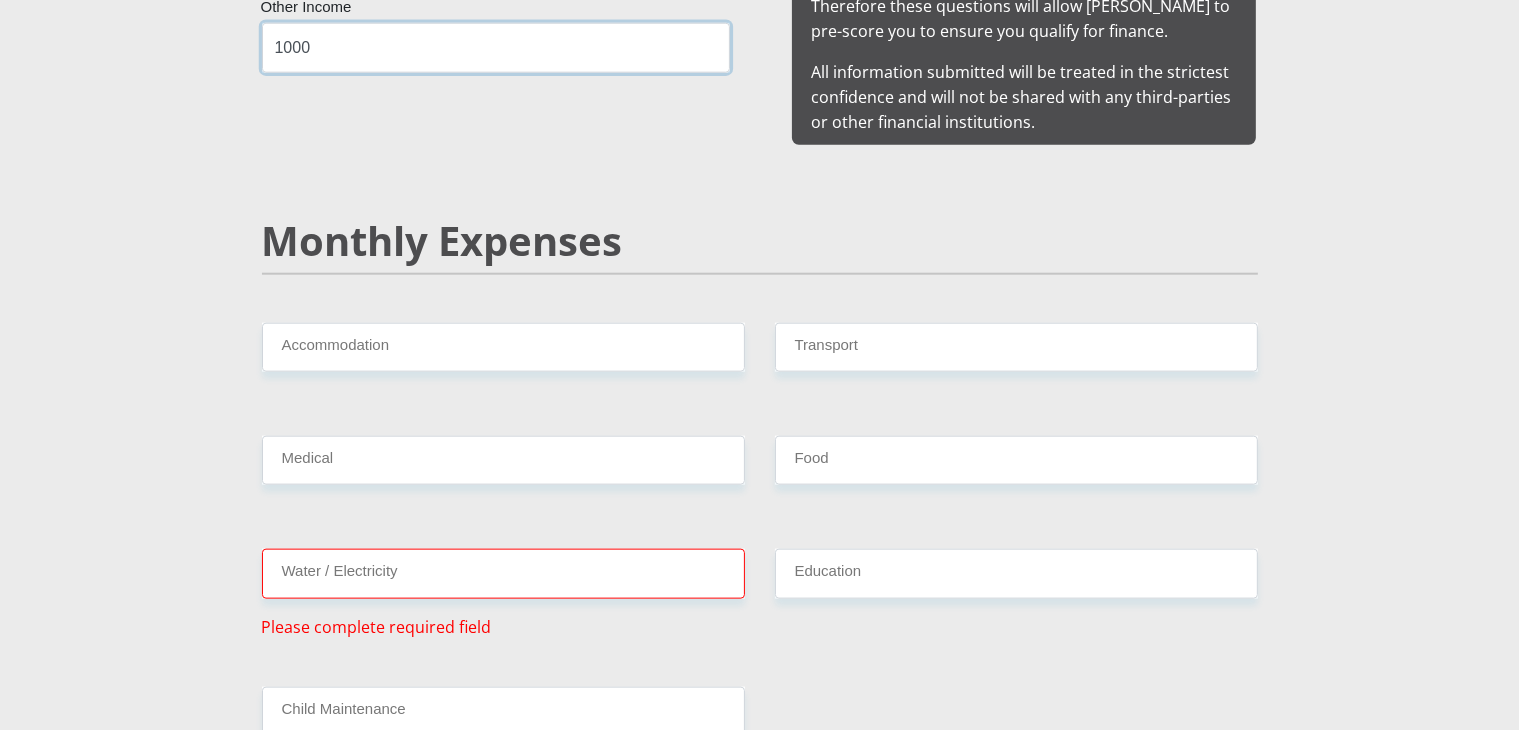 scroll, scrollTop: 2219, scrollLeft: 0, axis: vertical 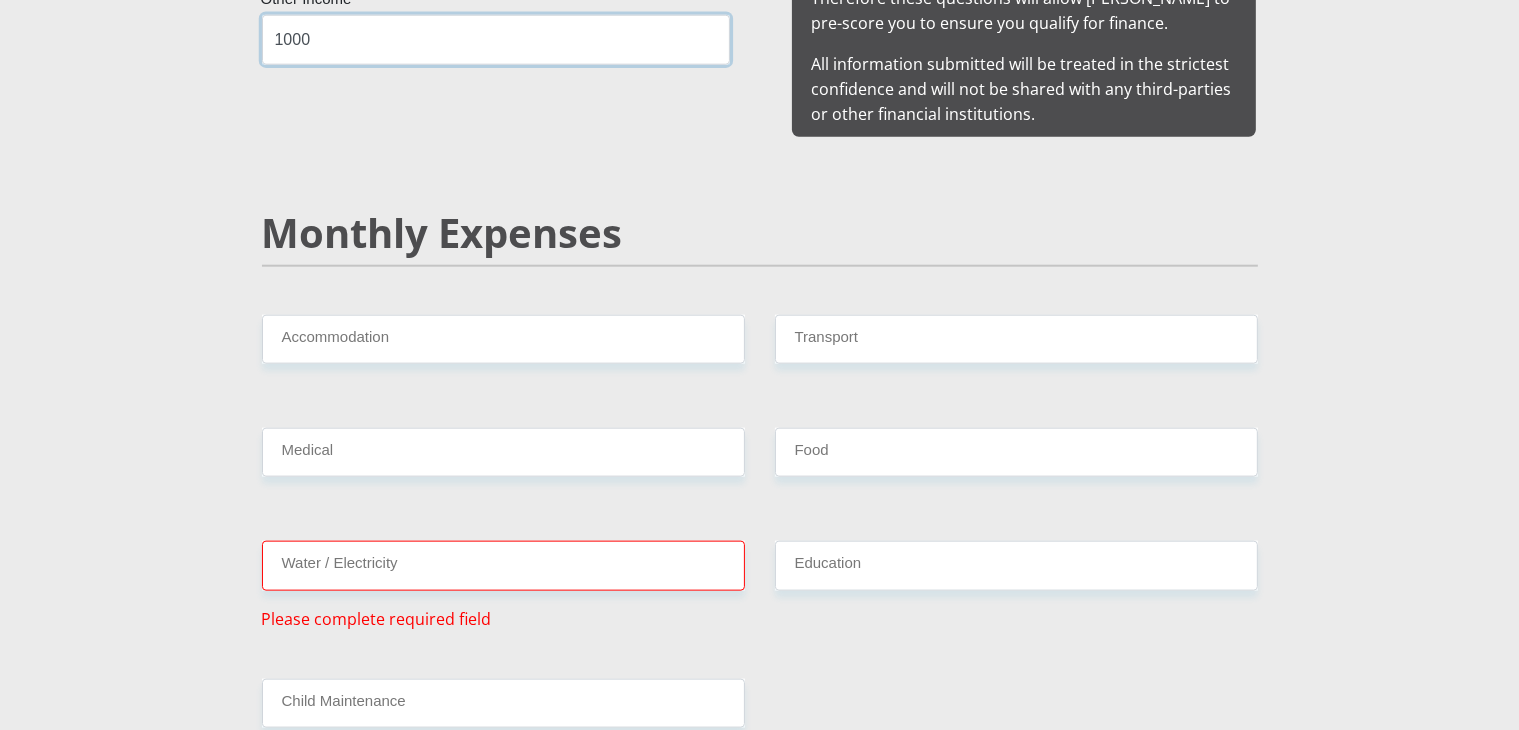 type on "1000" 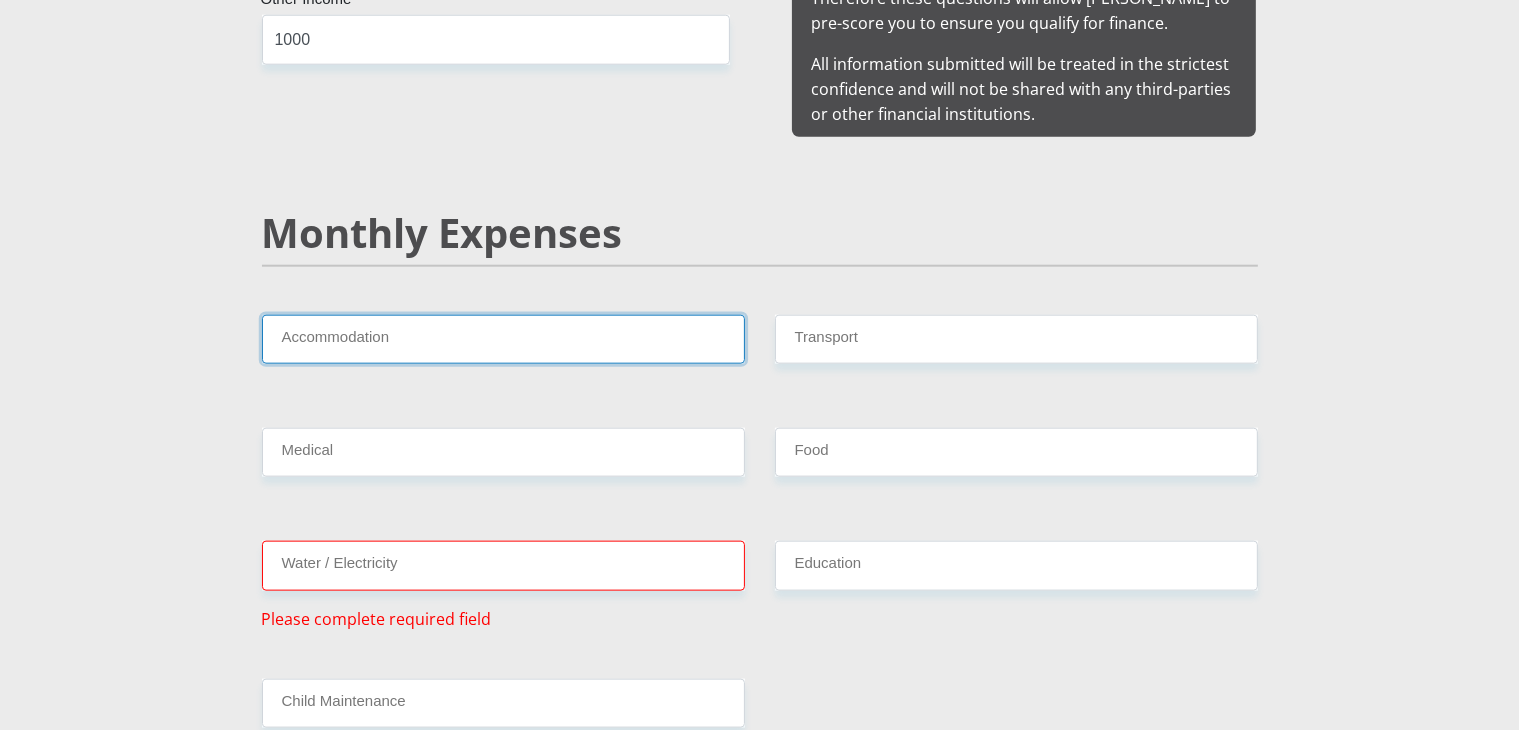 click on "Accommodation" at bounding box center [503, 339] 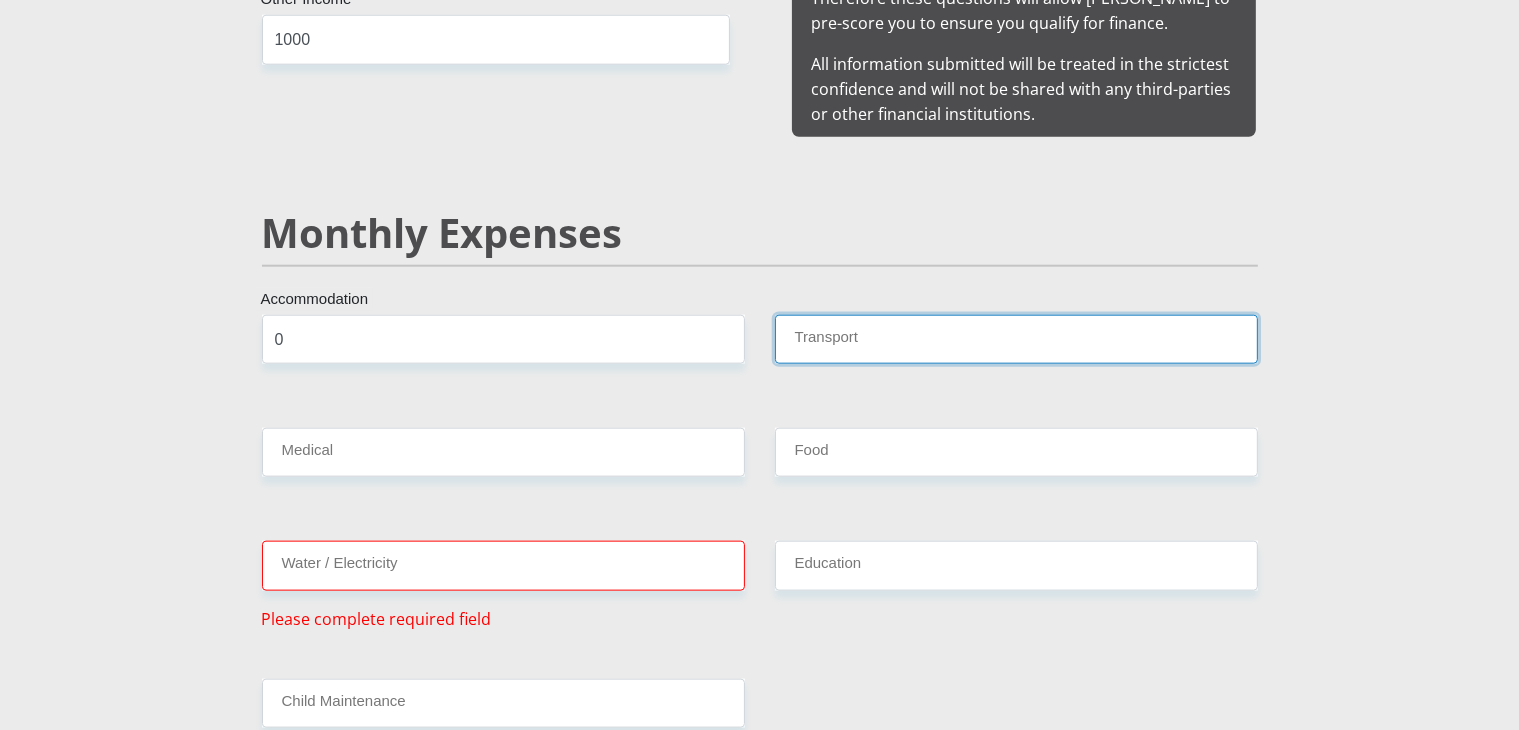 click on "Transport" at bounding box center (1016, 339) 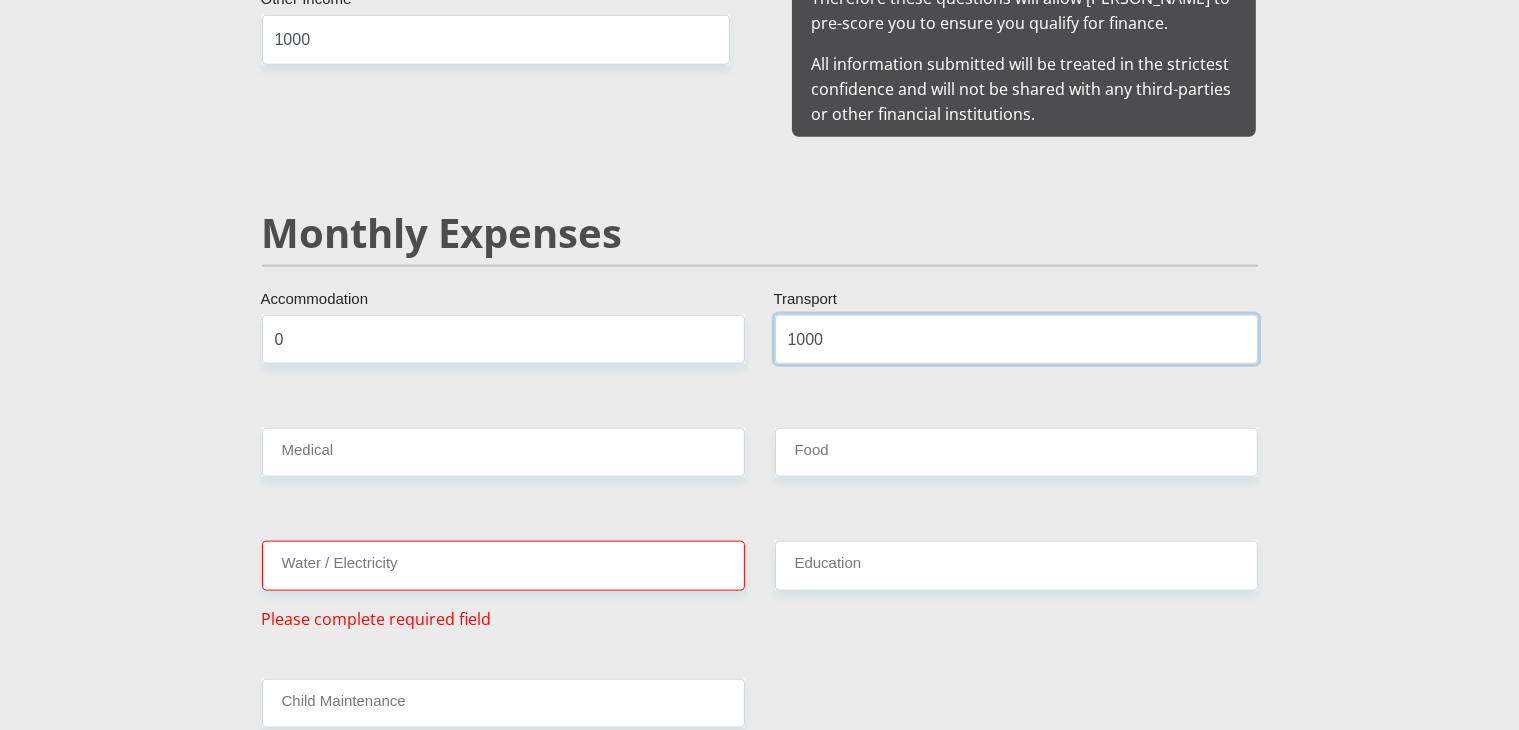type on "1000" 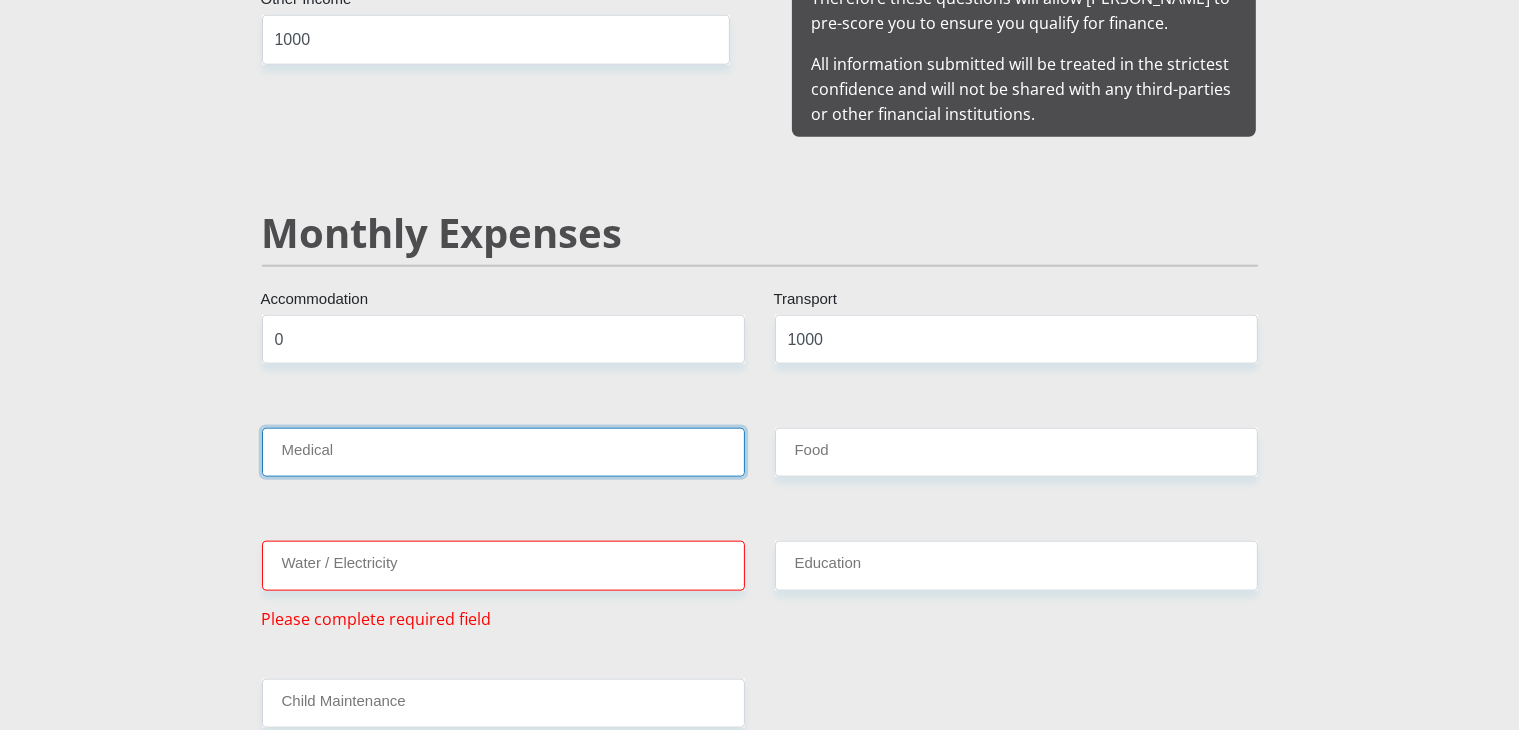 click on "Medical" at bounding box center [503, 452] 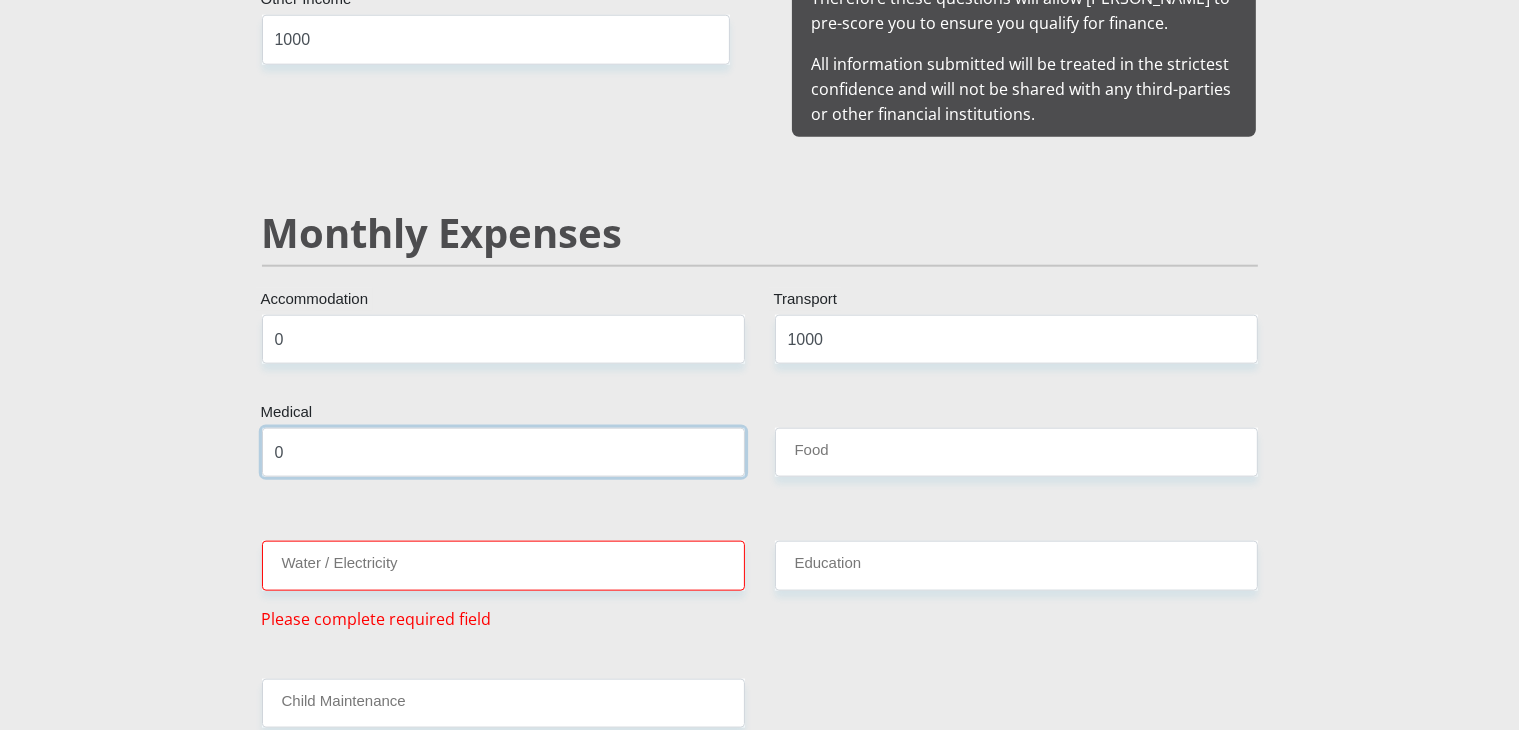 type on "0" 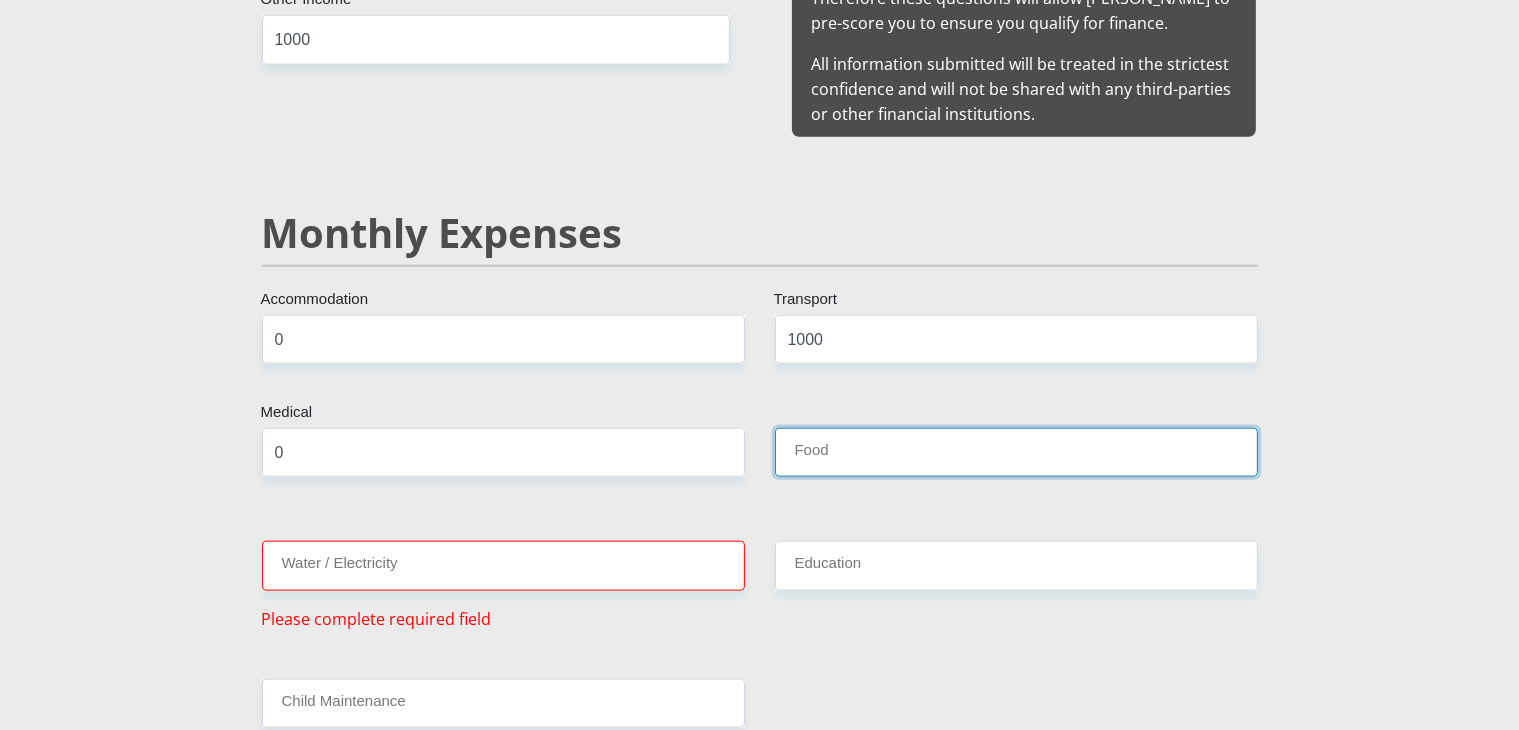 click on "Food" at bounding box center [1016, 452] 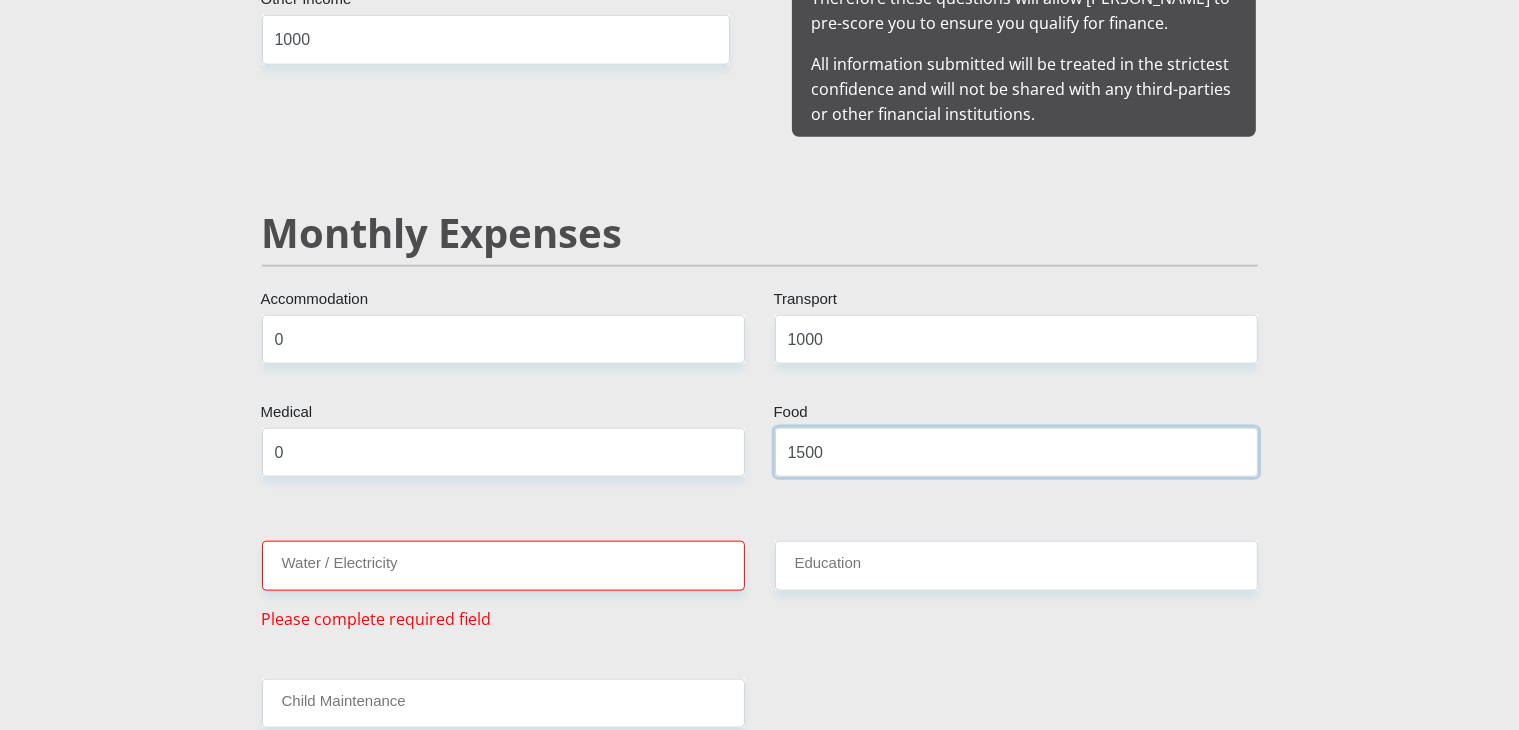 type on "1500" 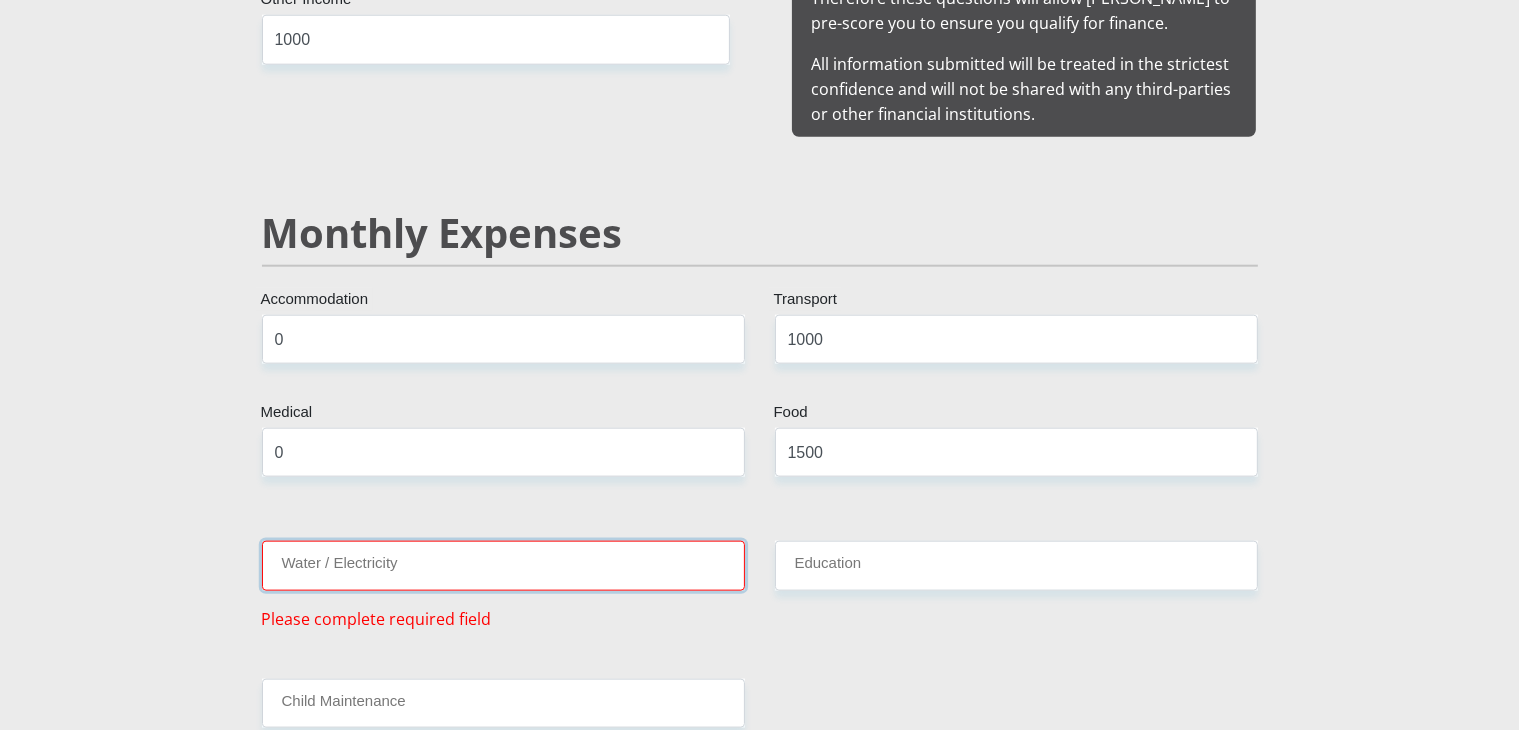 click on "Water / Electricity" at bounding box center (503, 565) 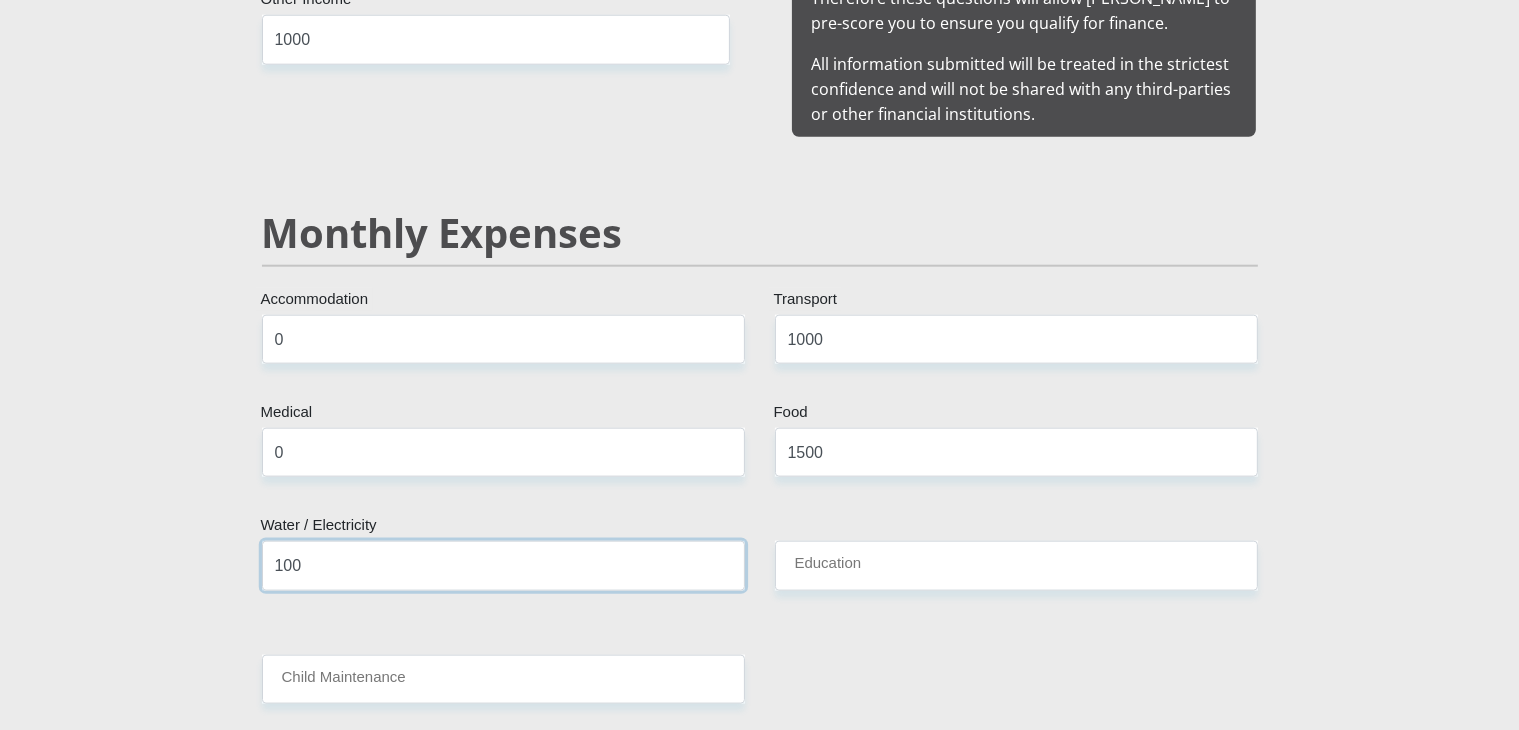 type on "100" 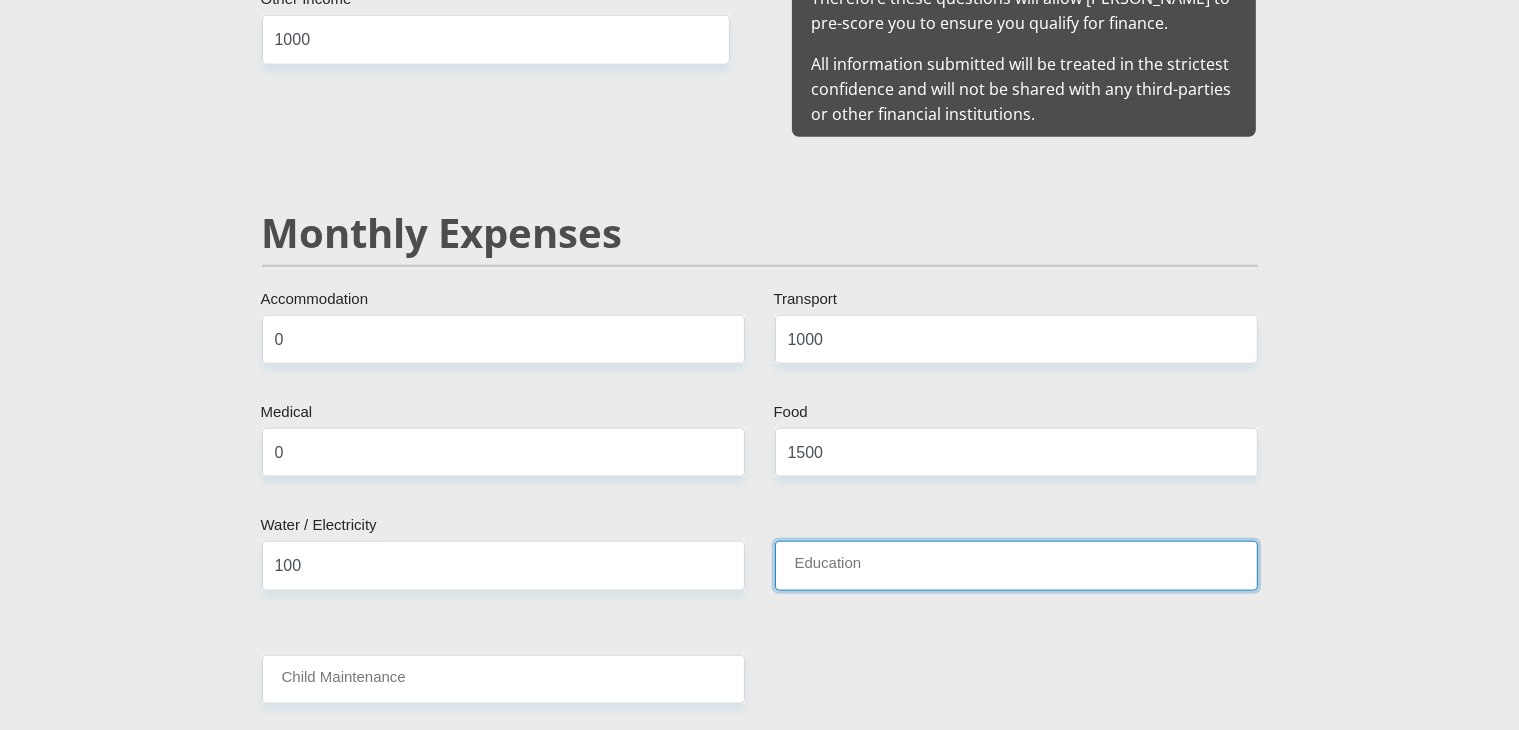 click on "Education" at bounding box center (1016, 565) 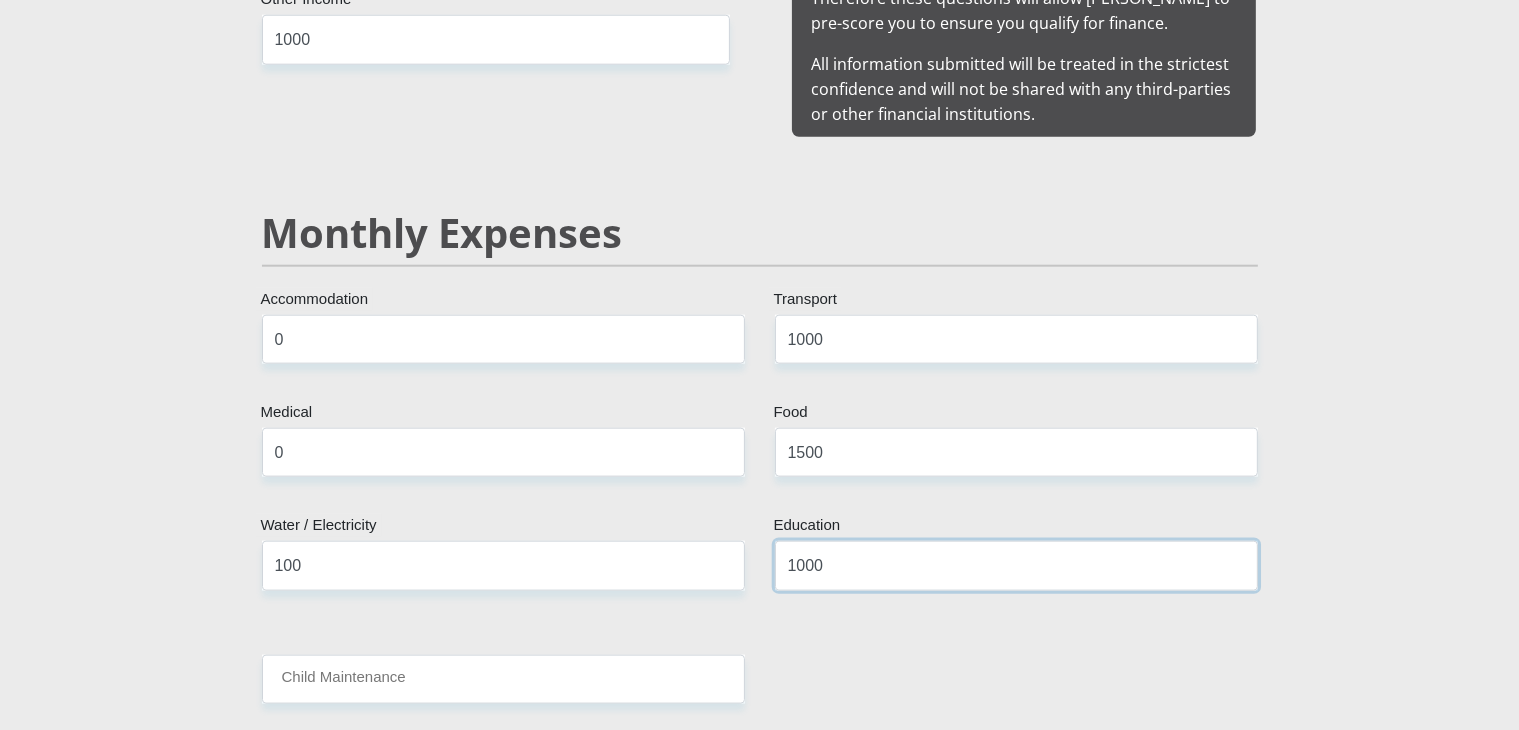 type on "1000" 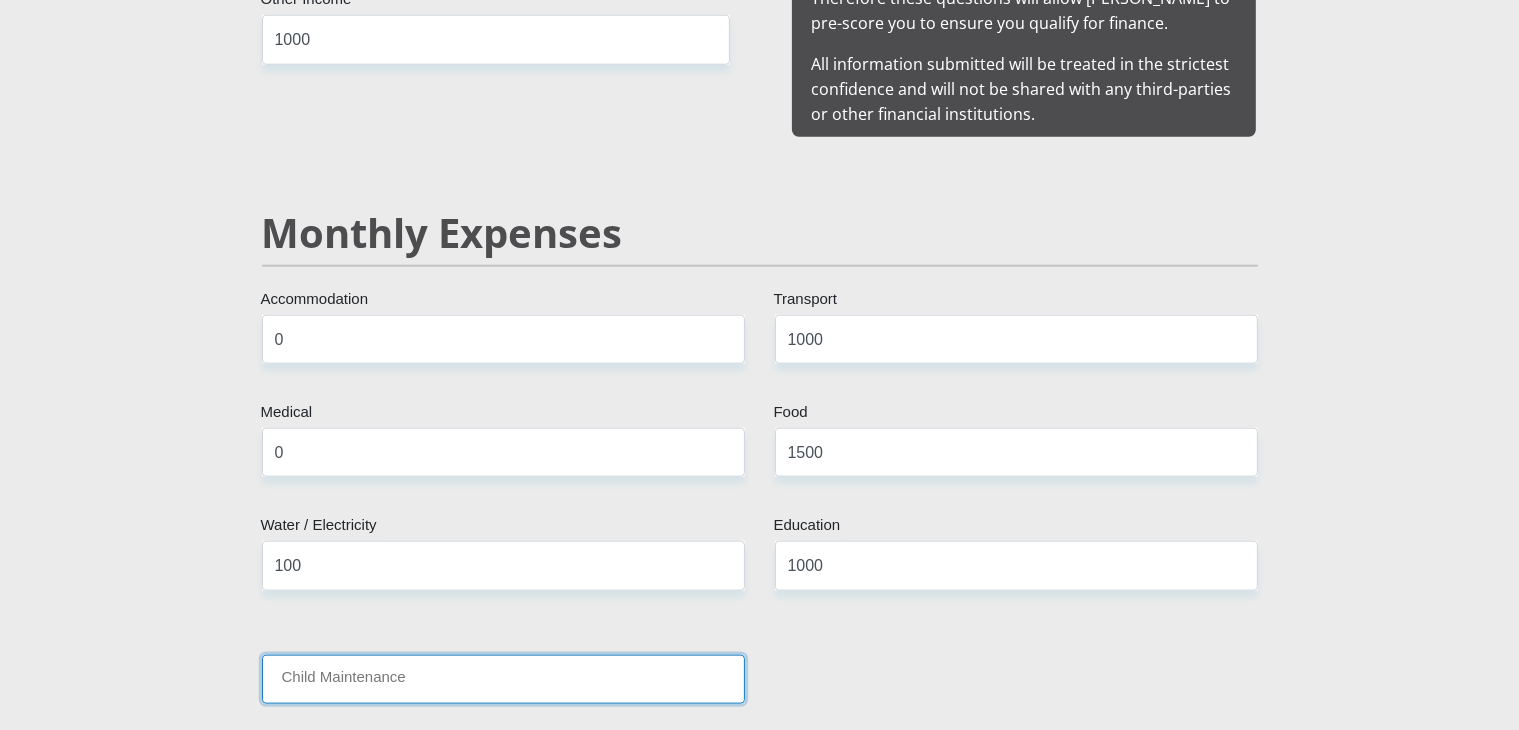 click on "Child Maintenance" at bounding box center [503, 679] 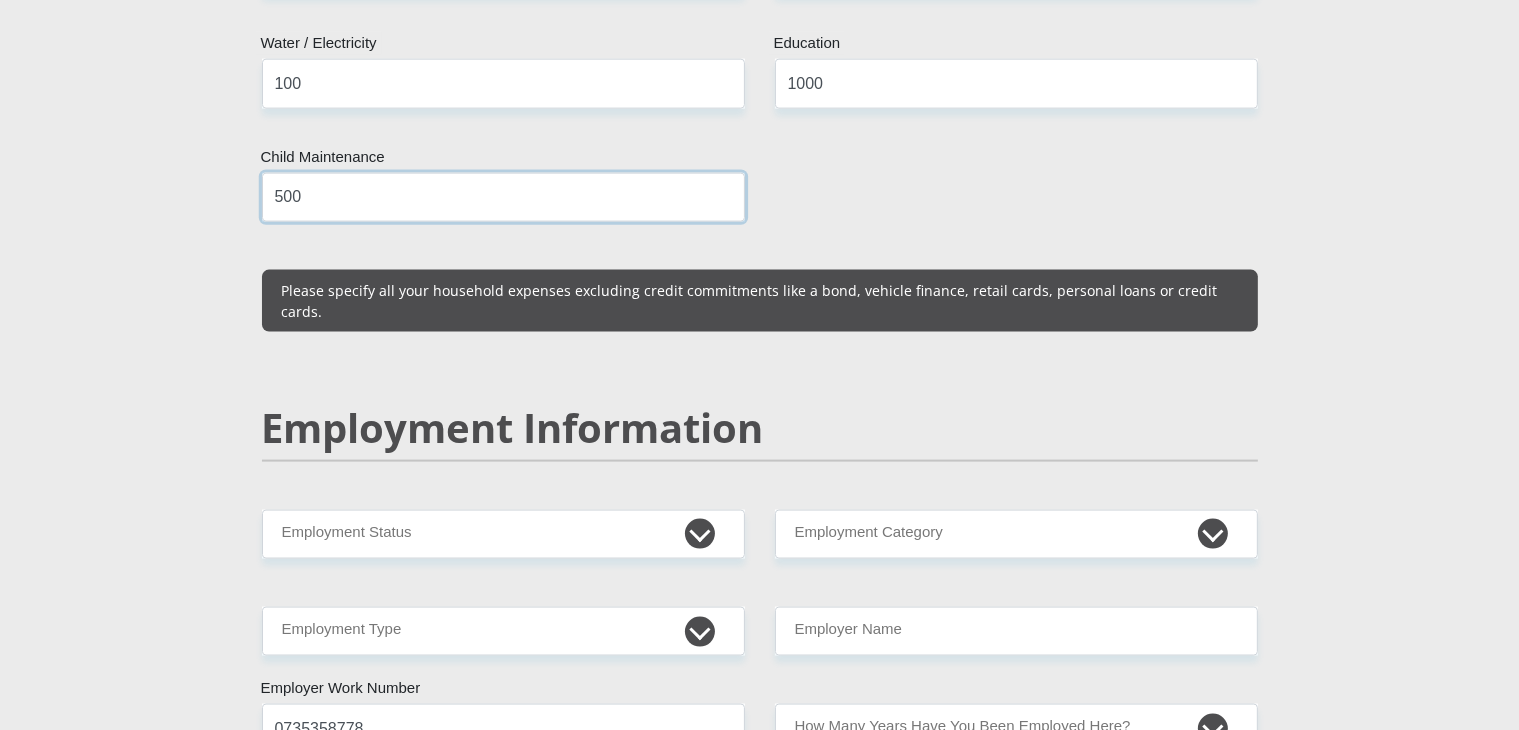 scroll, scrollTop: 2803, scrollLeft: 0, axis: vertical 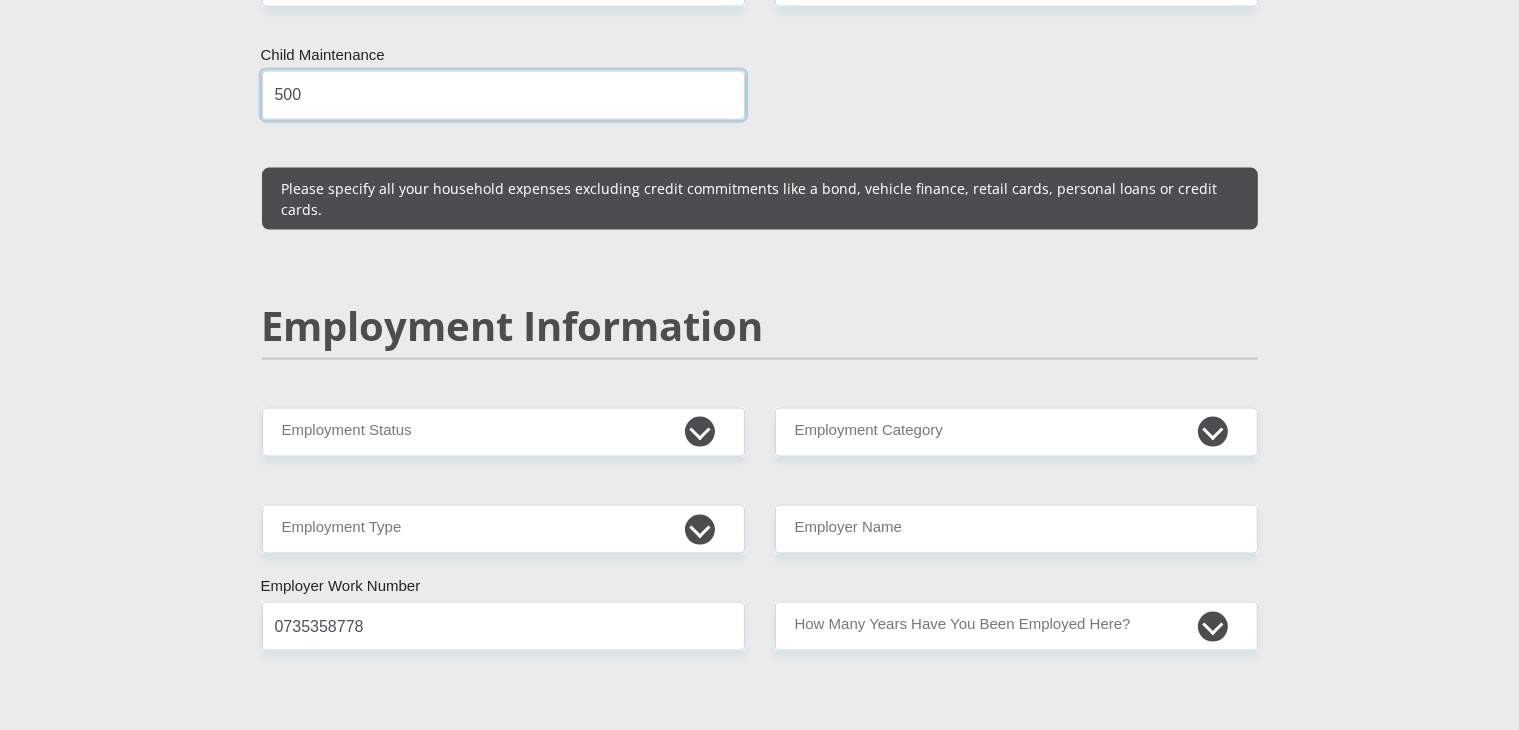 type on "500" 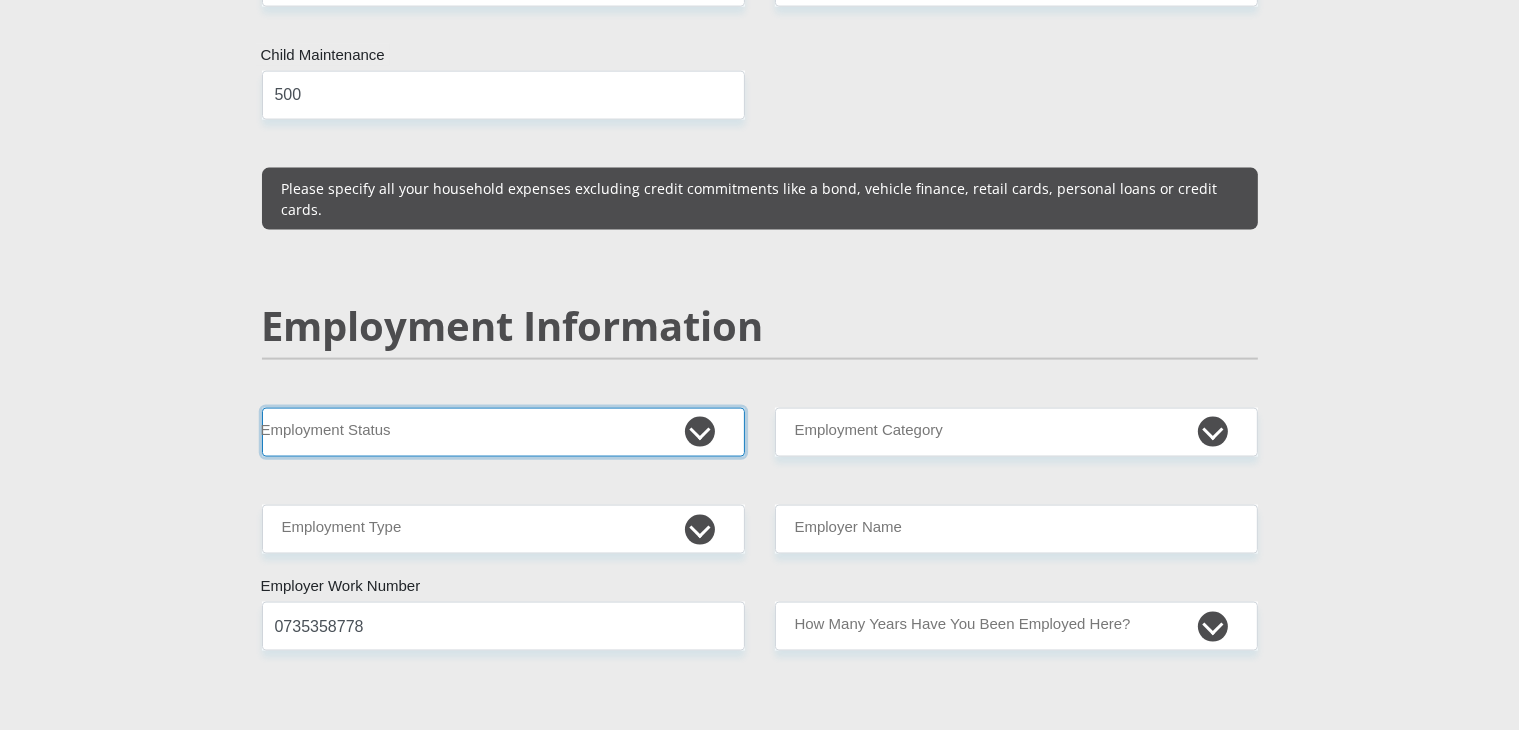 click on "Permanent/Full-time
Part-time/Casual
[DEMOGRAPHIC_DATA] Worker
Self-Employed
Housewife
Retired
Student
Medically Boarded
Disability
Unemployed" at bounding box center [503, 432] 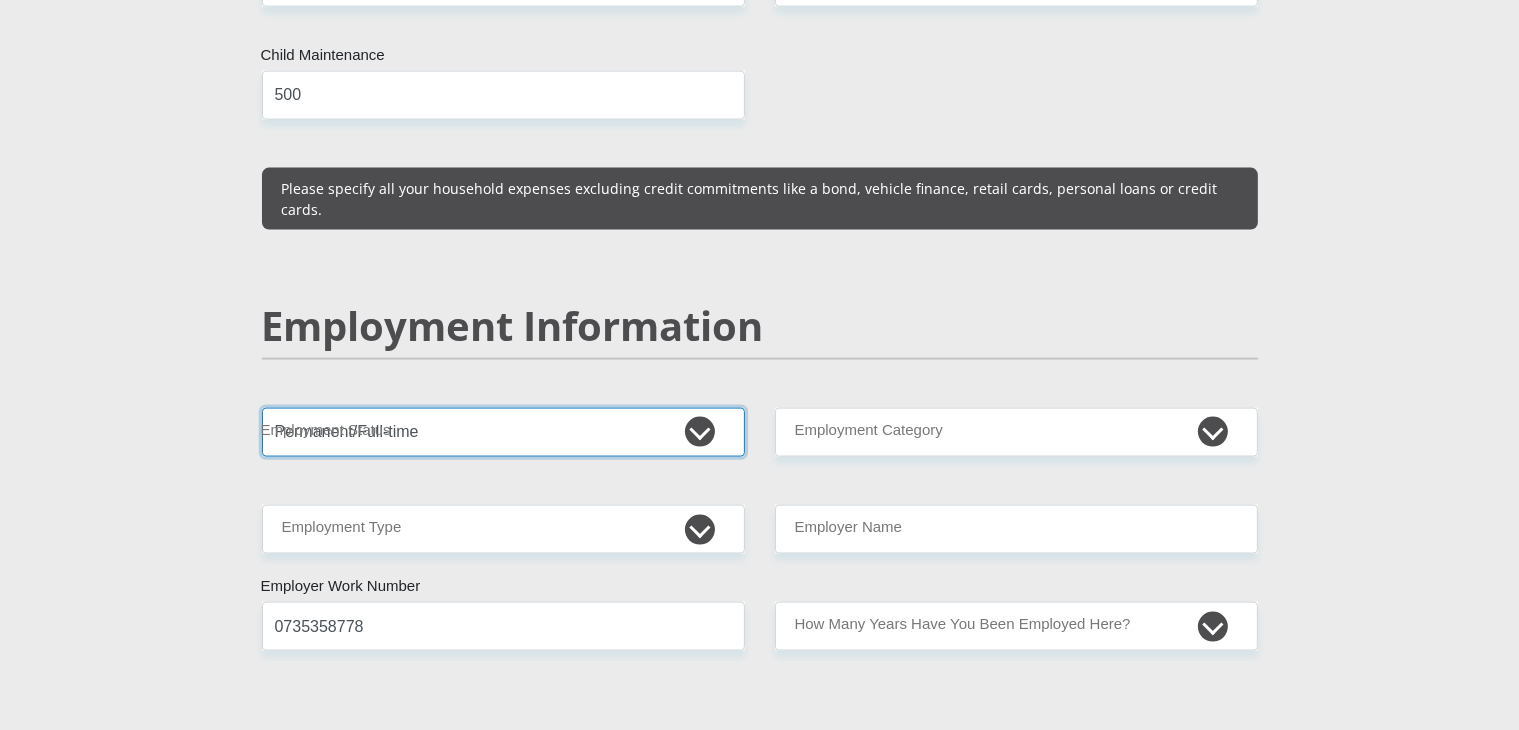 click on "Permanent/Full-time
Part-time/Casual
[DEMOGRAPHIC_DATA] Worker
Self-Employed
Housewife
Retired
Student
Medically Boarded
Disability
Unemployed" at bounding box center [503, 432] 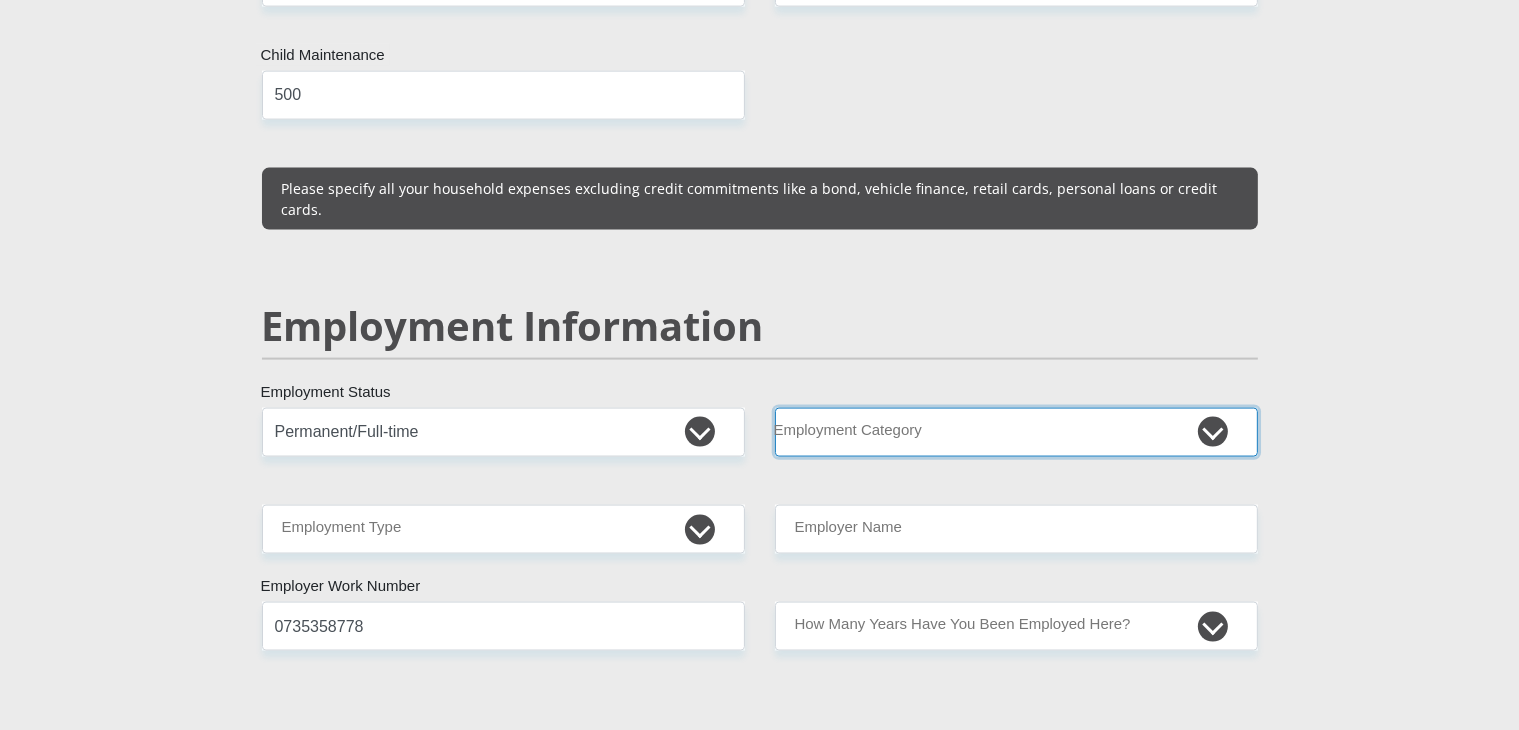 click on "AGRICULTURE
ALCOHOL & TOBACCO
CONSTRUCTION MATERIALS
METALLURGY
EQUIPMENT FOR RENEWABLE ENERGY
SPECIALIZED CONTRACTORS
CAR
GAMING (INCL. INTERNET
OTHER WHOLESALE
UNLICENSED PHARMACEUTICALS
CURRENCY EXCHANGE HOUSES
OTHER FINANCIAL INSTITUTIONS & INSURANCE
REAL ESTATE AGENTS
OIL & GAS
OTHER MATERIALS (E.G. IRON ORE)
PRECIOUS STONES & PRECIOUS METALS
POLITICAL ORGANIZATIONS
RELIGIOUS ORGANIZATIONS(NOT SECTS)
ACTI. HAVING BUSINESS DEAL WITH PUBLIC ADMINISTRATION
LAUNDROMATS" at bounding box center [1016, 432] 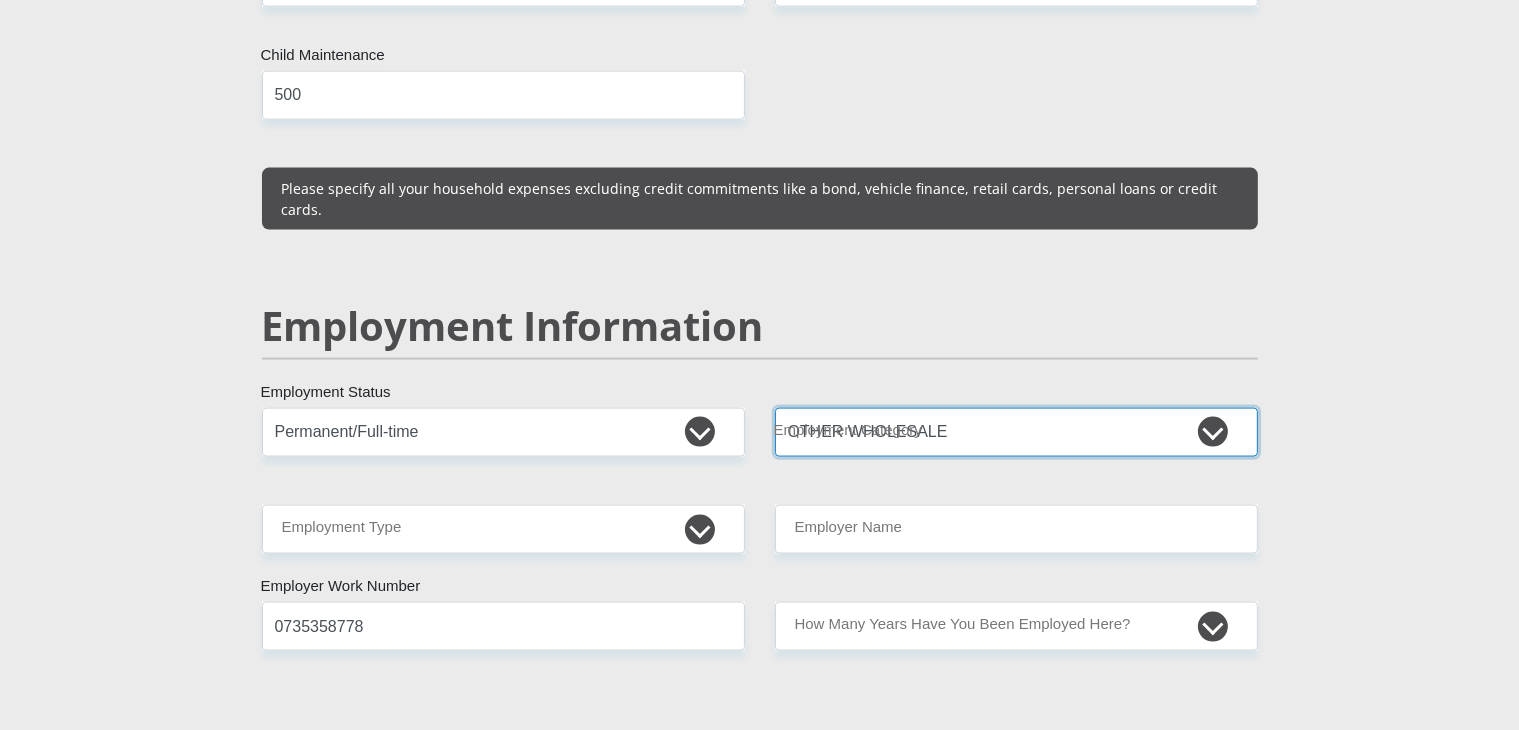 click on "AGRICULTURE
ALCOHOL & TOBACCO
CONSTRUCTION MATERIALS
METALLURGY
EQUIPMENT FOR RENEWABLE ENERGY
SPECIALIZED CONTRACTORS
CAR
GAMING (INCL. INTERNET
OTHER WHOLESALE
UNLICENSED PHARMACEUTICALS
CURRENCY EXCHANGE HOUSES
OTHER FINANCIAL INSTITUTIONS & INSURANCE
REAL ESTATE AGENTS
OIL & GAS
OTHER MATERIALS (E.G. IRON ORE)
PRECIOUS STONES & PRECIOUS METALS
POLITICAL ORGANIZATIONS
RELIGIOUS ORGANIZATIONS(NOT SECTS)
ACTI. HAVING BUSINESS DEAL WITH PUBLIC ADMINISTRATION
LAUNDROMATS" at bounding box center [1016, 432] 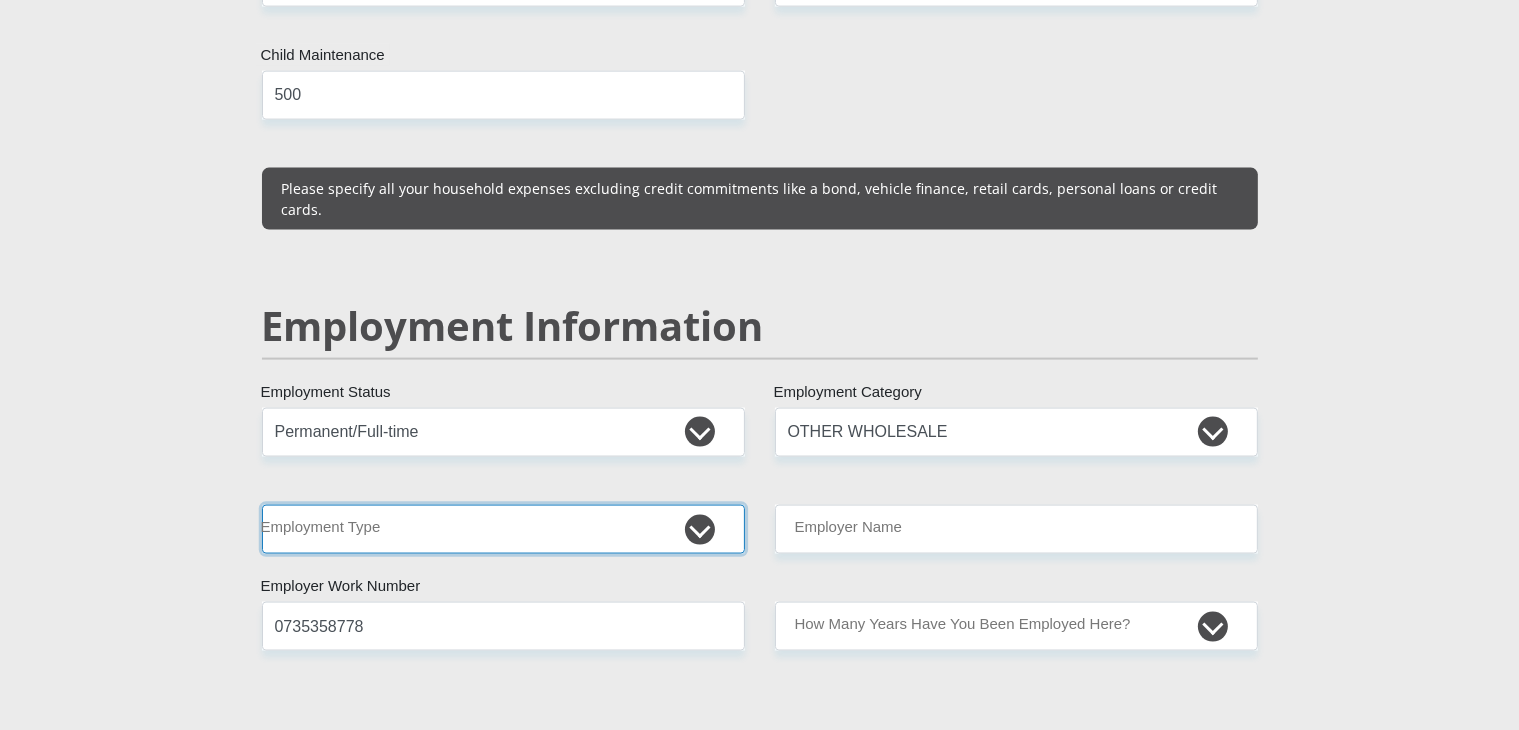 click on "College/Lecturer
Craft Seller
Creative
Driver
Executive
Farmer
Forces - Non Commissioned
Forces - Officer
Hawker
Housewife
Labourer
Licenced Professional
Manager
Miner
Non Licenced Professional
Office Staff/Clerk
Outside Worker
Pensioner
Permanent Teacher
Production/Manufacturing
Sales
Self-Employed
Semi-Professional Worker
Service Industry  Social Worker  Student" at bounding box center [503, 529] 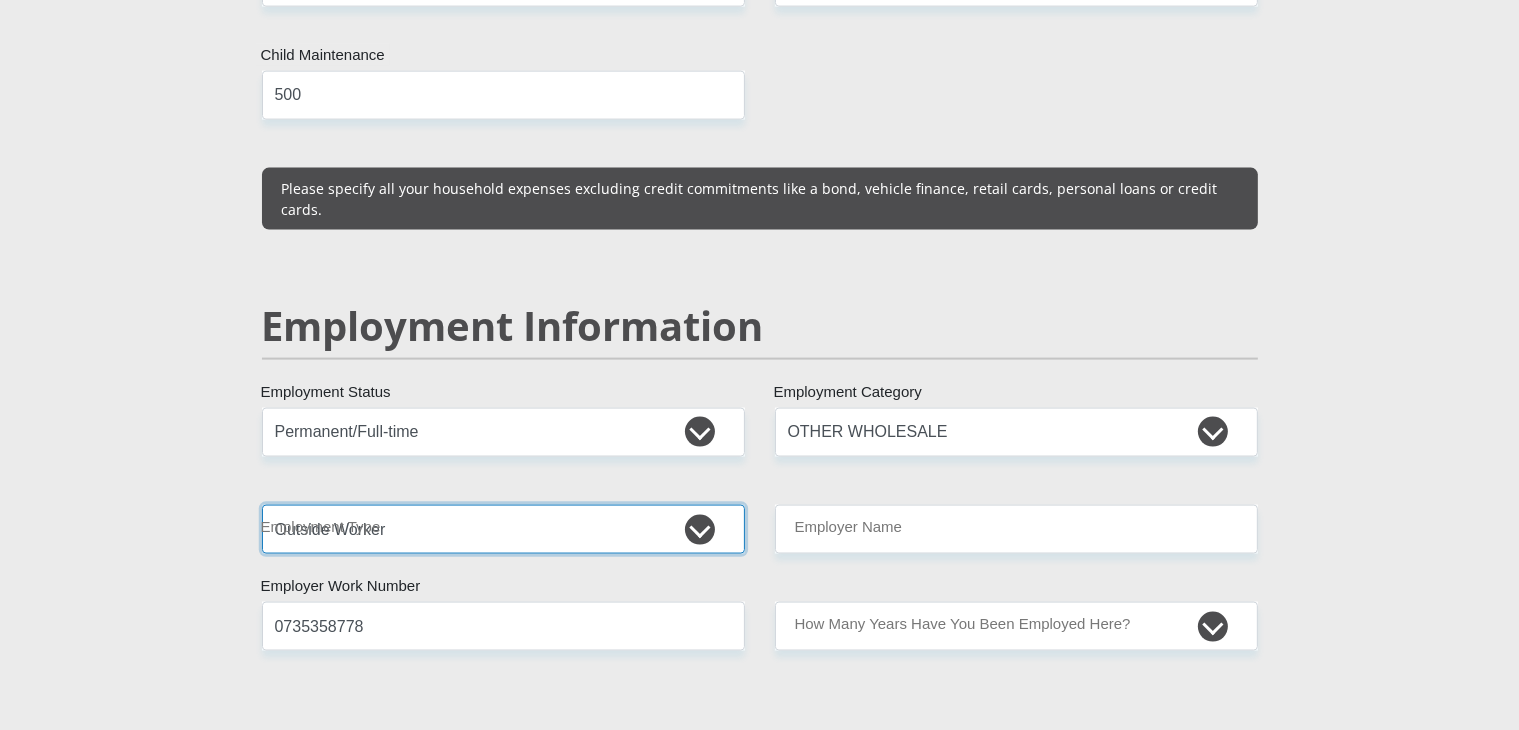 click on "College/Lecturer
Craft Seller
Creative
Driver
Executive
Farmer
Forces - Non Commissioned
Forces - Officer
Hawker
Housewife
Labourer
Licenced Professional
Manager
Miner
Non Licenced Professional
Office Staff/Clerk
Outside Worker
Pensioner
Permanent Teacher
Production/Manufacturing
Sales
Self-Employed
Semi-Professional Worker
Service Industry  Social Worker  Student" at bounding box center (503, 529) 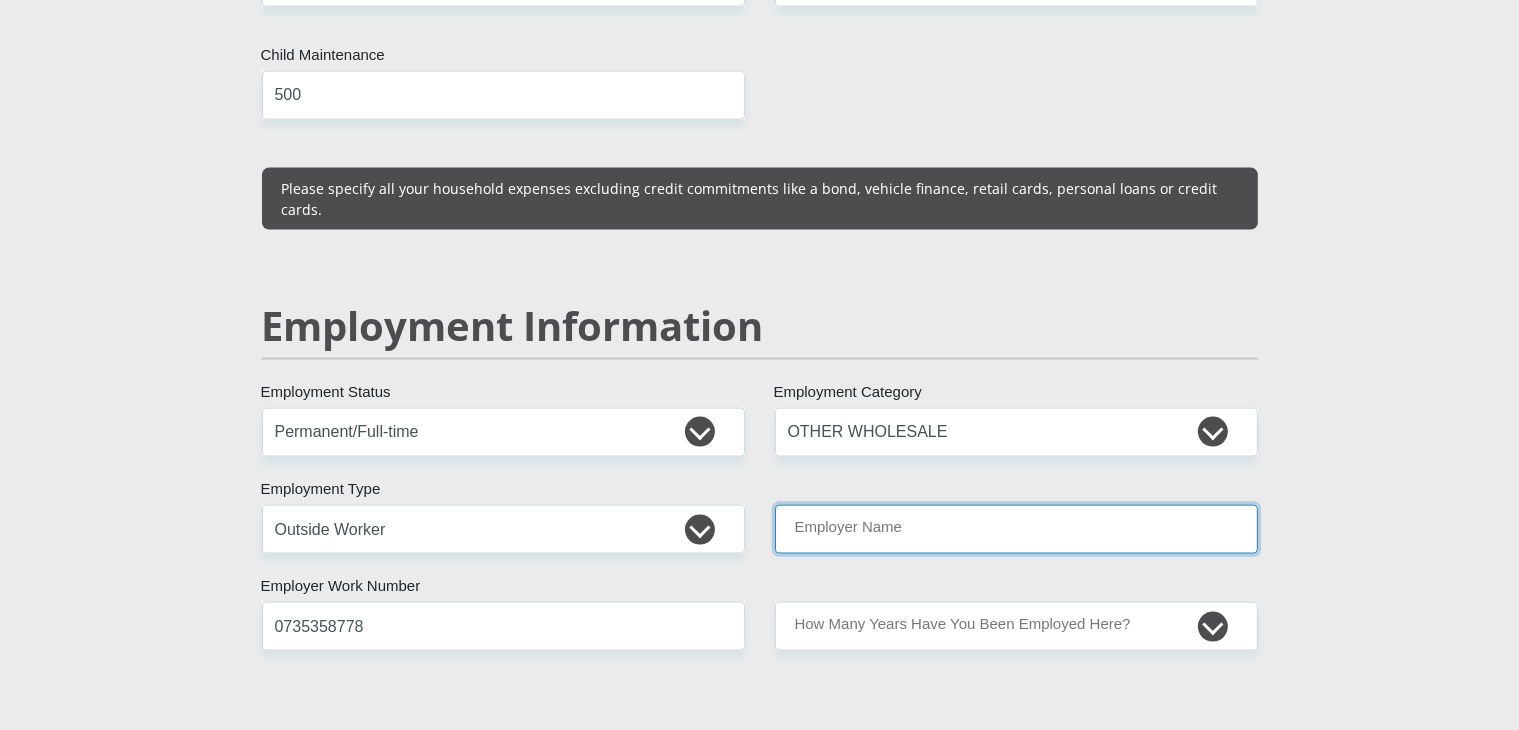 click on "Employer Name" at bounding box center [1016, 529] 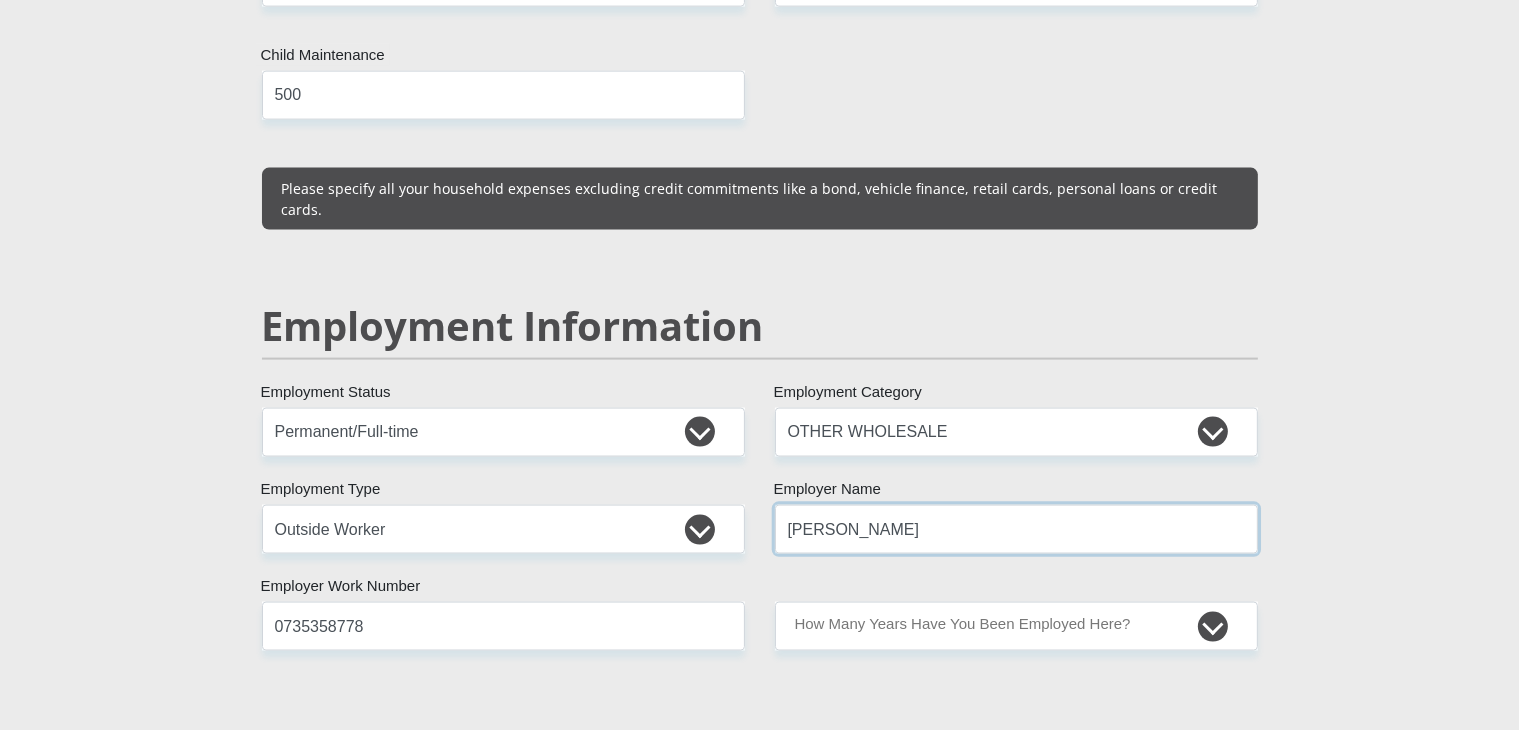type on "[PERSON_NAME]" 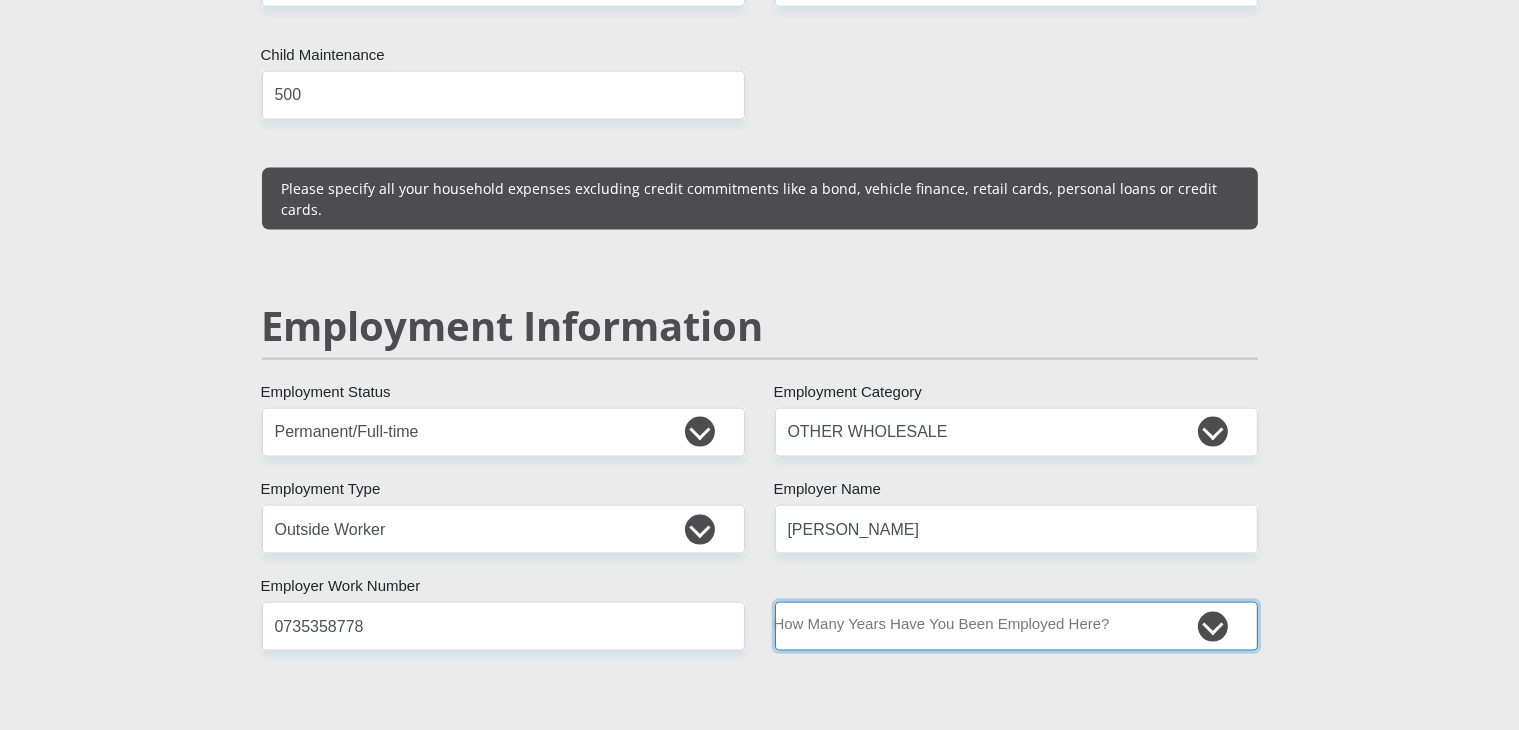 click on "less than 1 year
1-3 years
3-5 years
5+ years" at bounding box center (1016, 626) 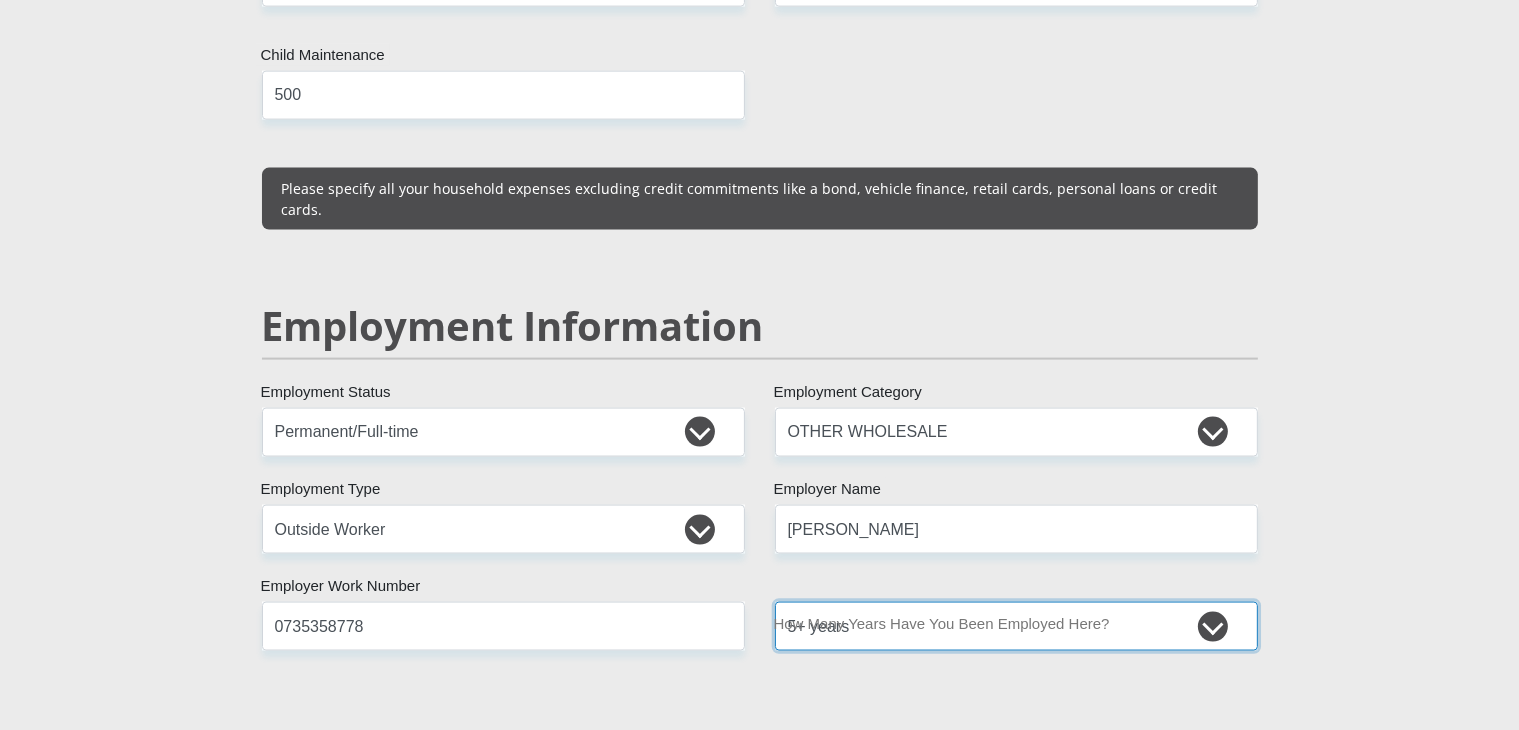 click on "less than 1 year
1-3 years
3-5 years
5+ years" at bounding box center (1016, 626) 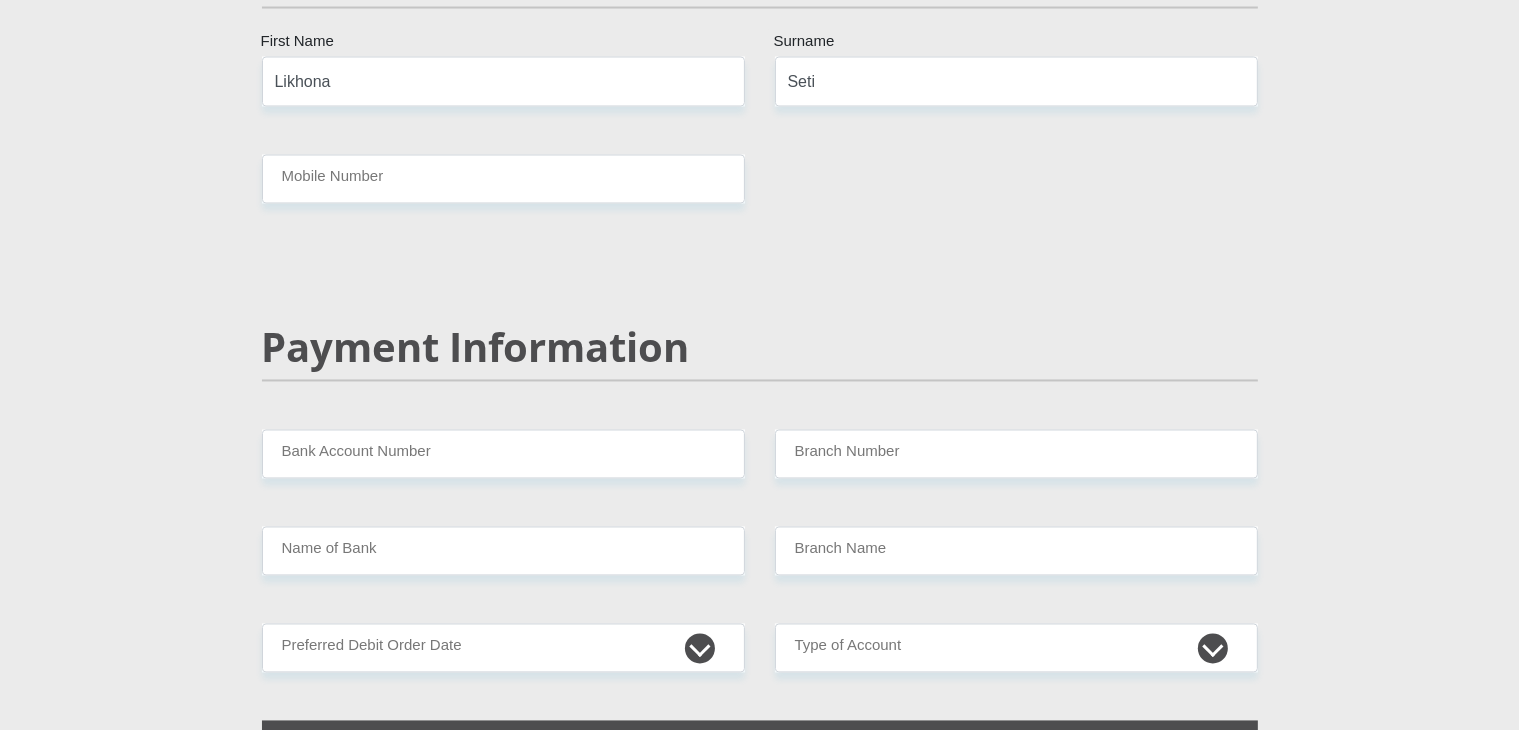 scroll, scrollTop: 3636, scrollLeft: 0, axis: vertical 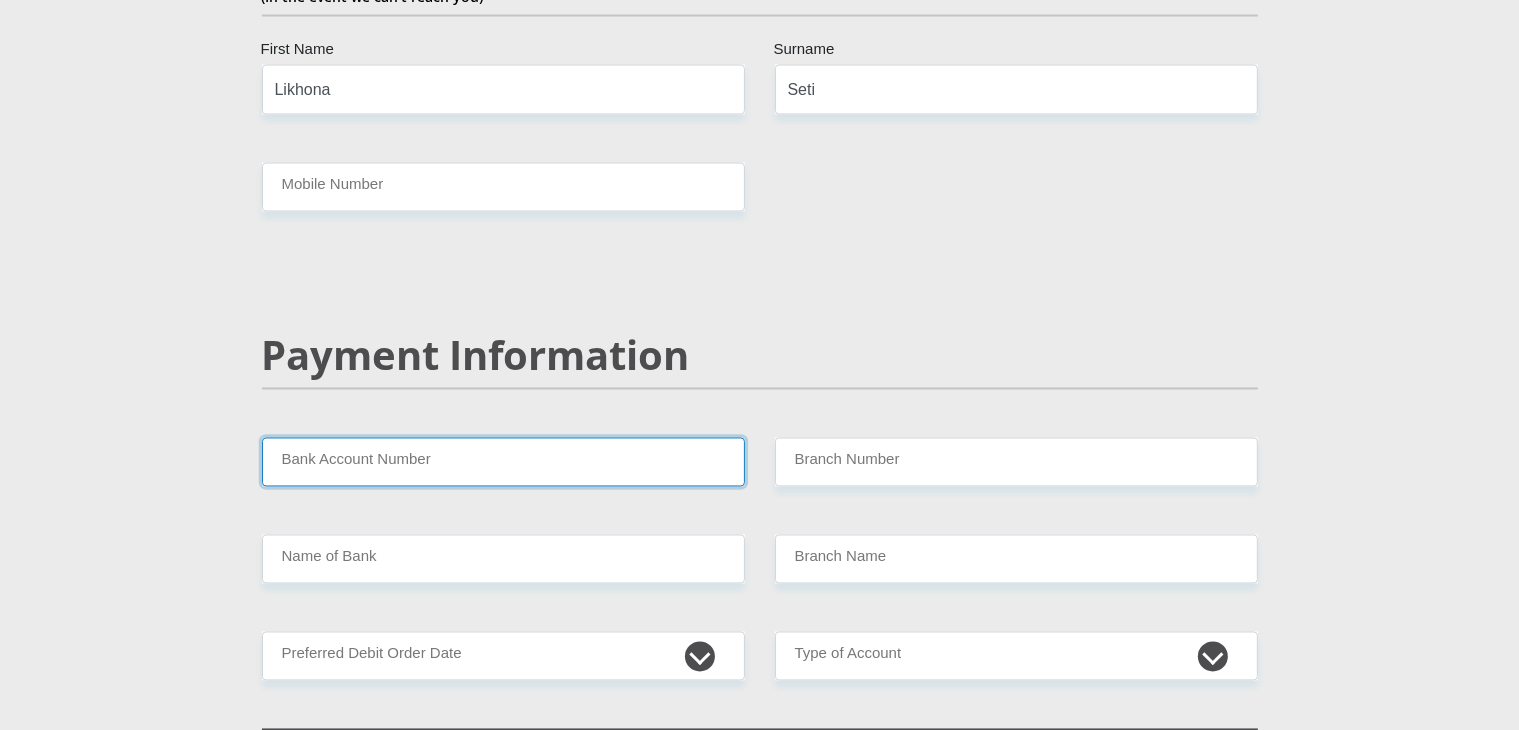 click on "Bank Account Number" at bounding box center (503, 462) 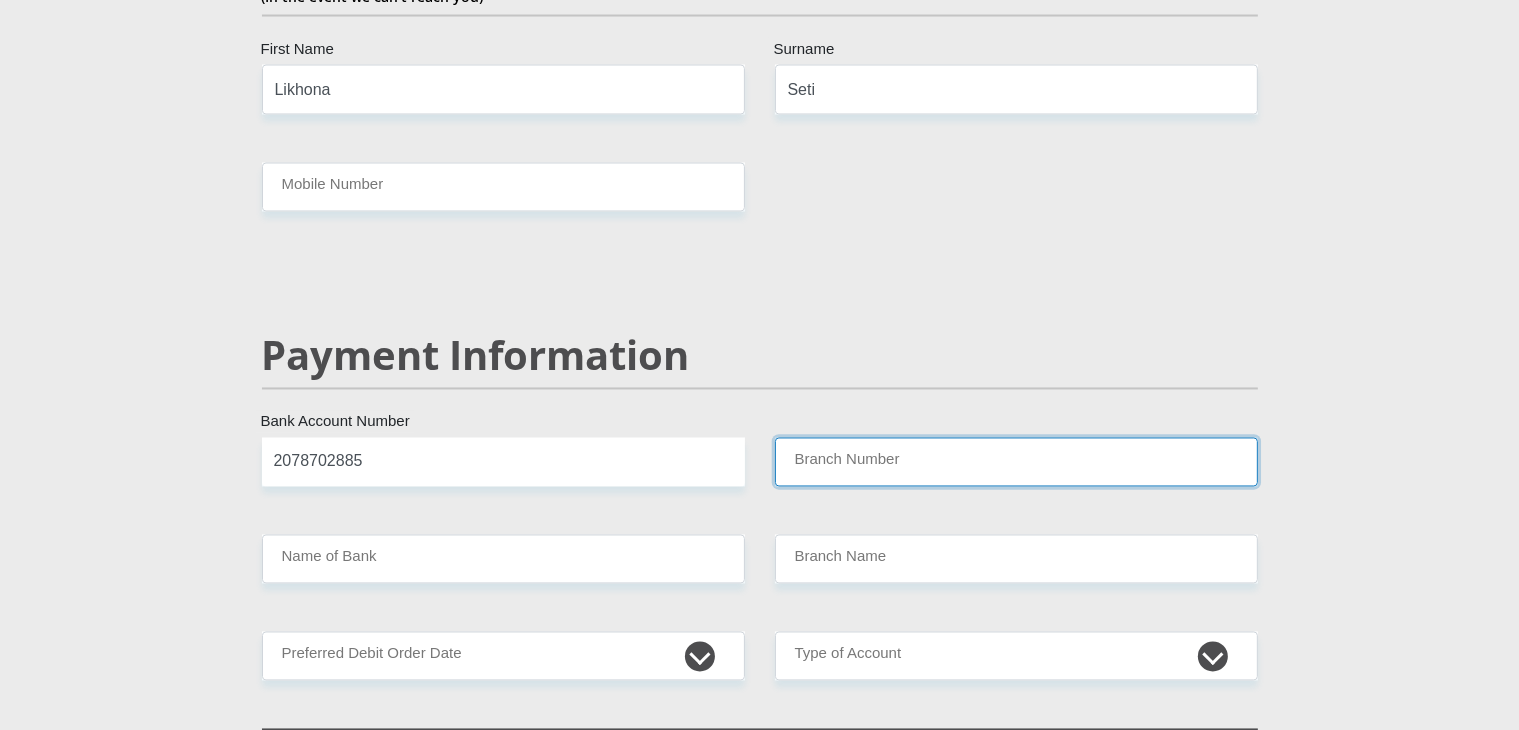 click on "Branch Number" at bounding box center (1016, 462) 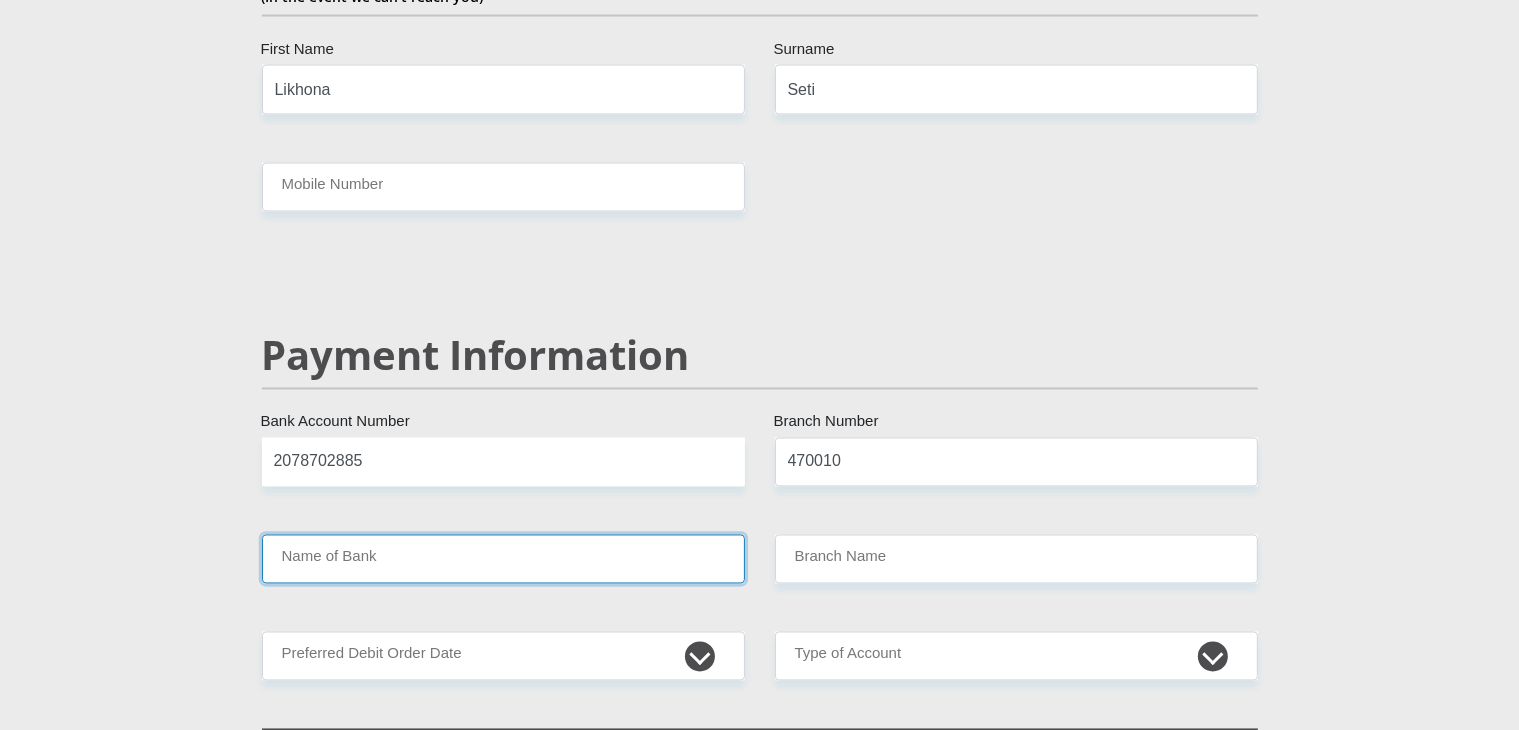click on "Name of Bank" at bounding box center (503, 559) 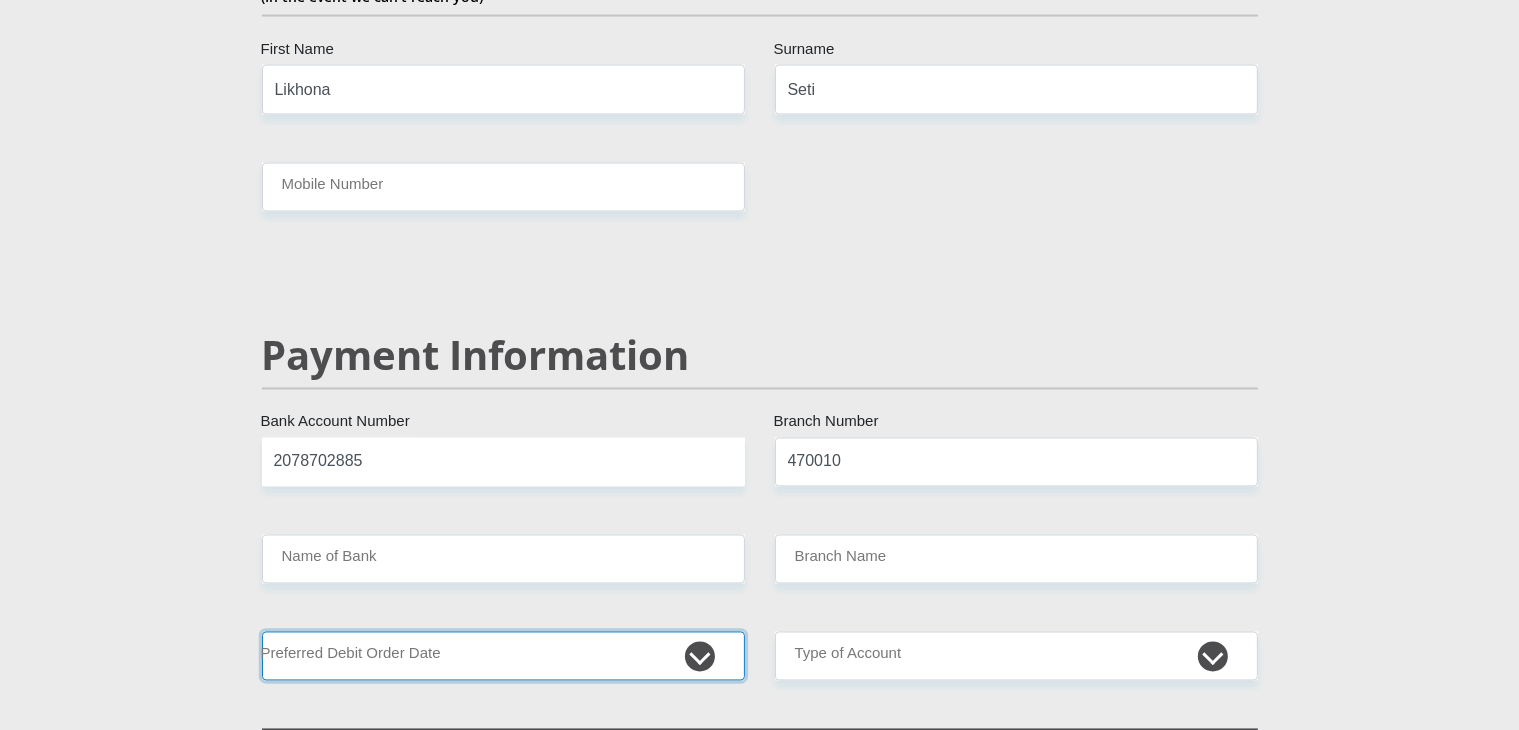 click on "1st
2nd
3rd
4th
5th
7th
18th
19th
20th
21st
22nd
23rd
24th
25th
26th
27th
28th
29th
30th" at bounding box center (503, 656) 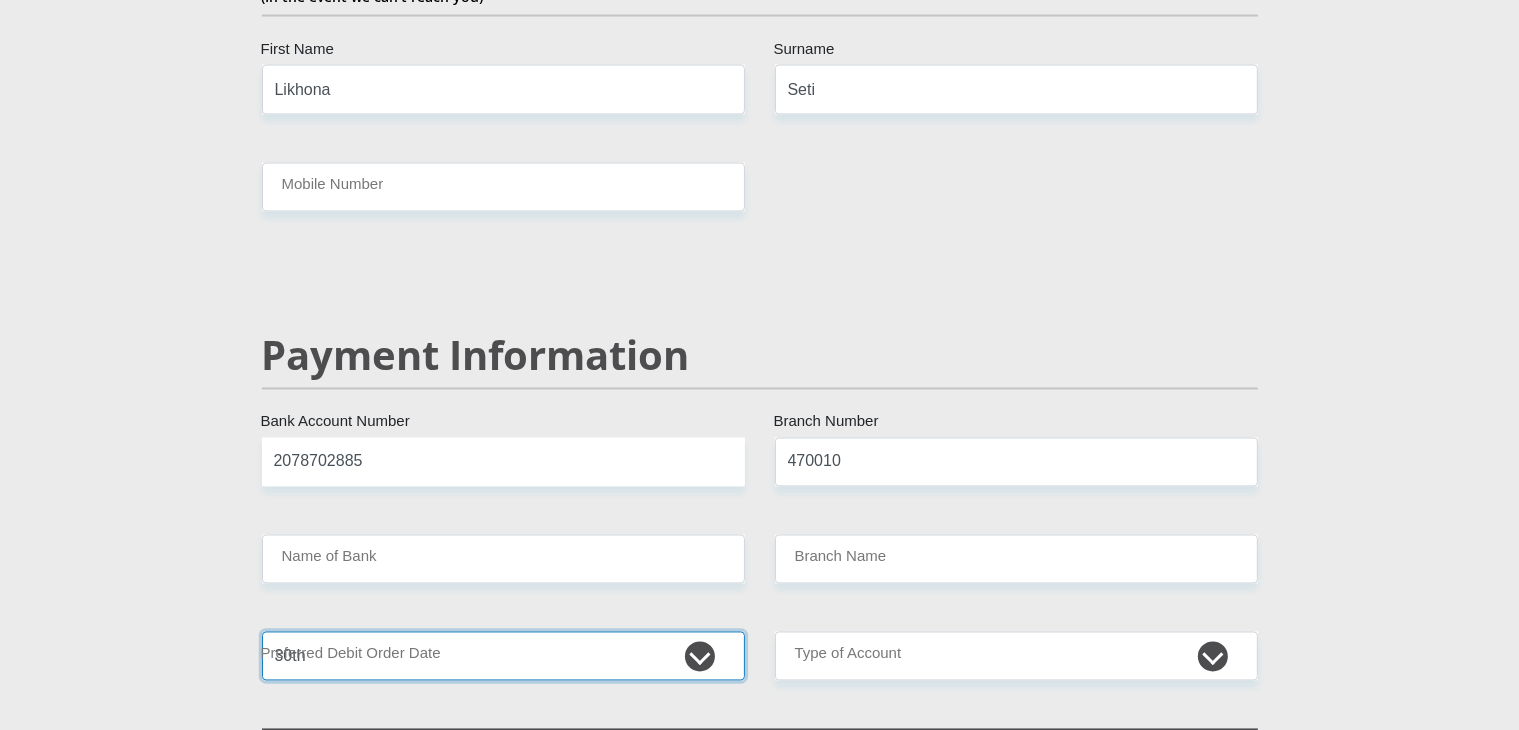 click on "1st
2nd
3rd
4th
5th
7th
18th
19th
20th
21st
22nd
23rd
24th
25th
26th
27th
28th
29th
30th" at bounding box center [503, 656] 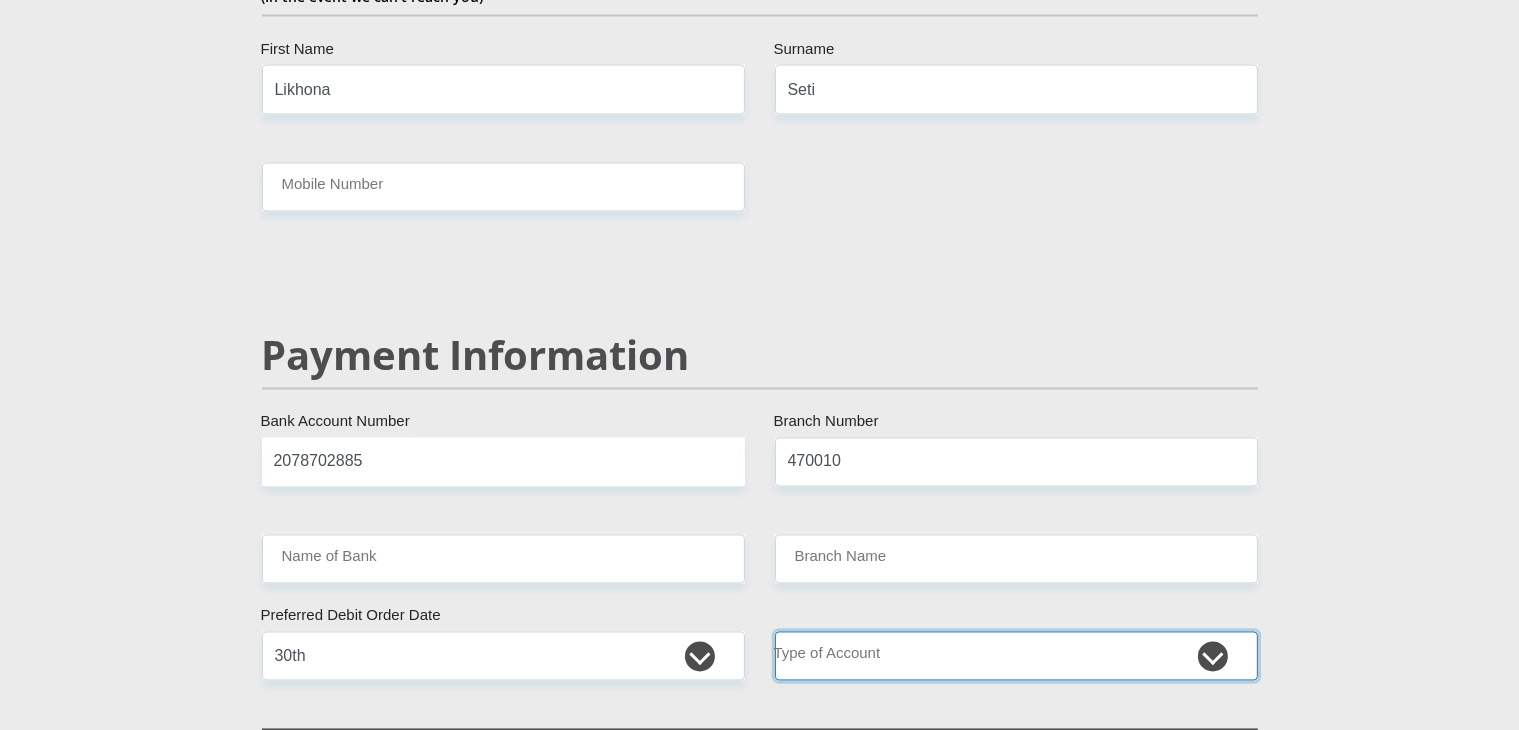 click on "Cheque
Savings" at bounding box center [1016, 656] 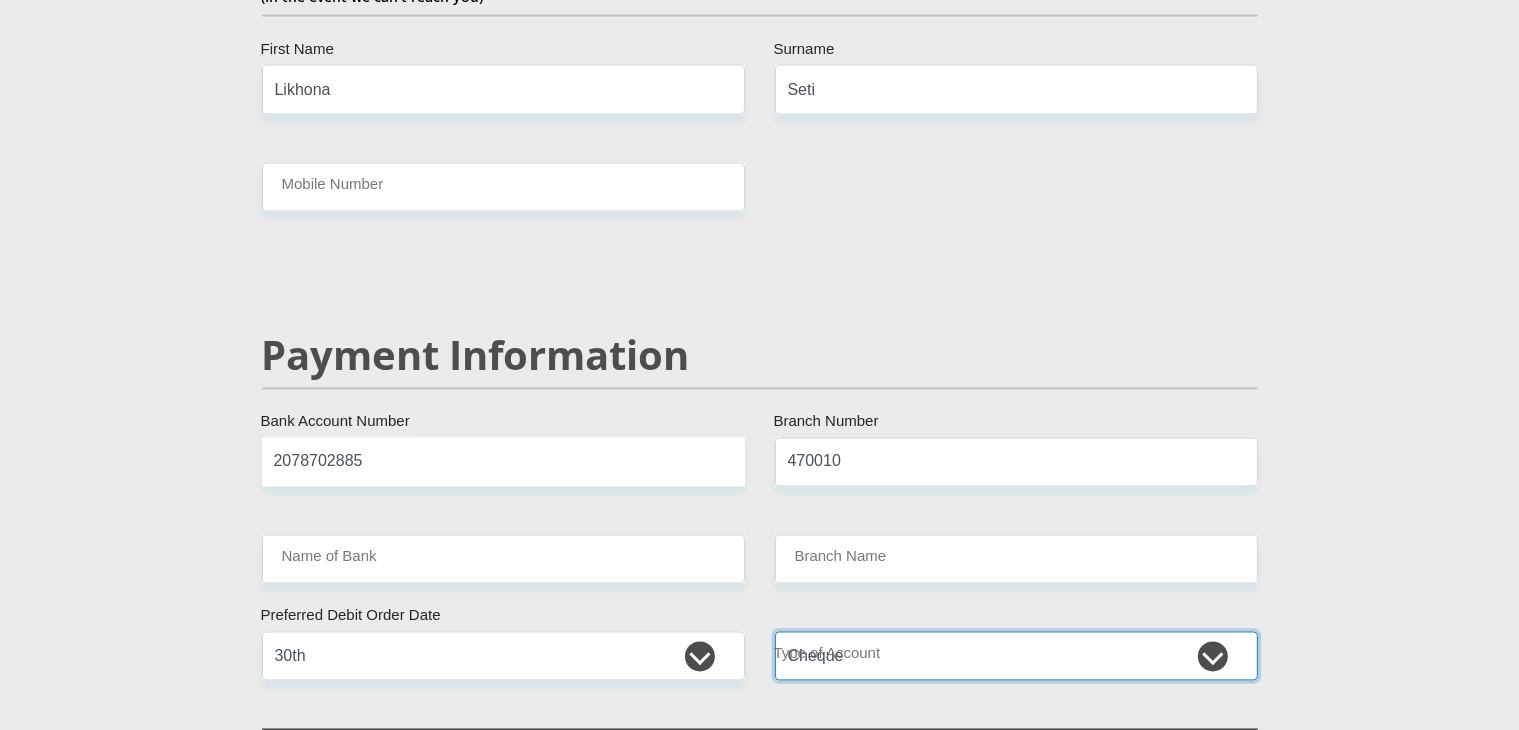 click on "Cheque
Savings" at bounding box center (1016, 656) 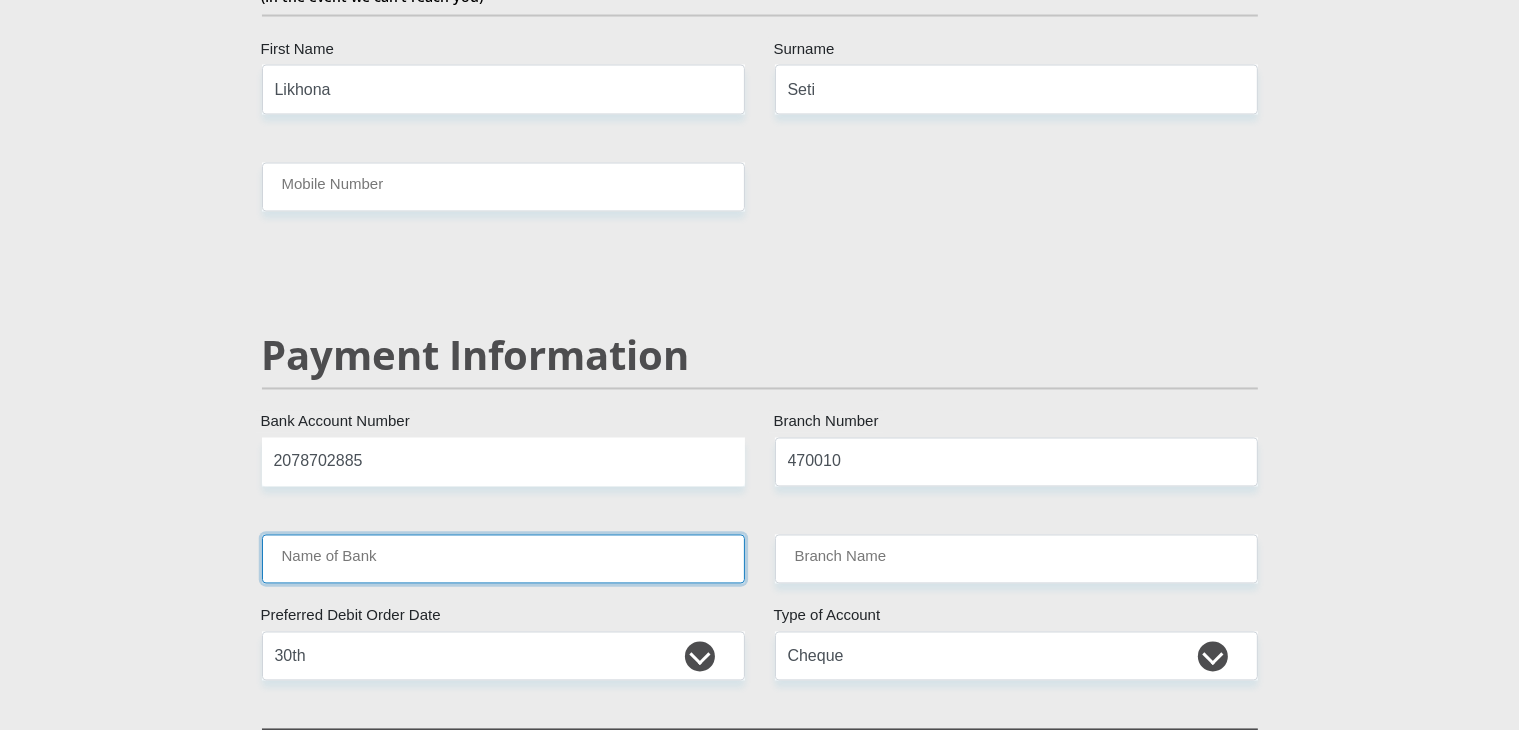 click on "Name of Bank" at bounding box center (503, 559) 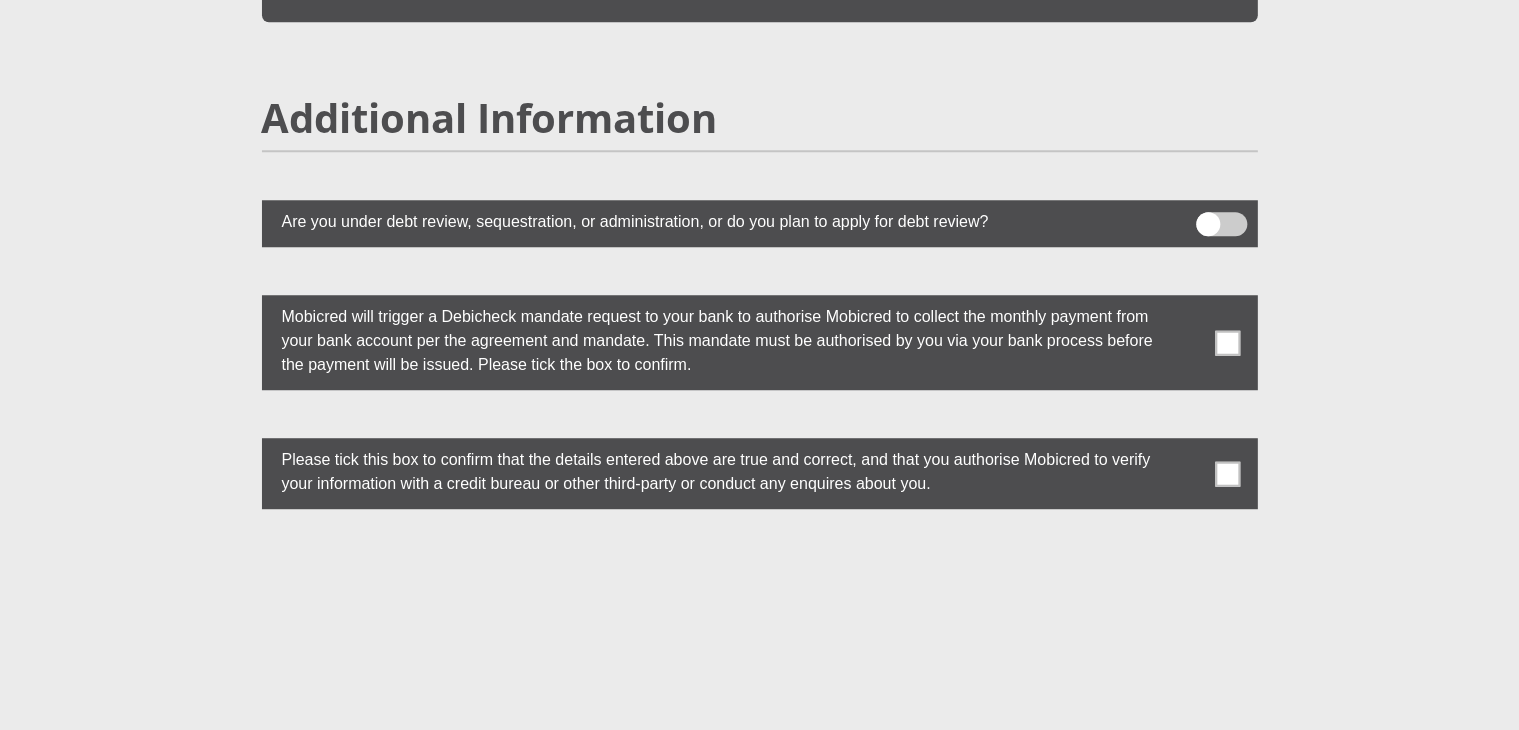 scroll, scrollTop: 5431, scrollLeft: 0, axis: vertical 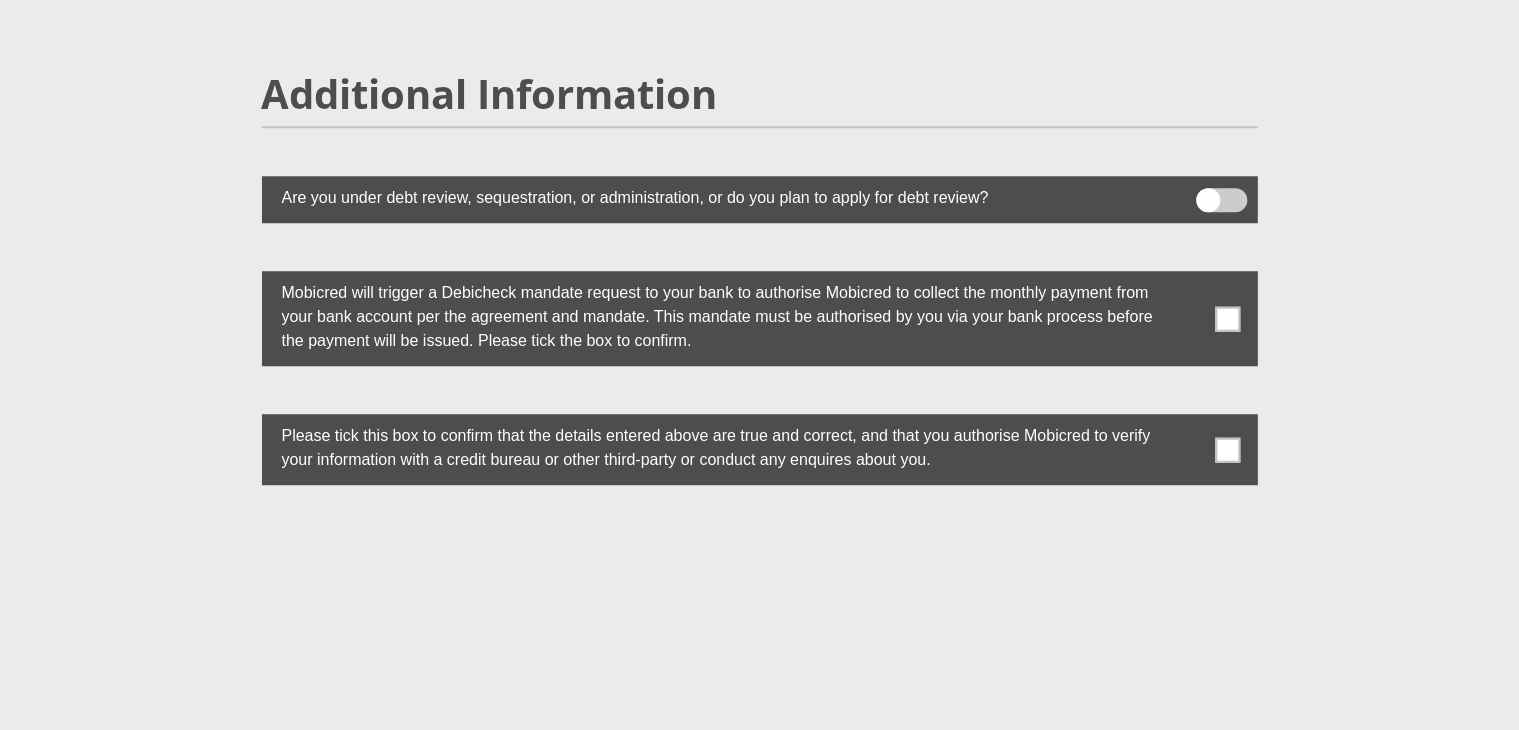 click on "Mr
Ms
Mrs
Dr
[PERSON_NAME]
Title
[PERSON_NAME]
First Name
seti
Surname
7203260477081
South African ID Number
Please input valid ID number
[GEOGRAPHIC_DATA]
[GEOGRAPHIC_DATA]
[GEOGRAPHIC_DATA]
[GEOGRAPHIC_DATA]
[GEOGRAPHIC_DATA]
[GEOGRAPHIC_DATA] [GEOGRAPHIC_DATA]
[GEOGRAPHIC_DATA]
[GEOGRAPHIC_DATA]
[GEOGRAPHIC_DATA]
[GEOGRAPHIC_DATA]
[GEOGRAPHIC_DATA]
[GEOGRAPHIC_DATA]
[GEOGRAPHIC_DATA]" at bounding box center [760, -2038] 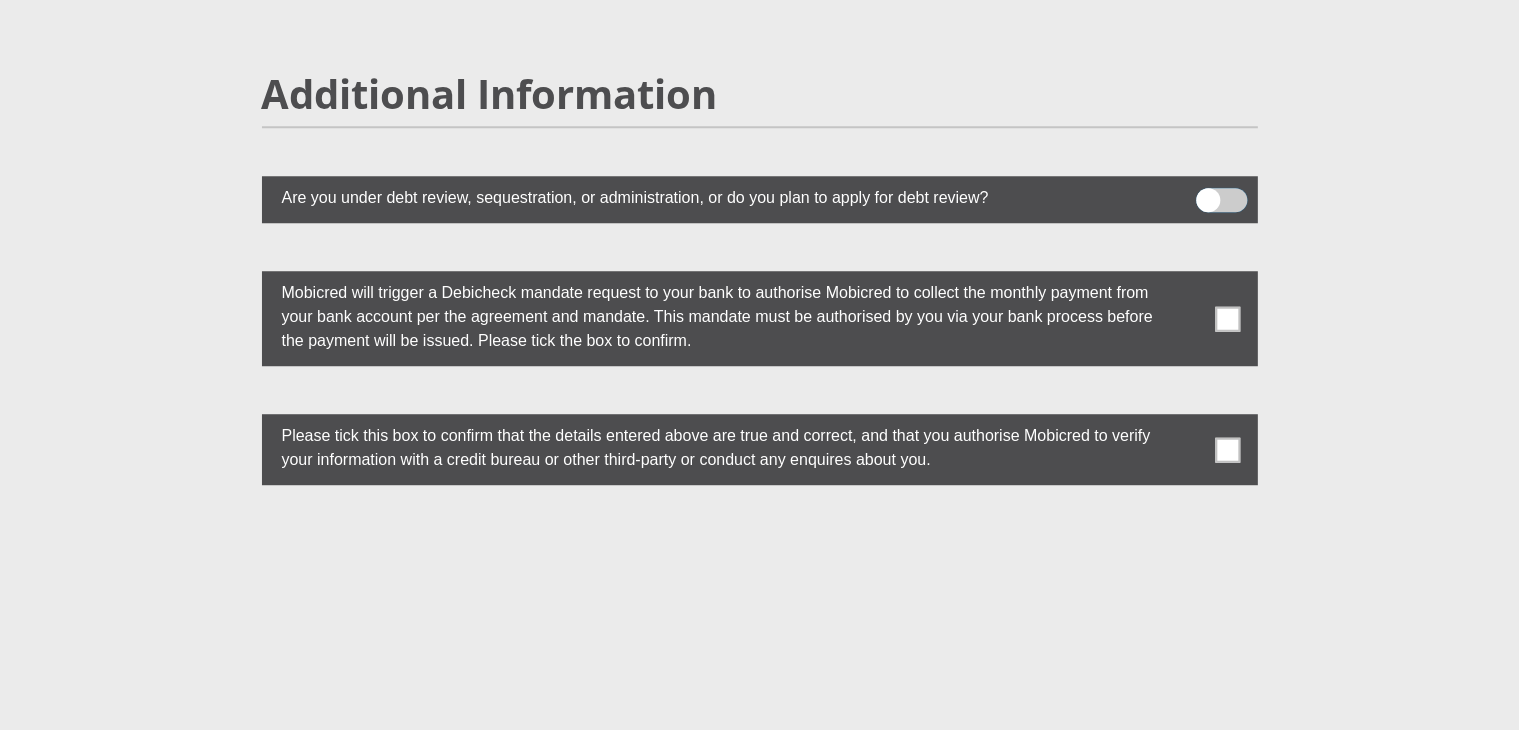 click at bounding box center (1208, 193) 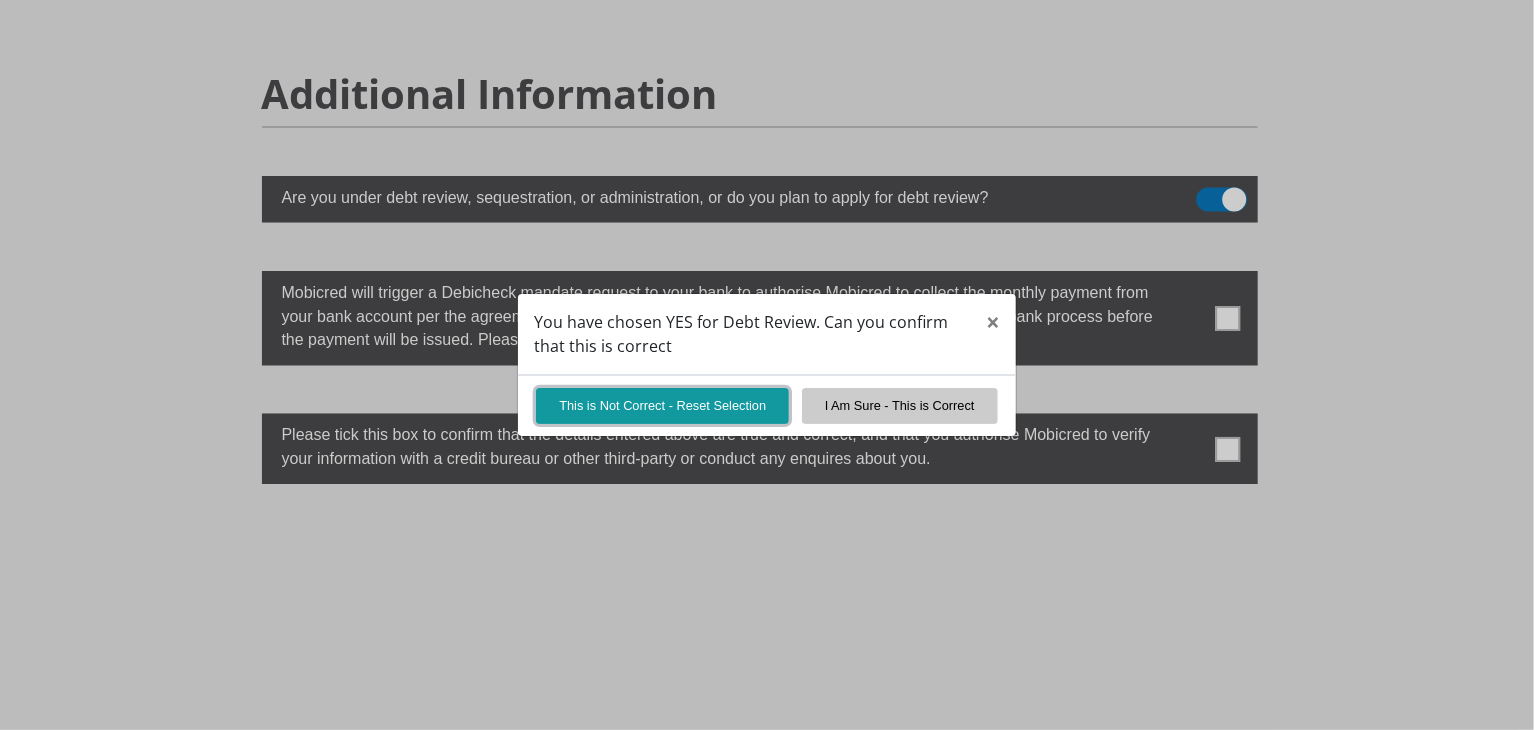click on "This is Not Correct - Reset Selection" at bounding box center [662, 405] 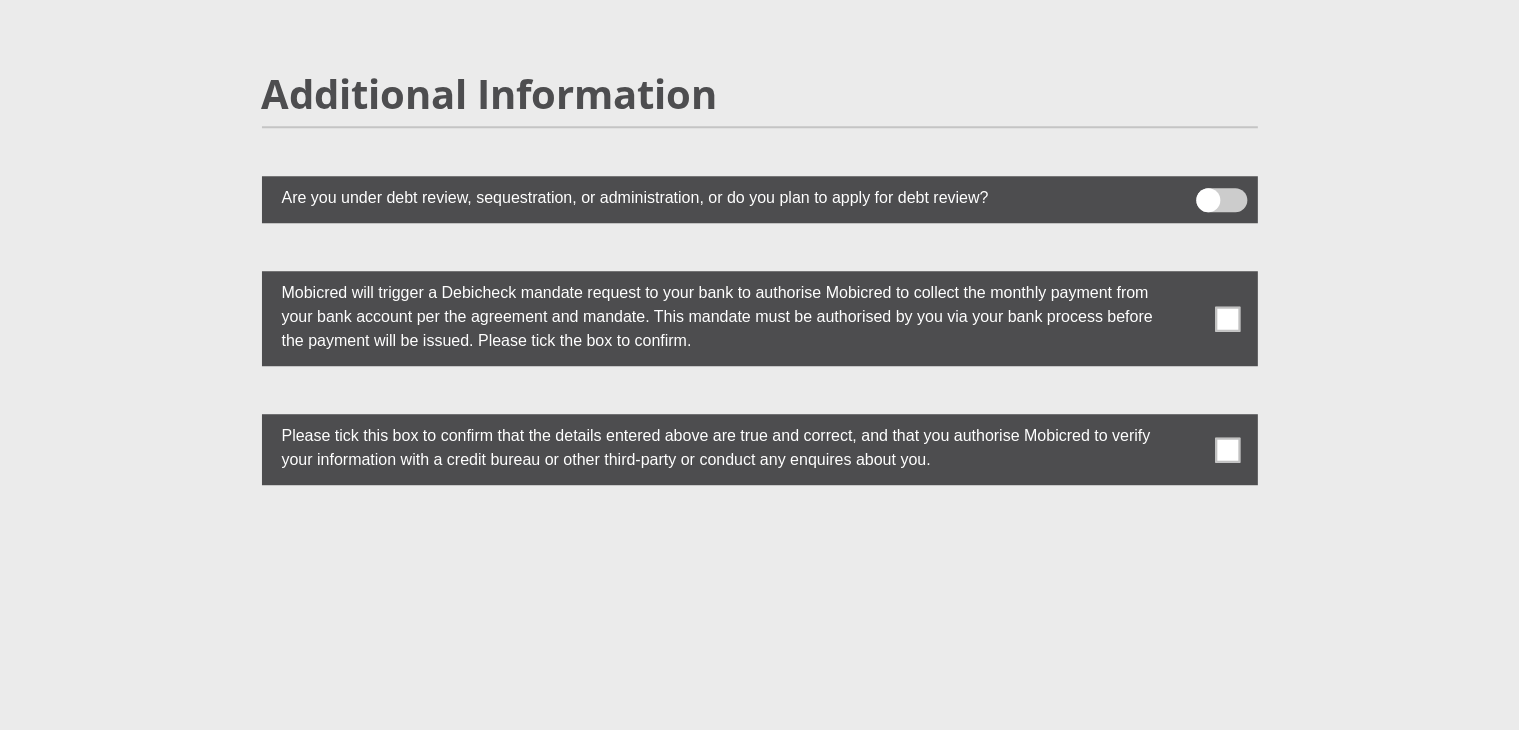 click at bounding box center (760, 199) 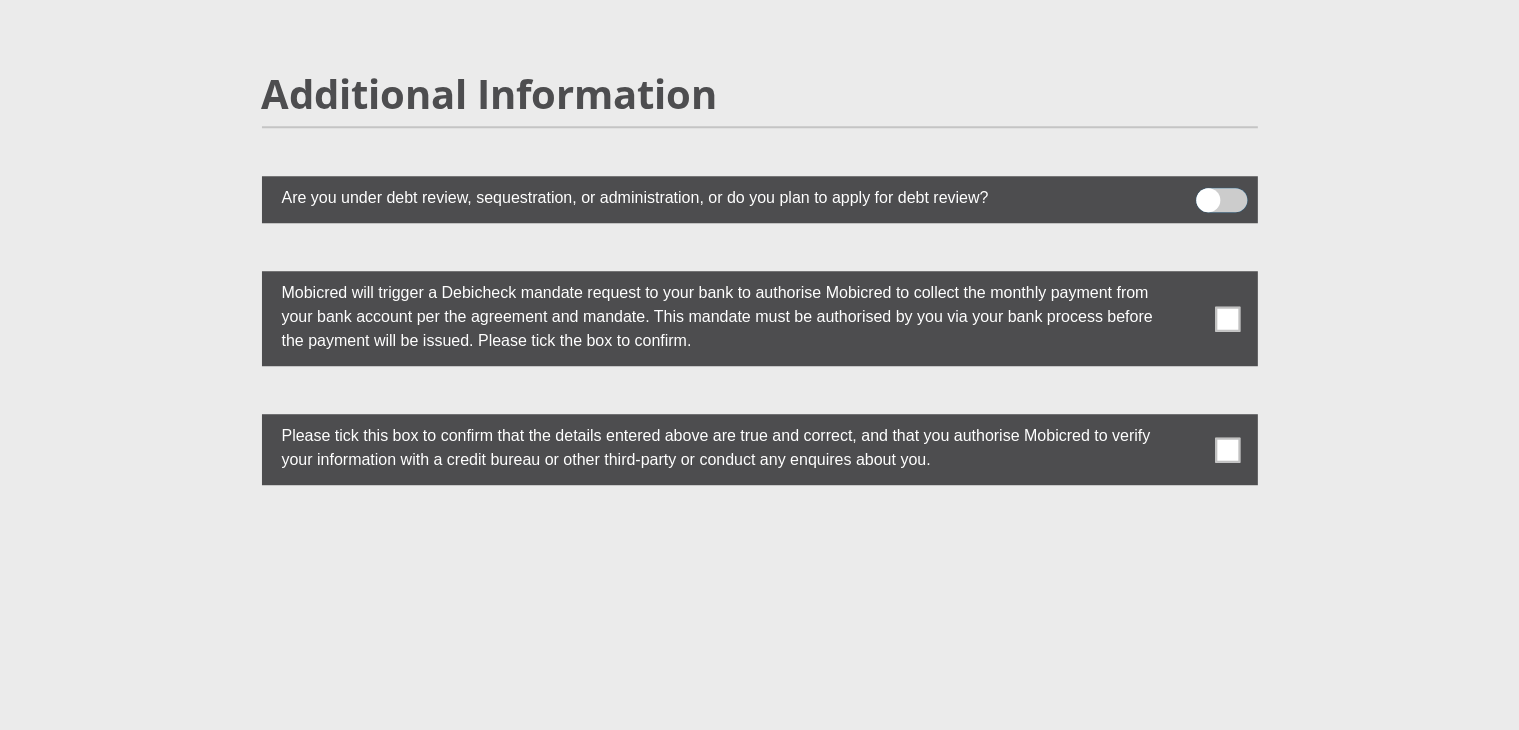 click at bounding box center [1208, 193] 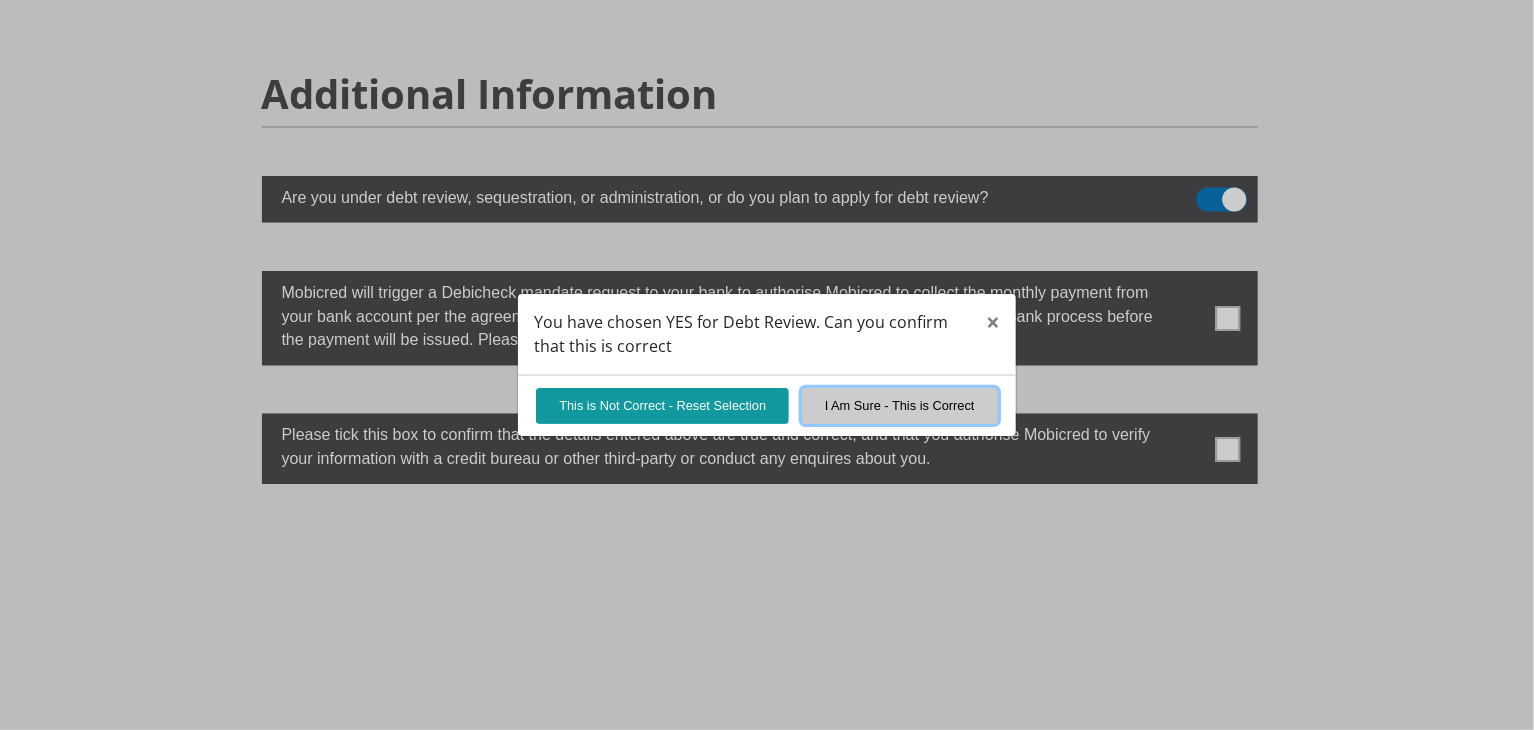 click on "I Am Sure - This is Correct" at bounding box center [900, 405] 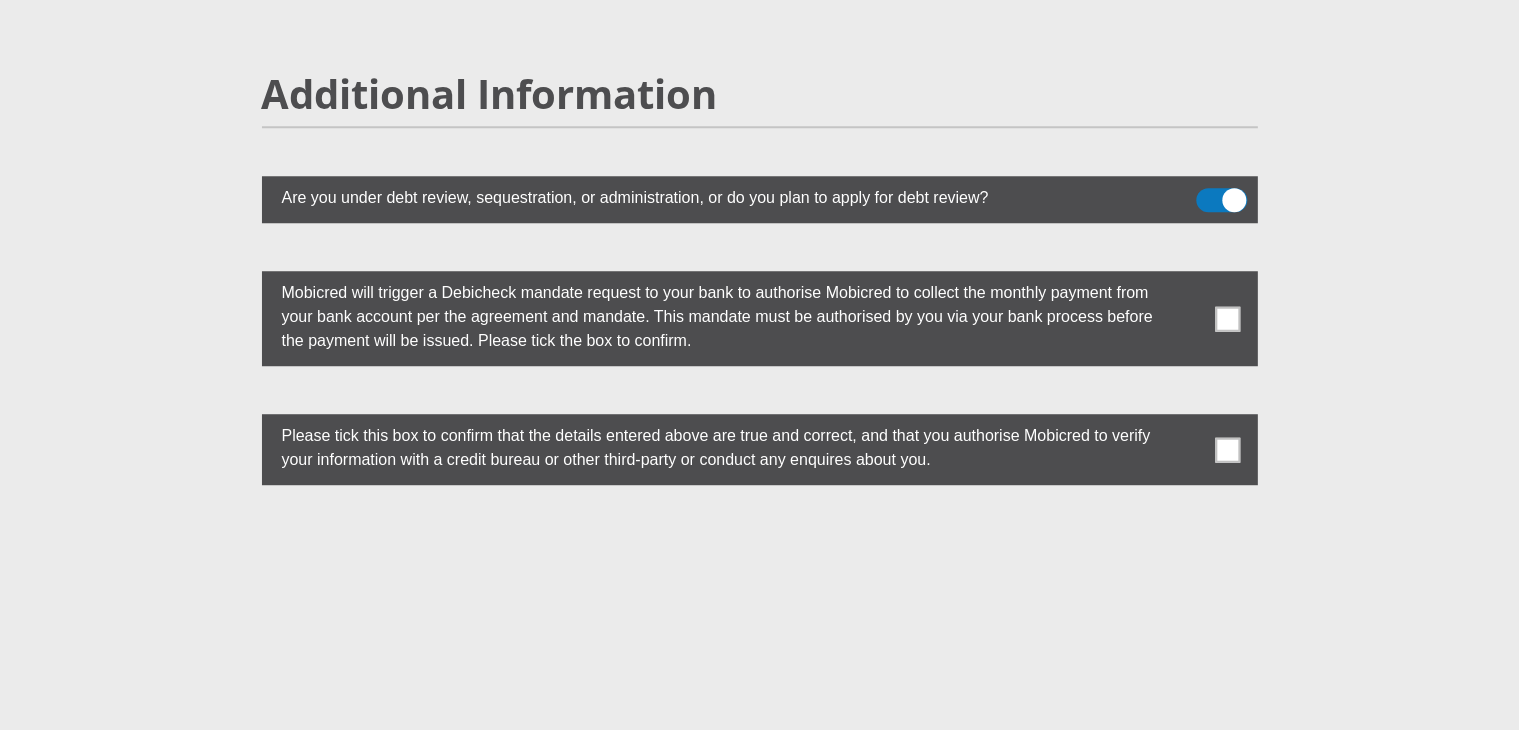click at bounding box center [760, 318] 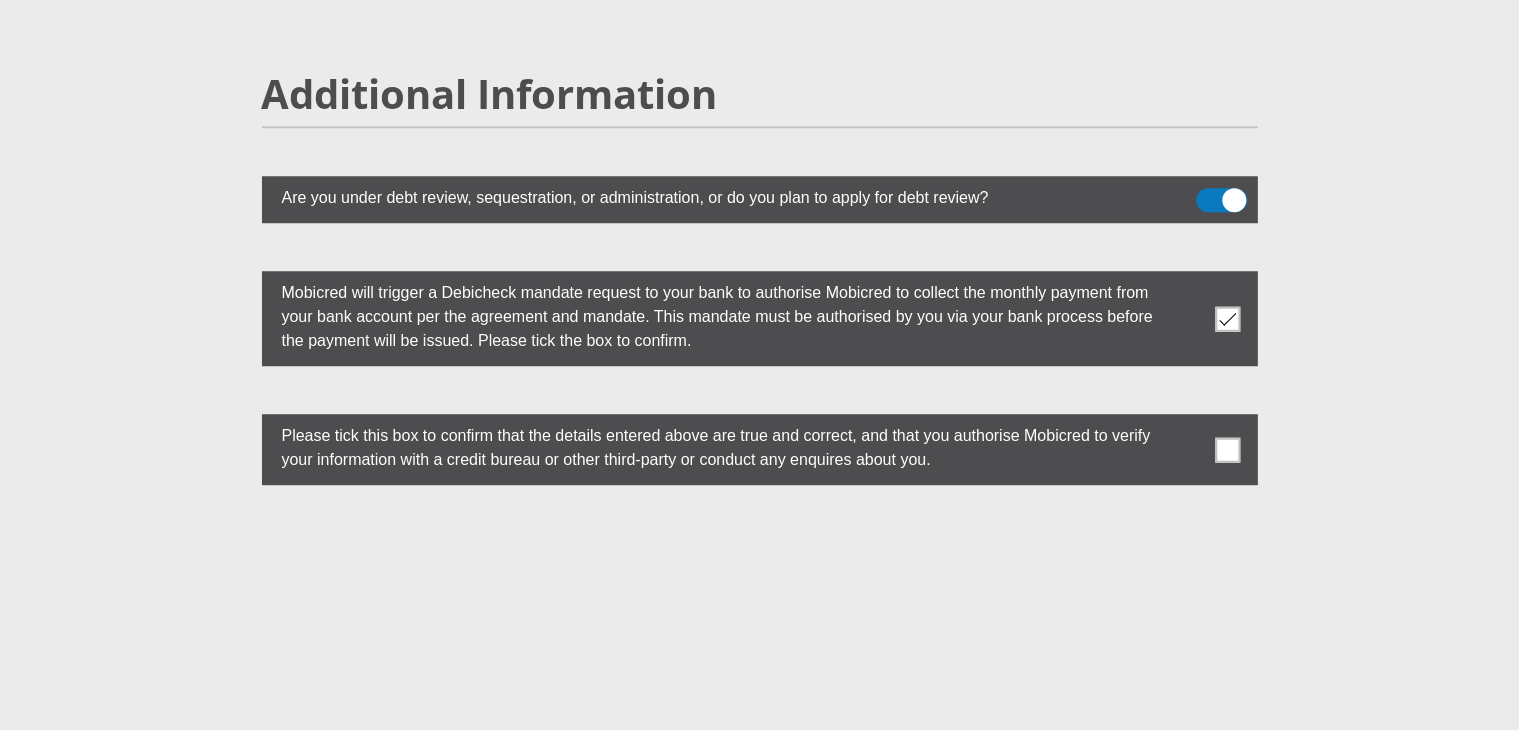 click at bounding box center (1227, 449) 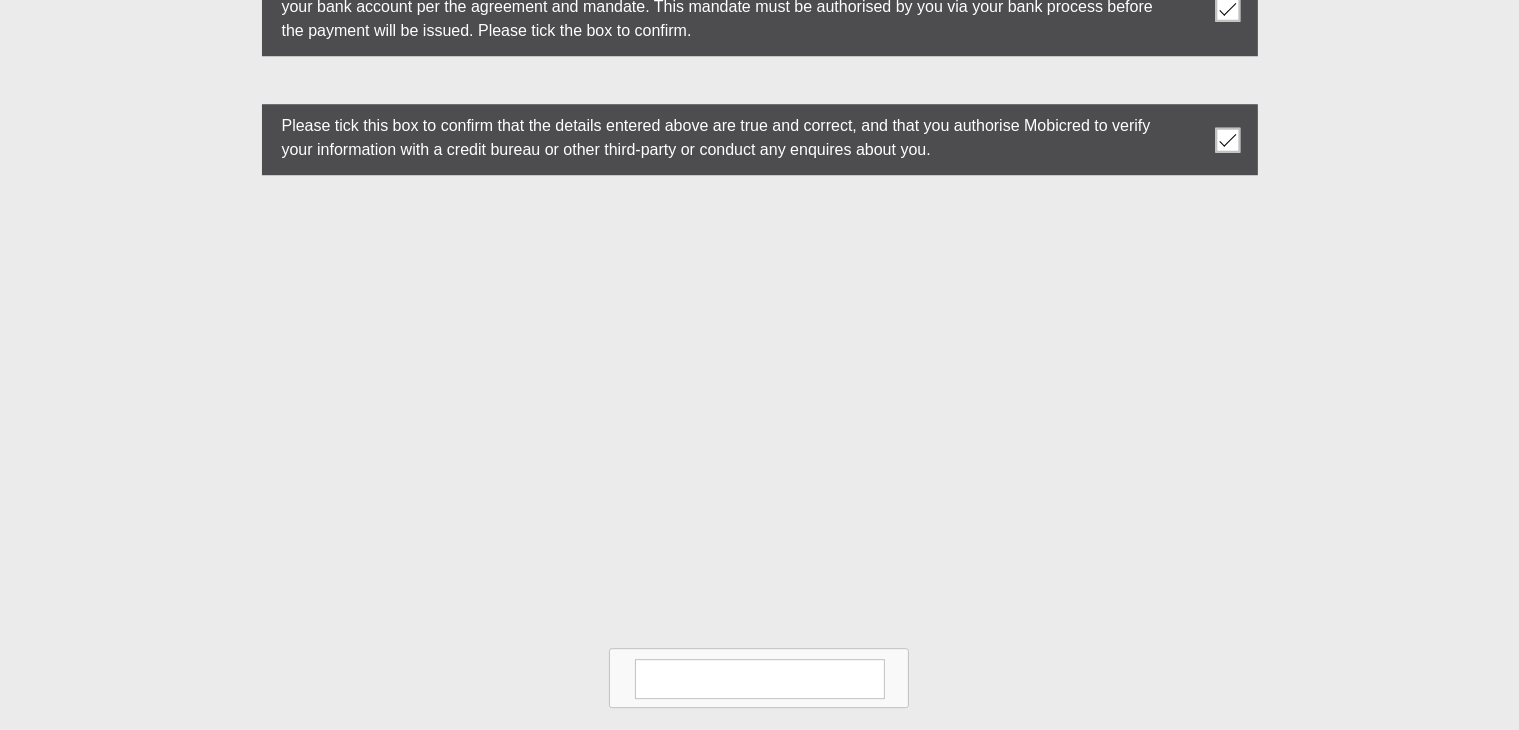scroll, scrollTop: 6036, scrollLeft: 0, axis: vertical 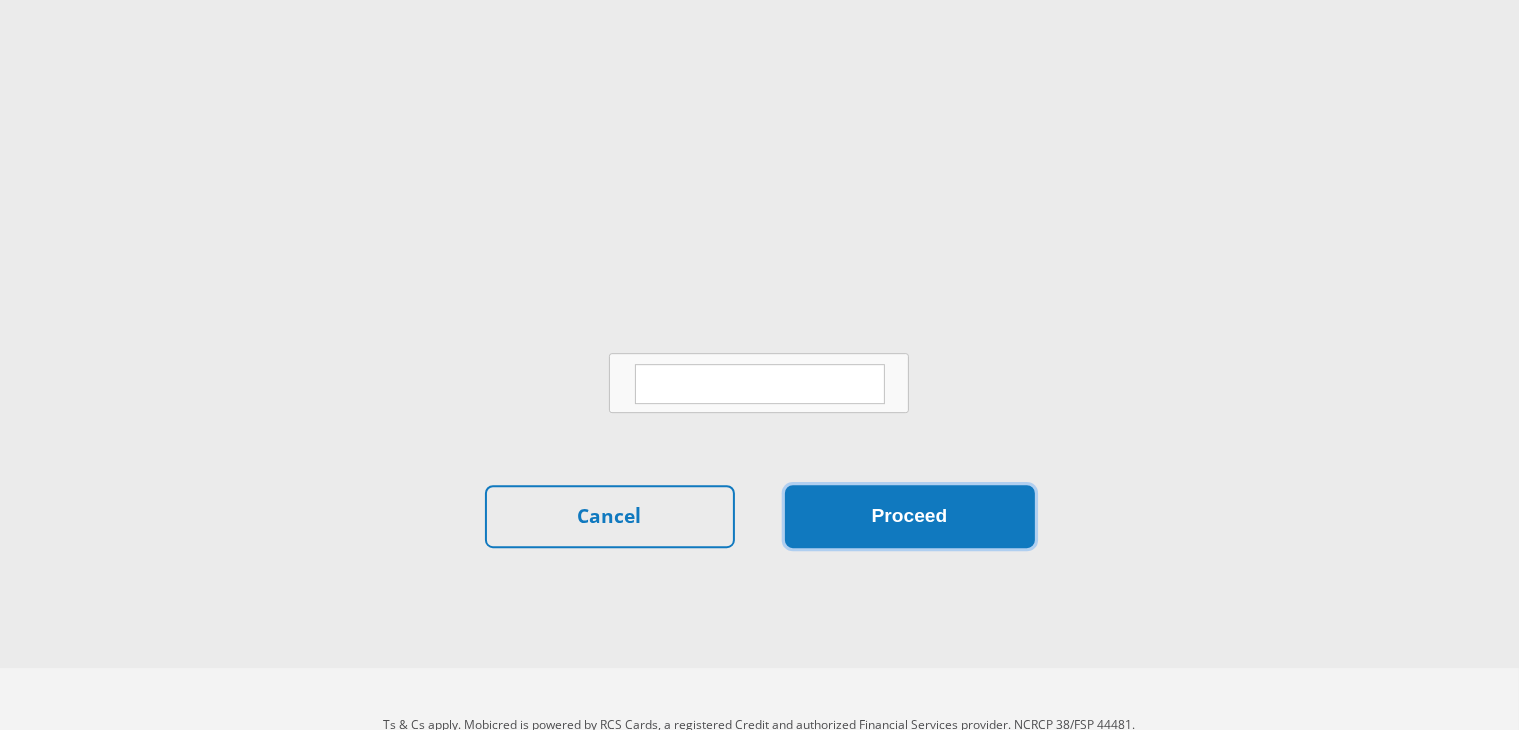 click on "Proceed" at bounding box center (910, 516) 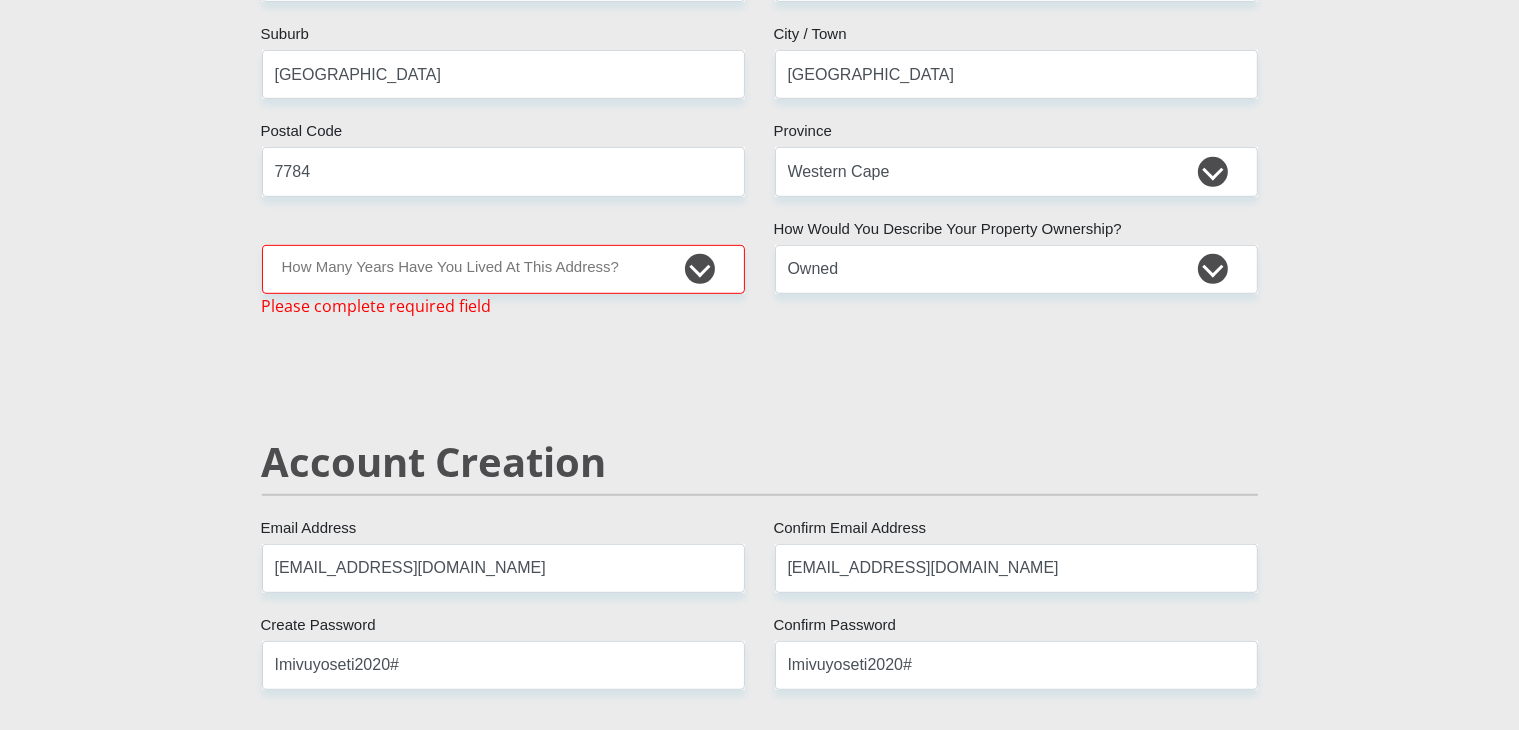 scroll, scrollTop: 1041, scrollLeft: 0, axis: vertical 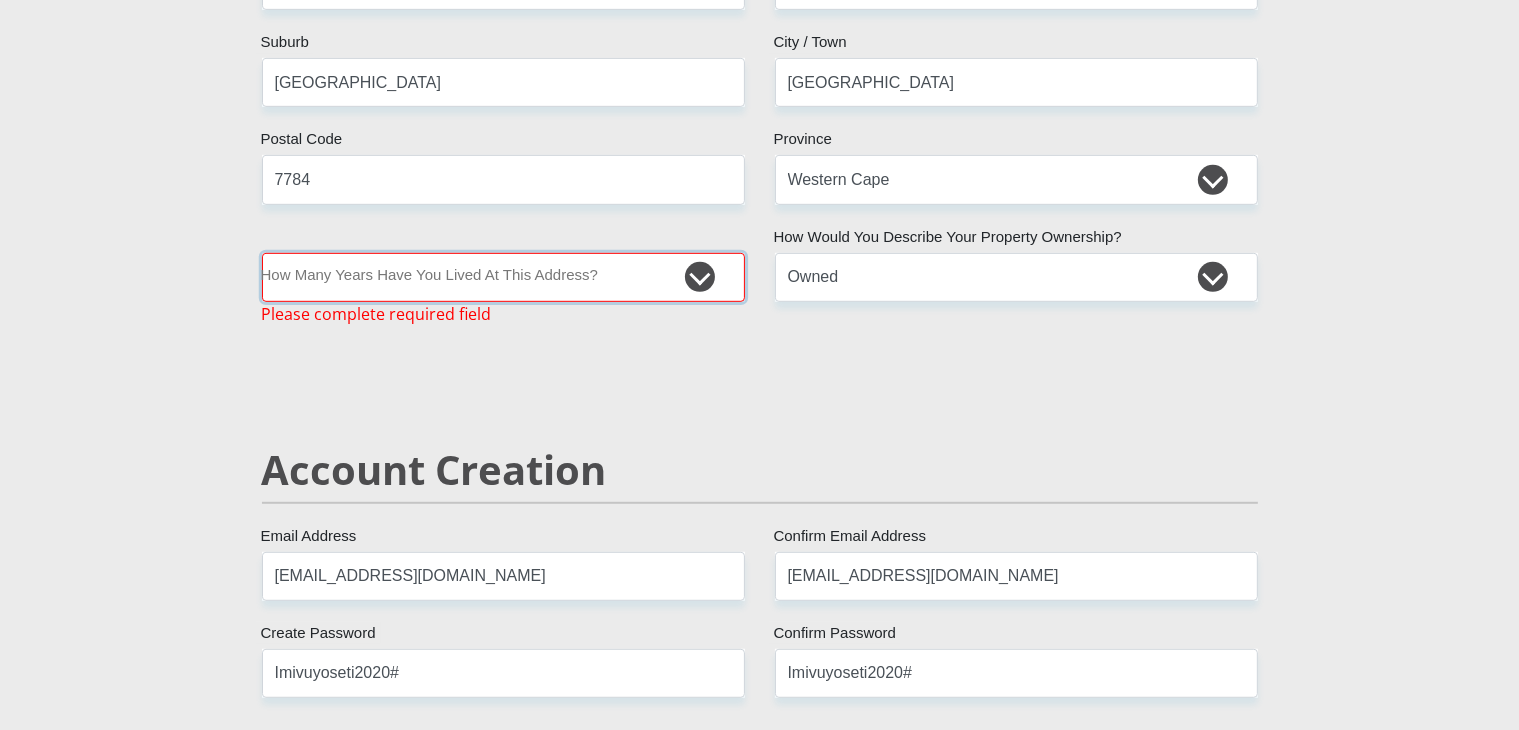 click on "less than 1 year
1-3 years
3-5 years
5+ years" at bounding box center [503, 277] 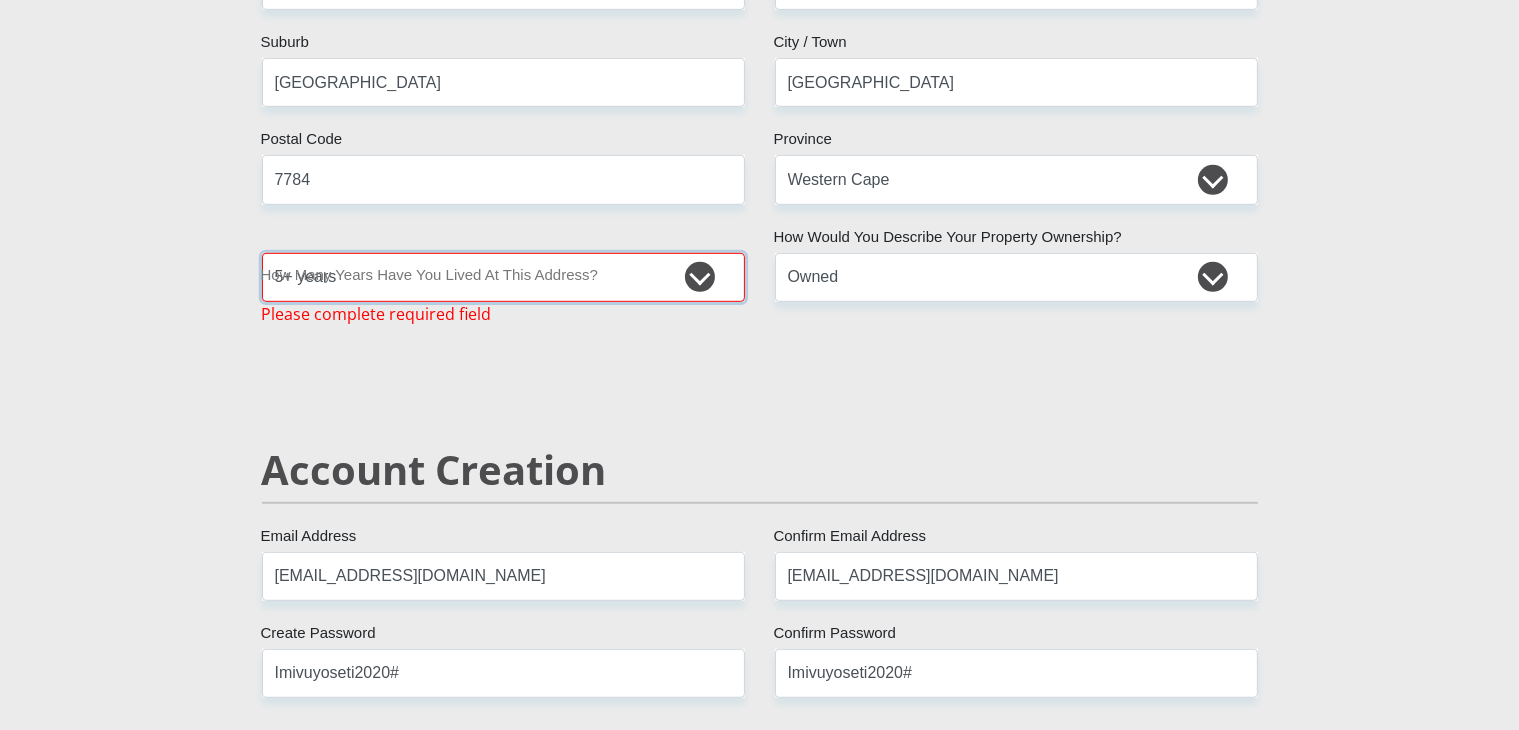 click on "less than 1 year
1-3 years
3-5 years
5+ years" at bounding box center (503, 277) 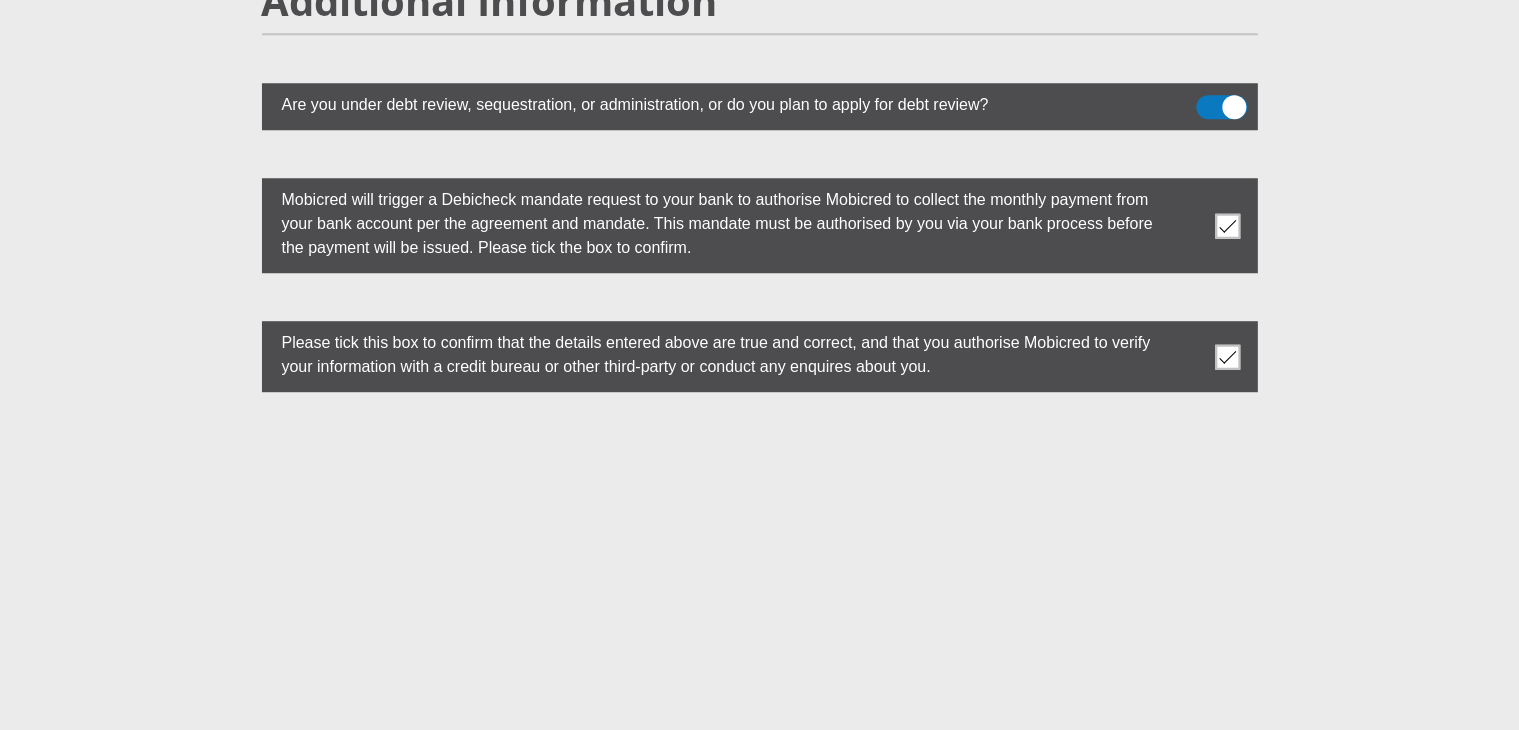 scroll, scrollTop: 6060, scrollLeft: 0, axis: vertical 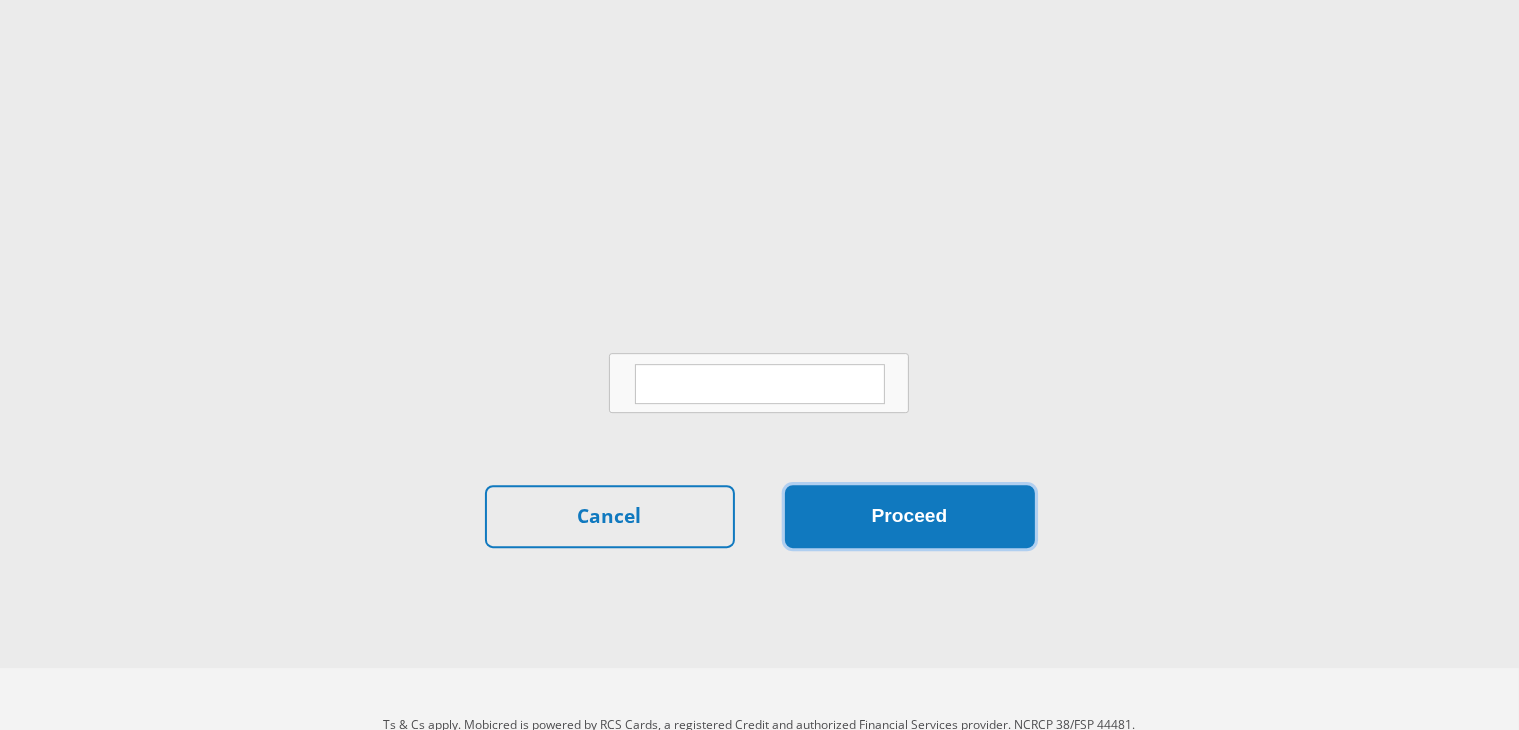 click on "Proceed" at bounding box center [910, 516] 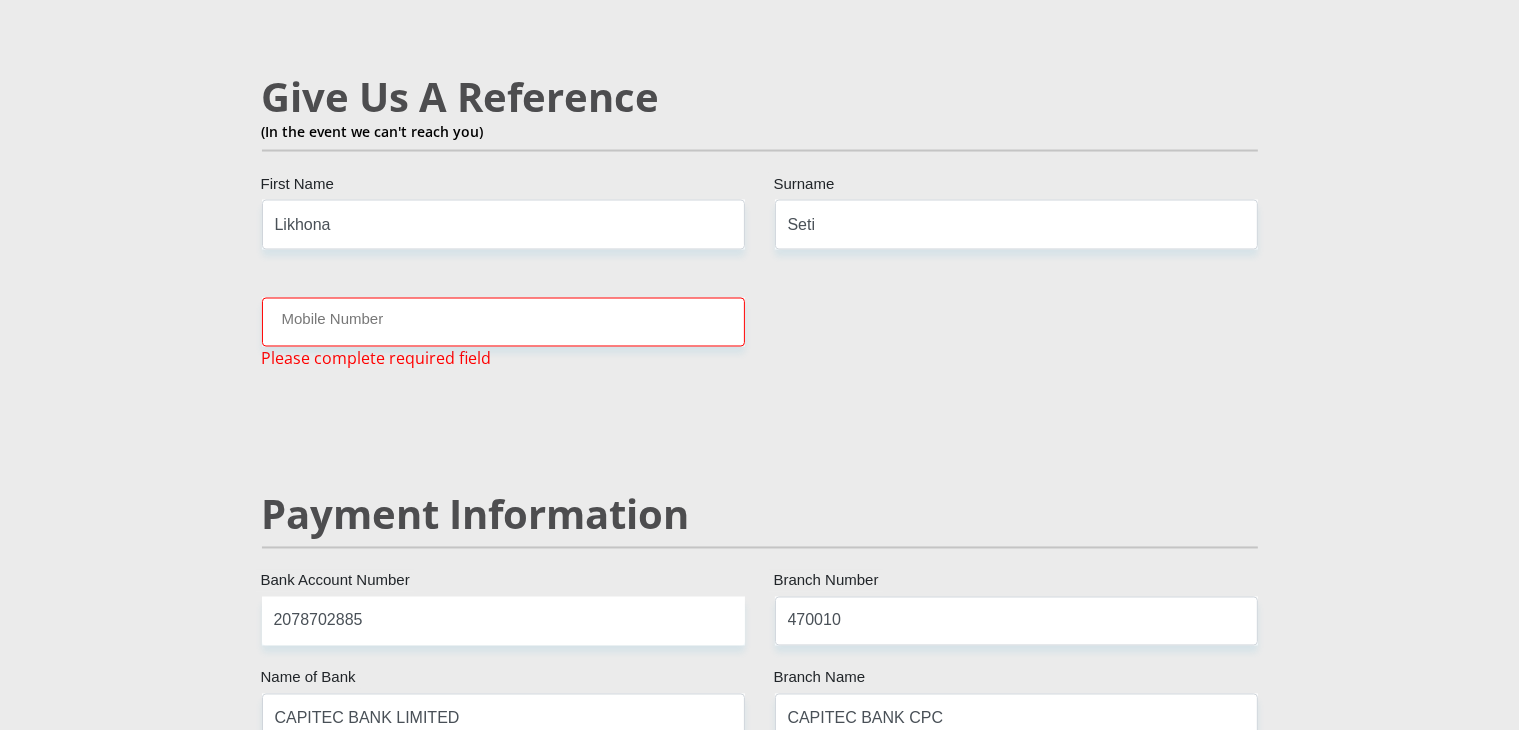 scroll, scrollTop: 3500, scrollLeft: 0, axis: vertical 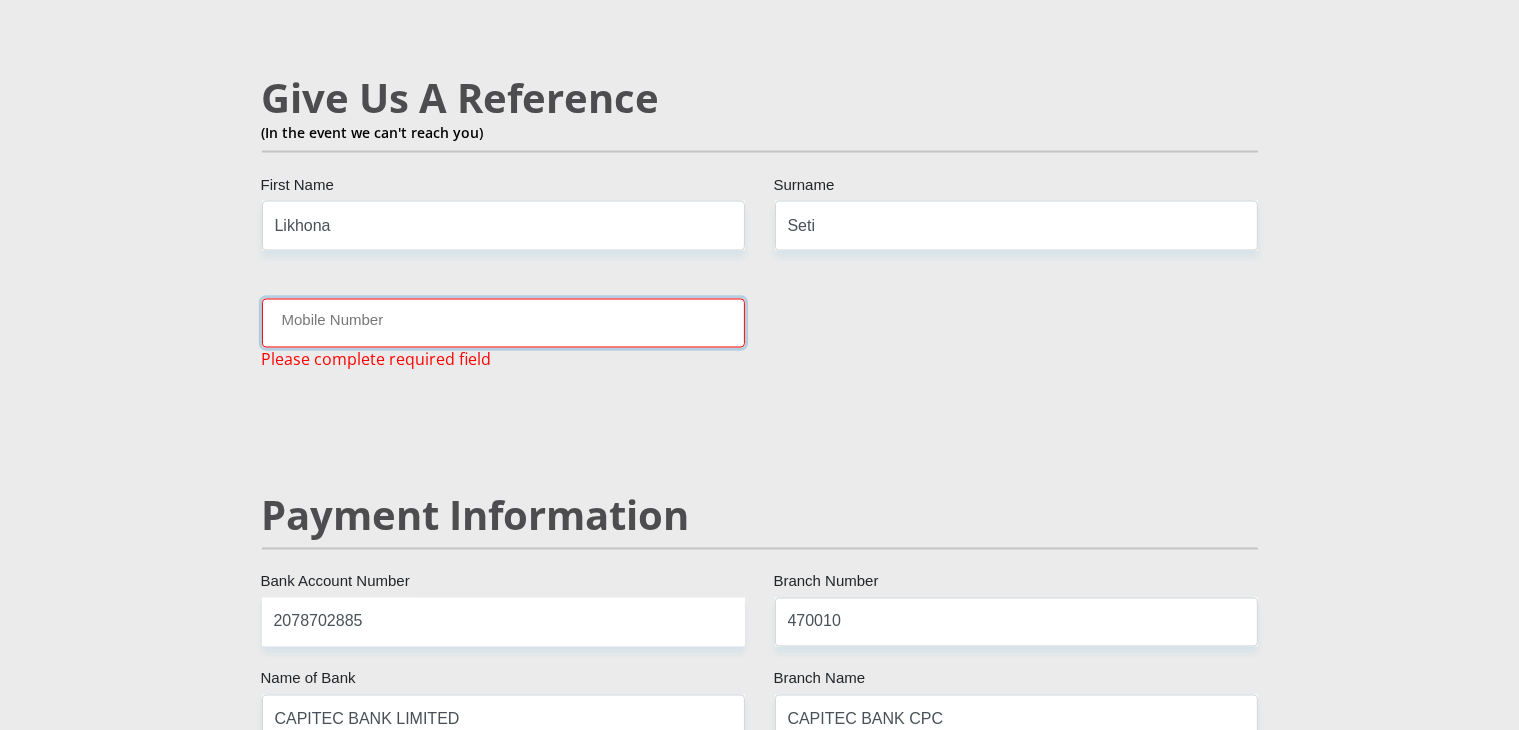 click on "Mobile Number" at bounding box center (503, 323) 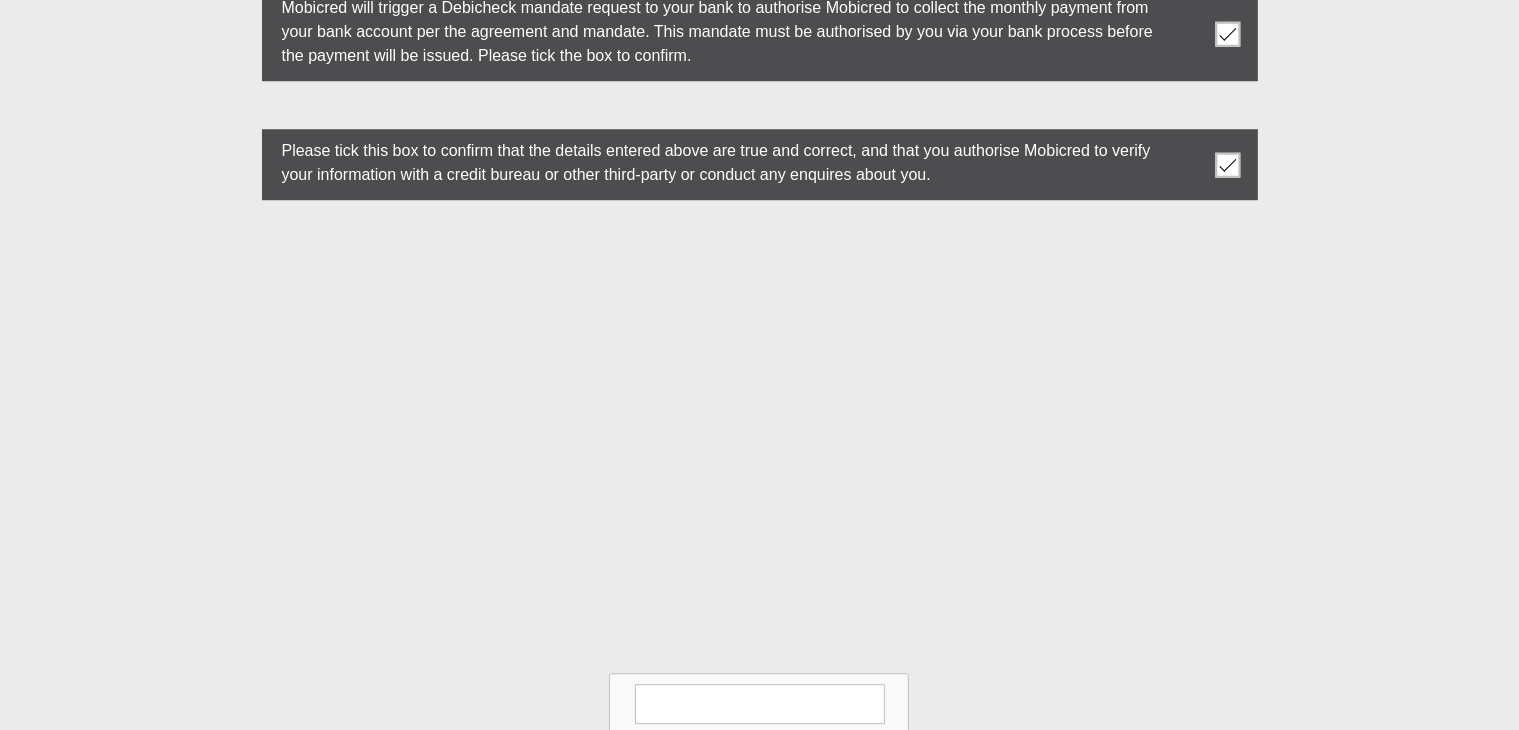 scroll, scrollTop: 6036, scrollLeft: 0, axis: vertical 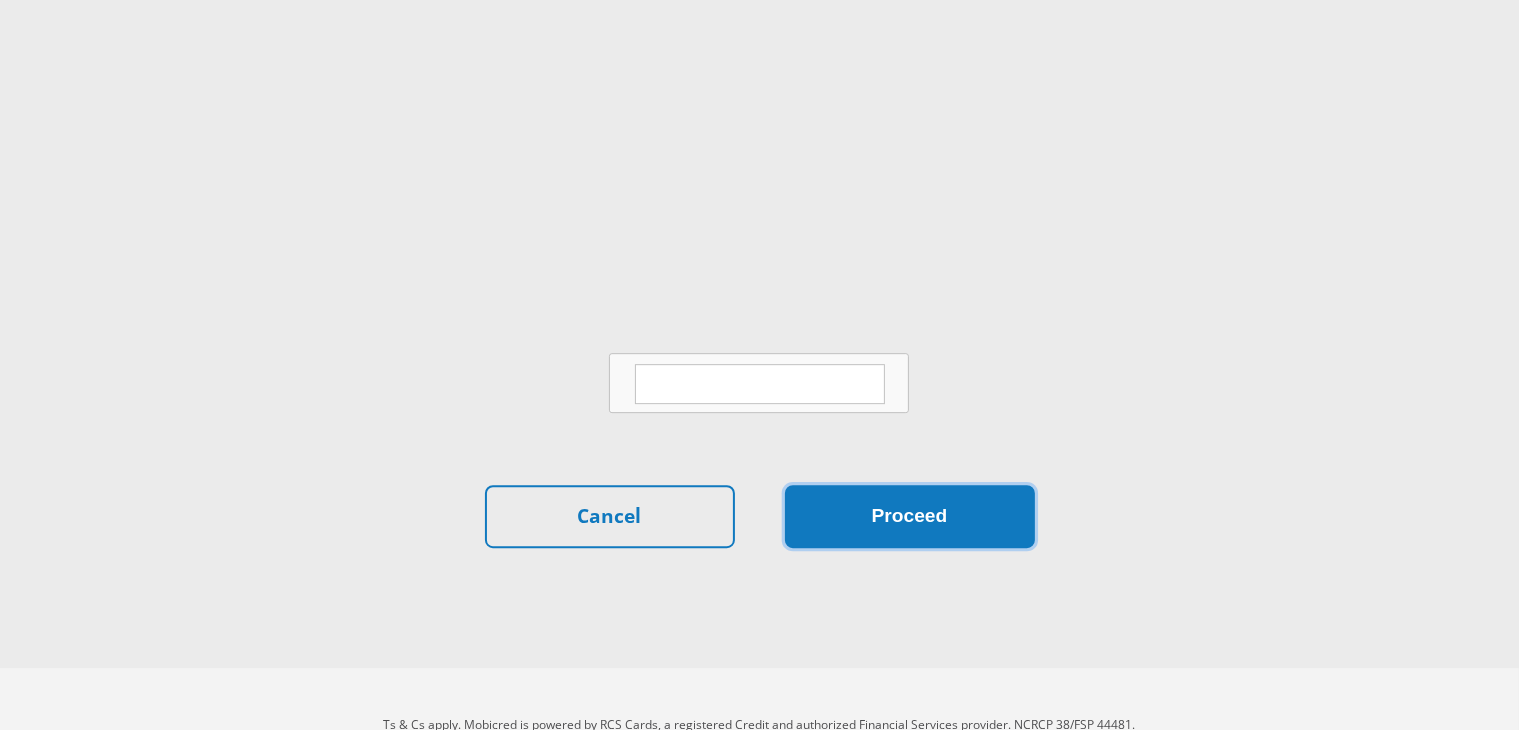 click on "Proceed" at bounding box center [910, 516] 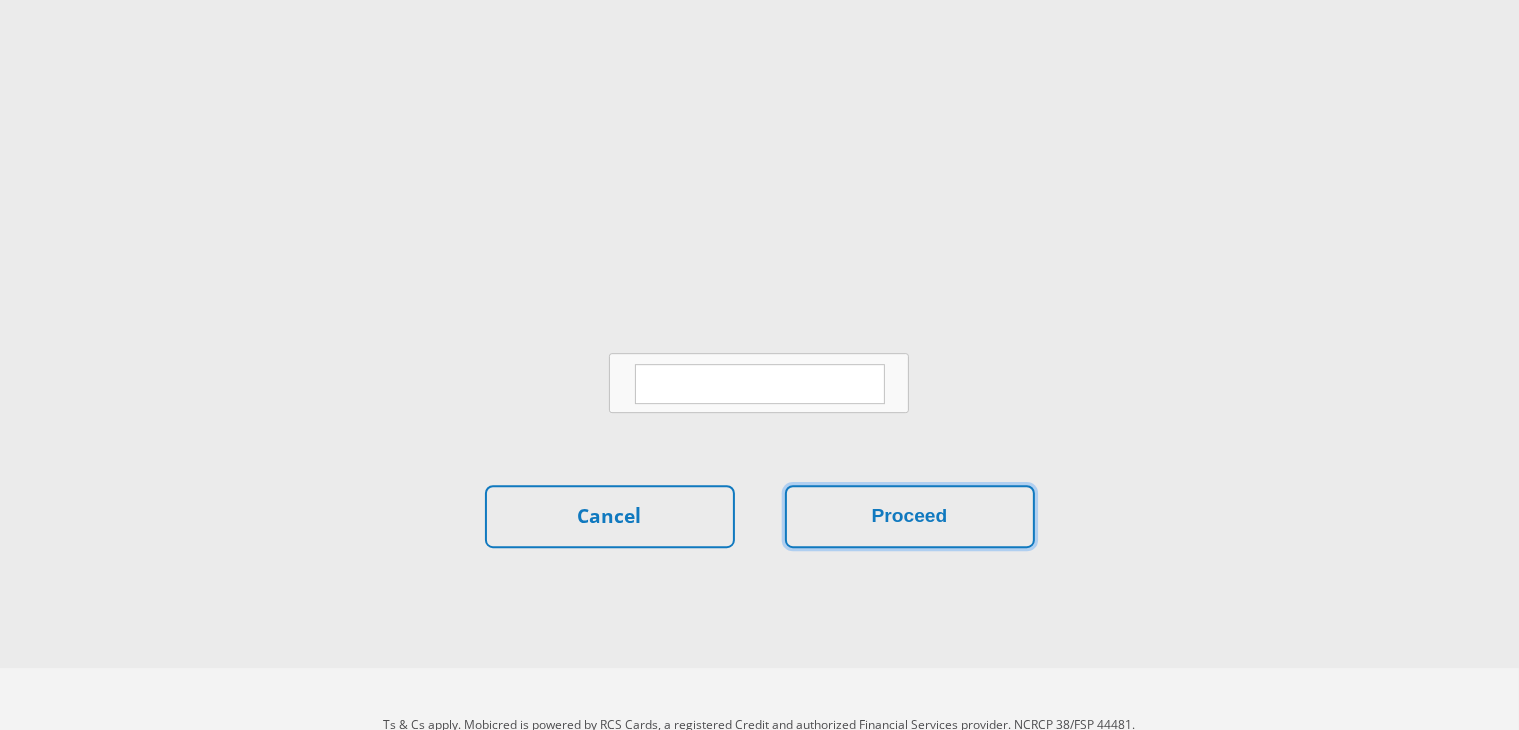 scroll, scrollTop: 0, scrollLeft: 0, axis: both 